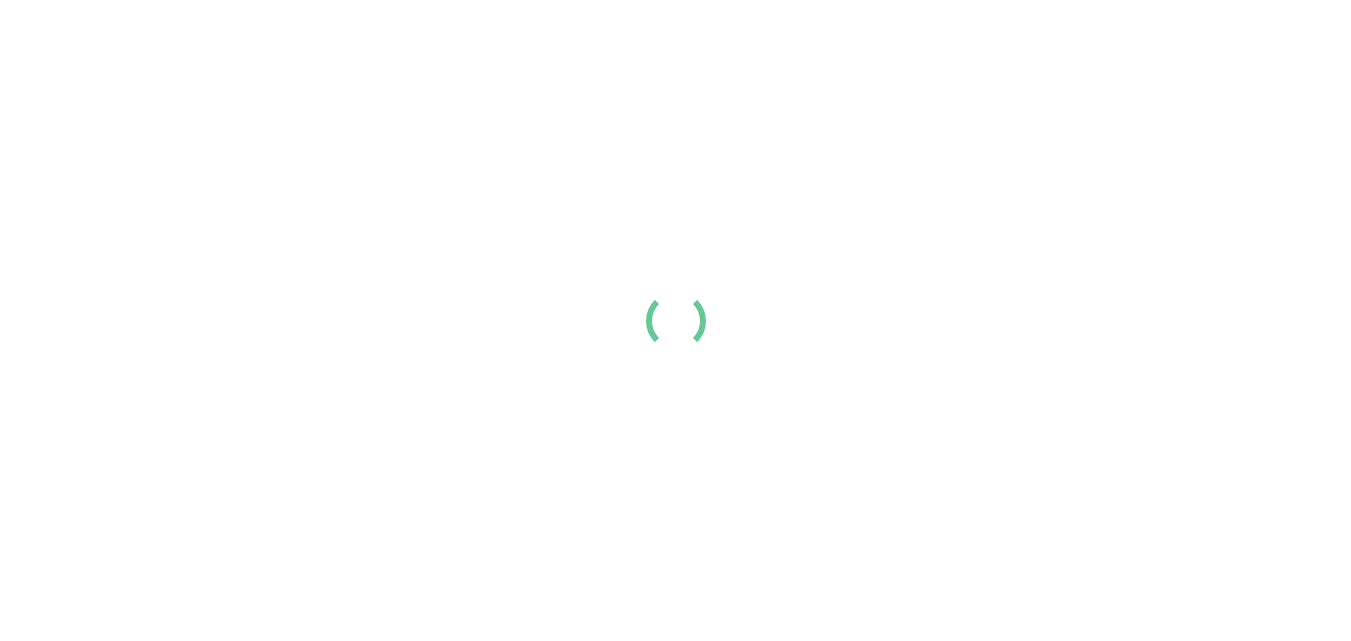 scroll, scrollTop: 0, scrollLeft: 0, axis: both 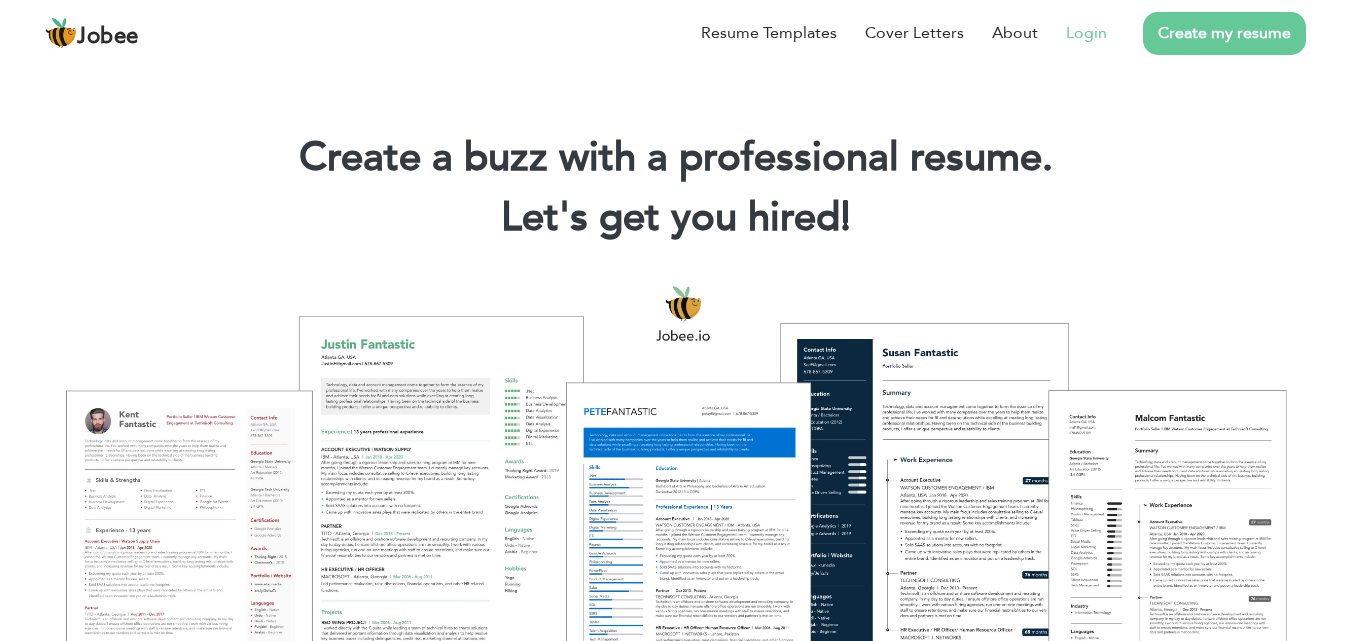 click on "Login" at bounding box center (1086, 33) 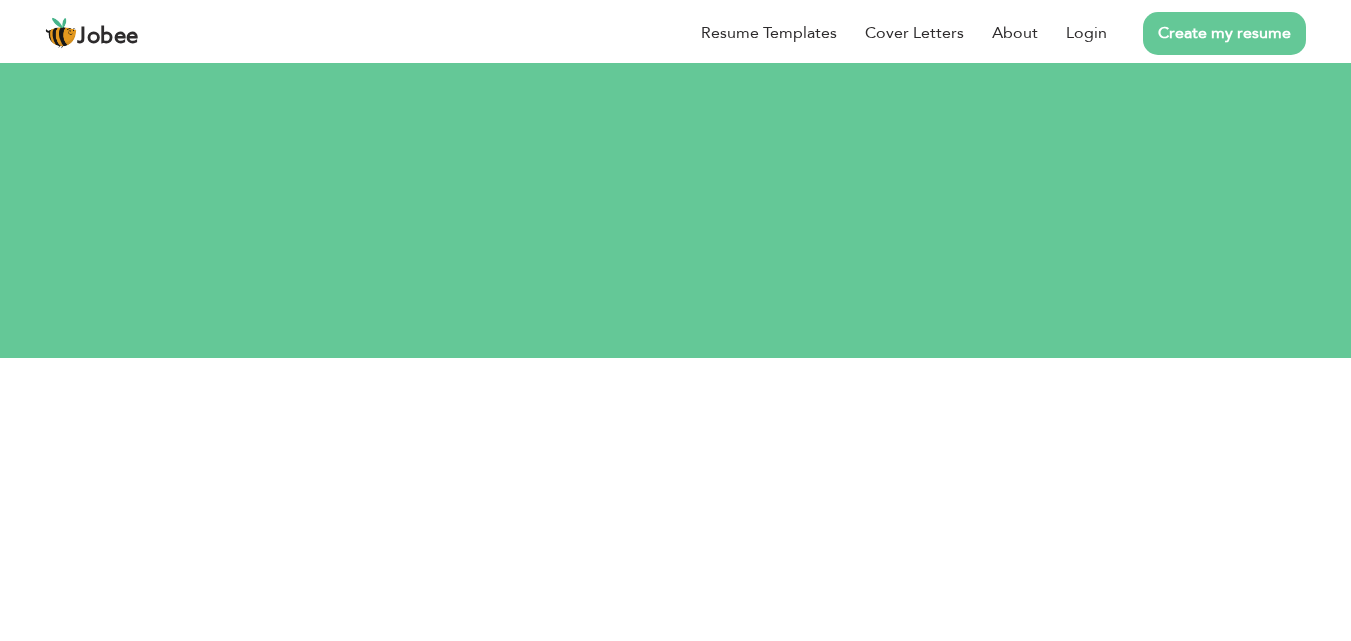 scroll, scrollTop: 0, scrollLeft: 0, axis: both 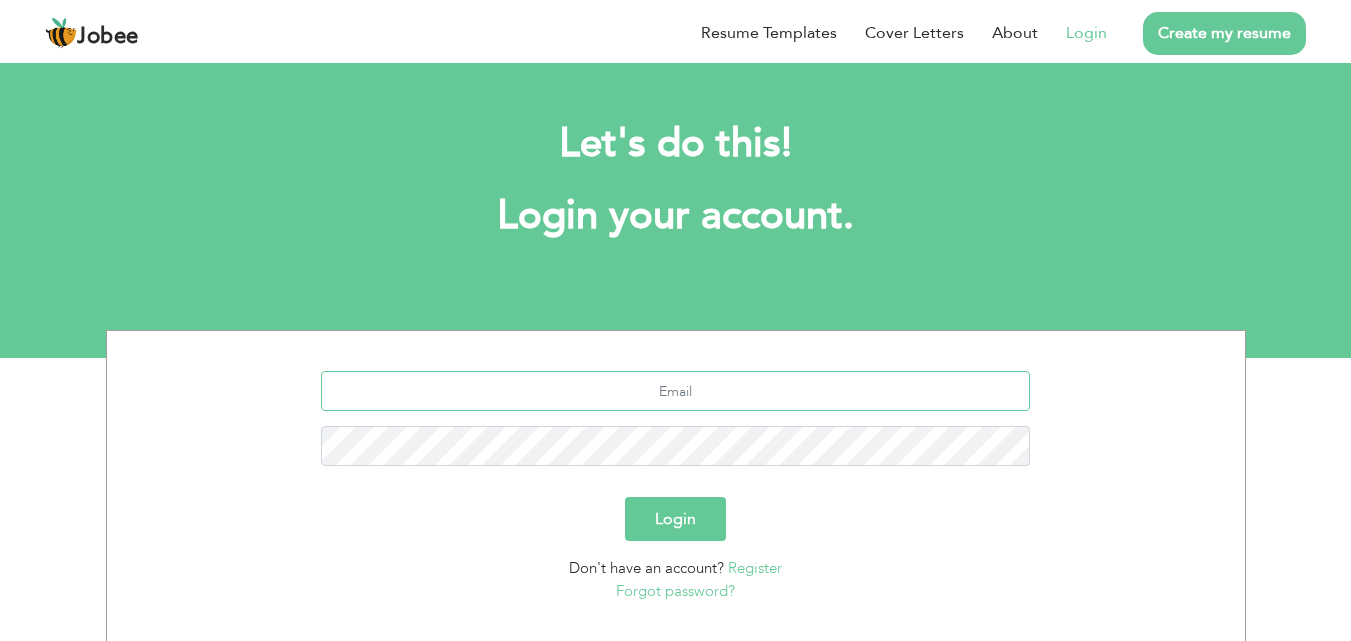 type on "[EMAIL_ADDRESS][DOMAIN_NAME]" 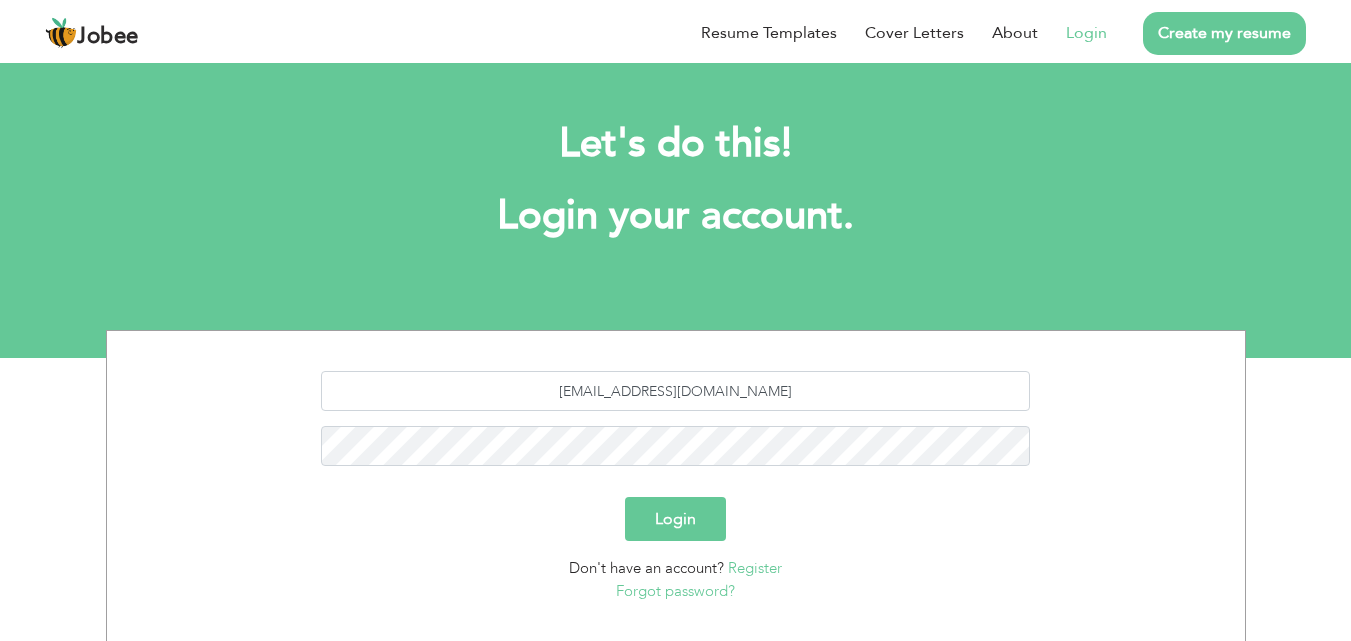 click on "Login" at bounding box center (675, 519) 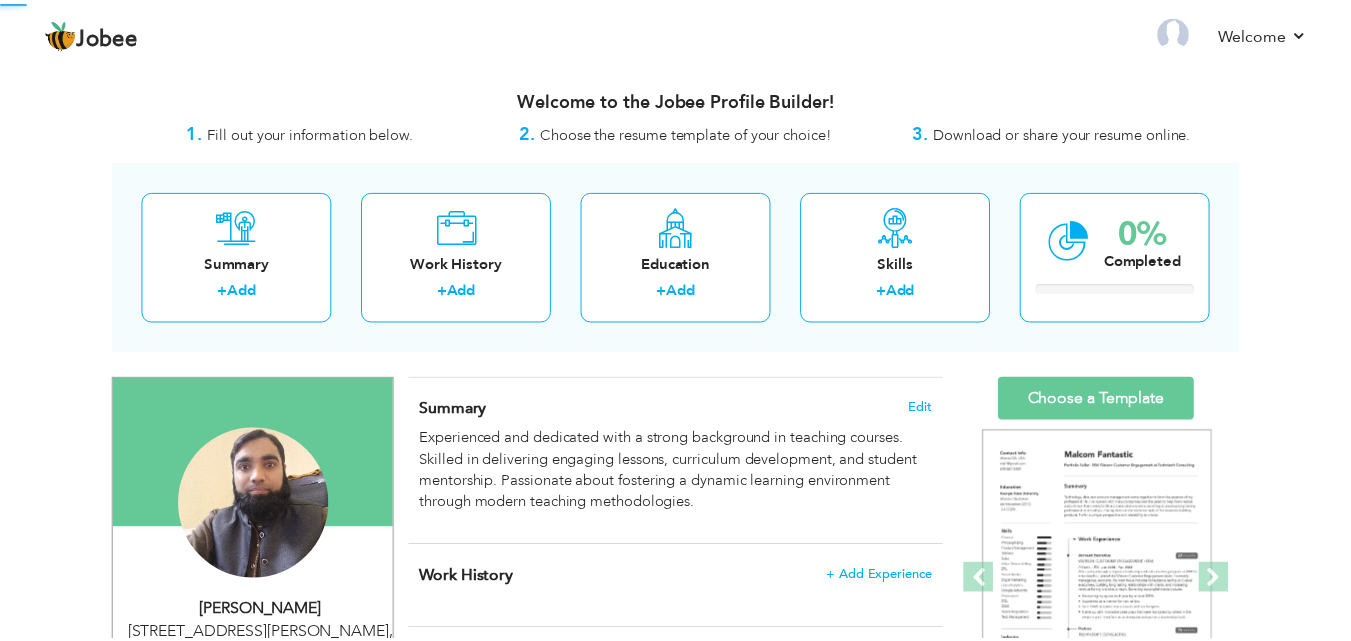 scroll, scrollTop: 0, scrollLeft: 0, axis: both 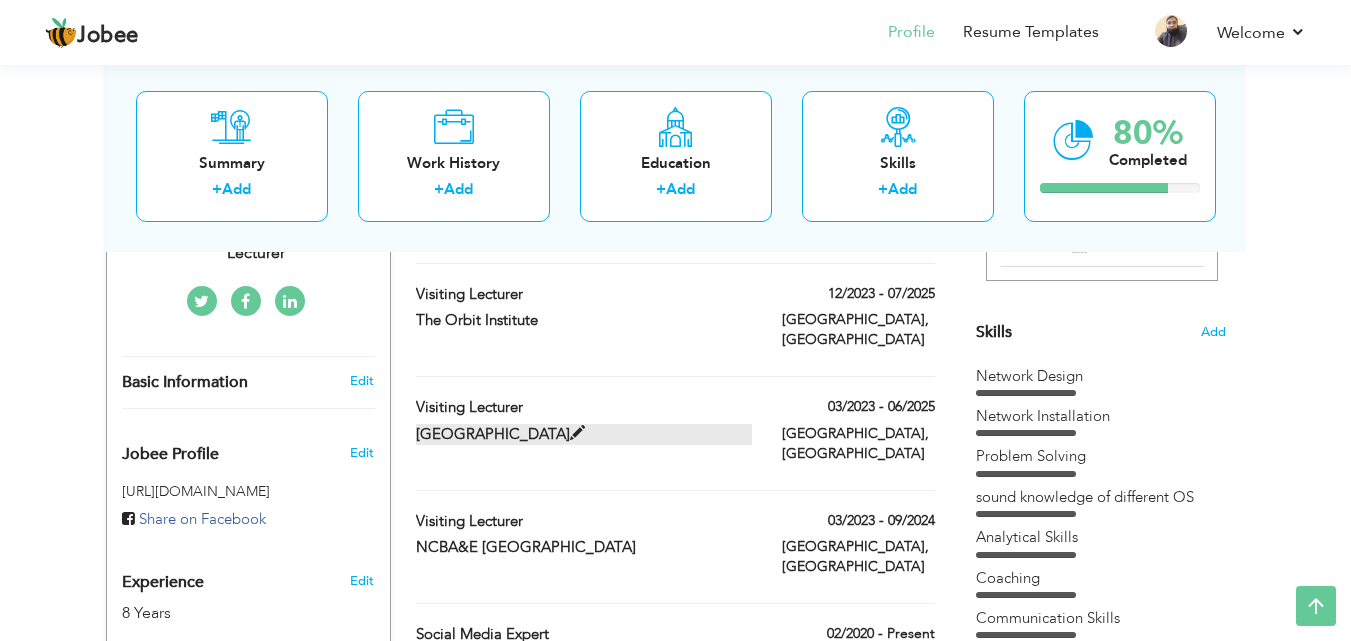 click at bounding box center (577, 433) 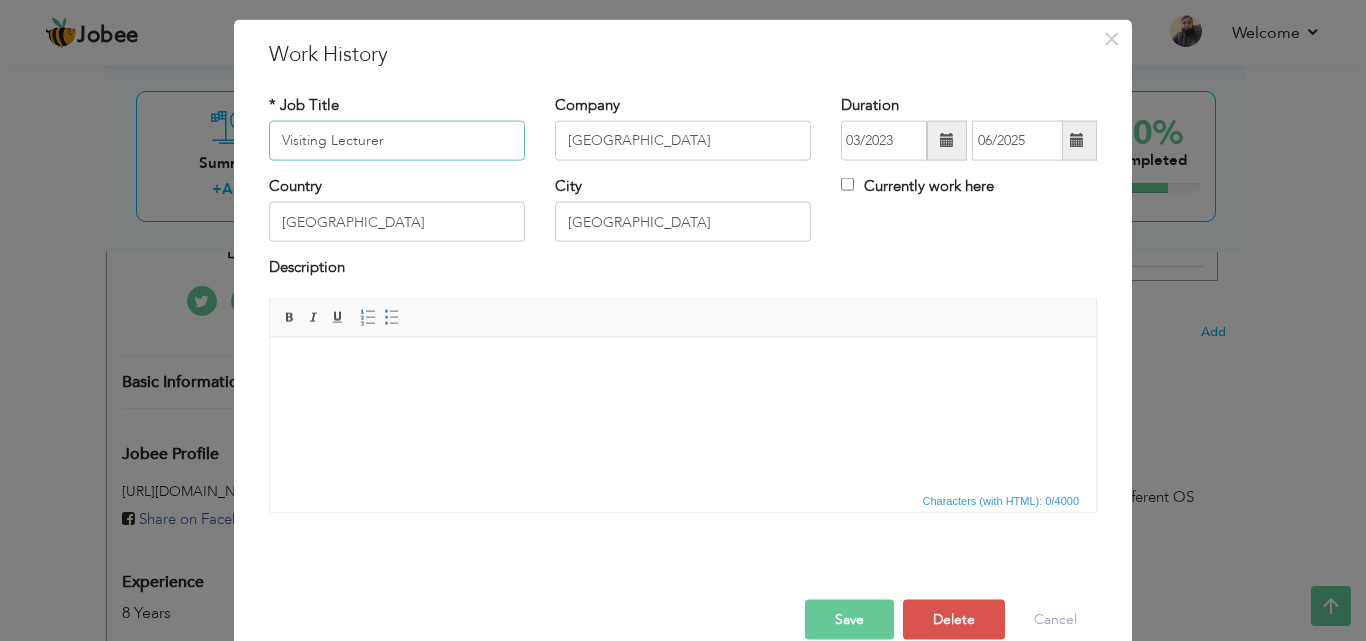 scroll, scrollTop: 79, scrollLeft: 0, axis: vertical 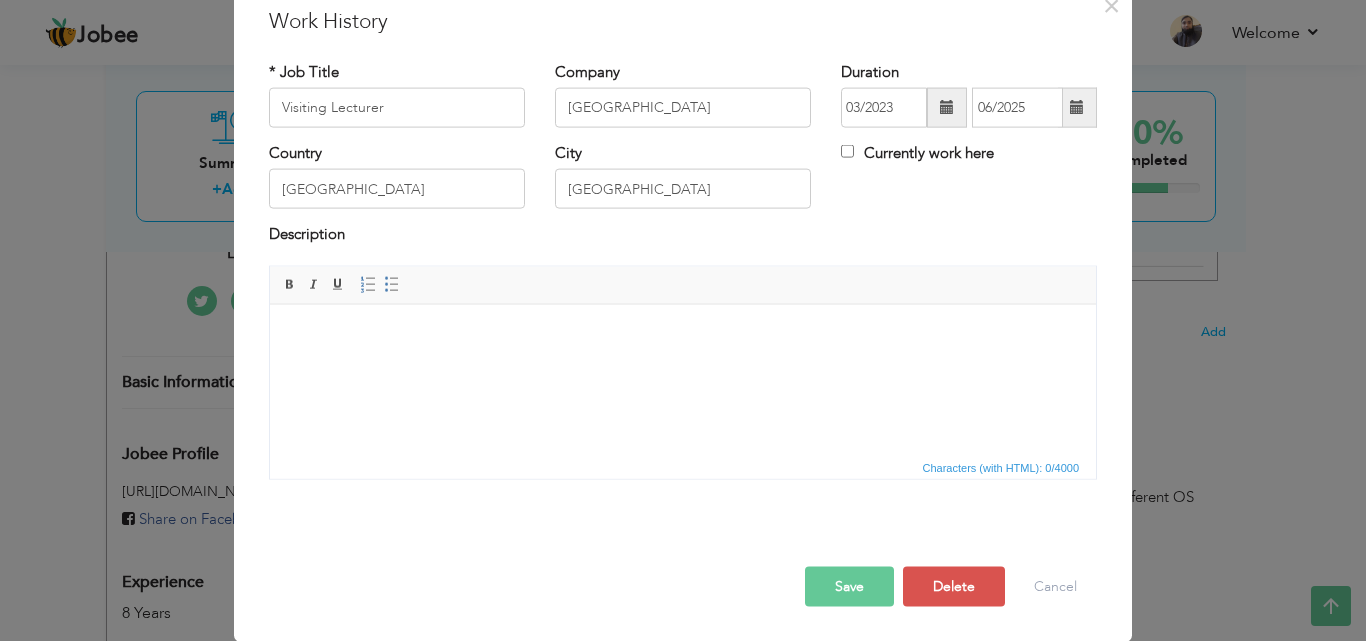 click at bounding box center (683, 334) 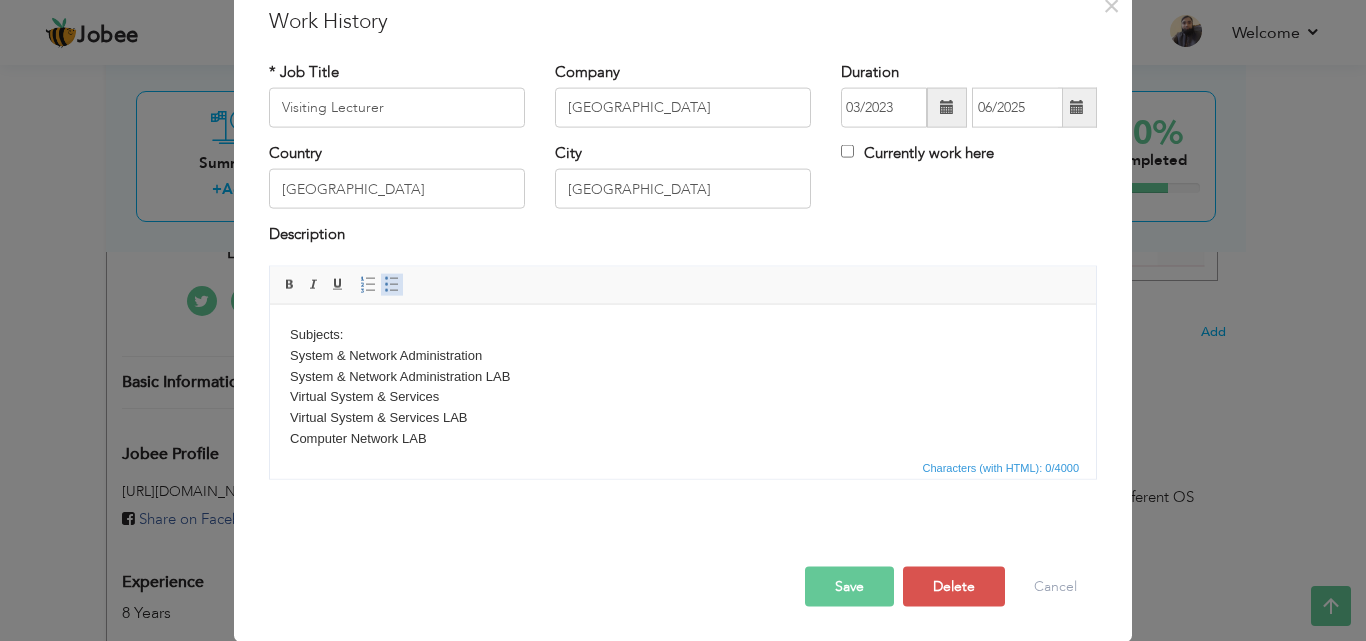 scroll, scrollTop: 12, scrollLeft: 0, axis: vertical 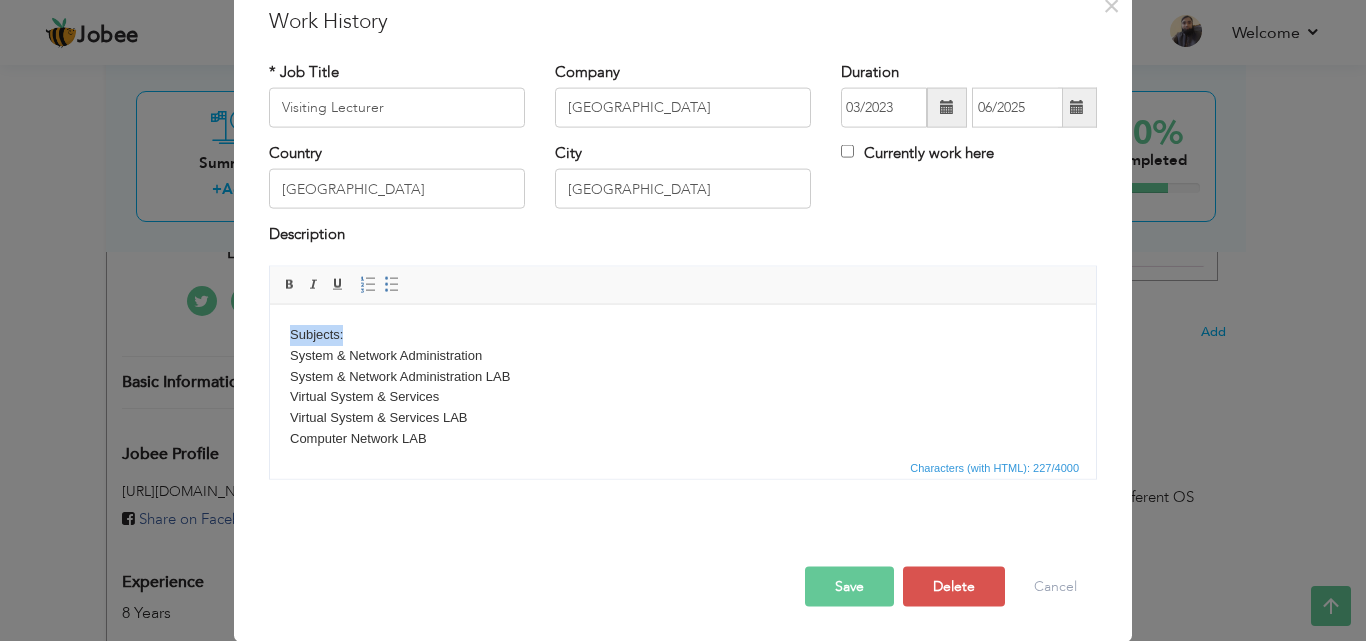 drag, startPoint x: 286, startPoint y: 319, endPoint x: 353, endPoint y: 324, distance: 67.18631 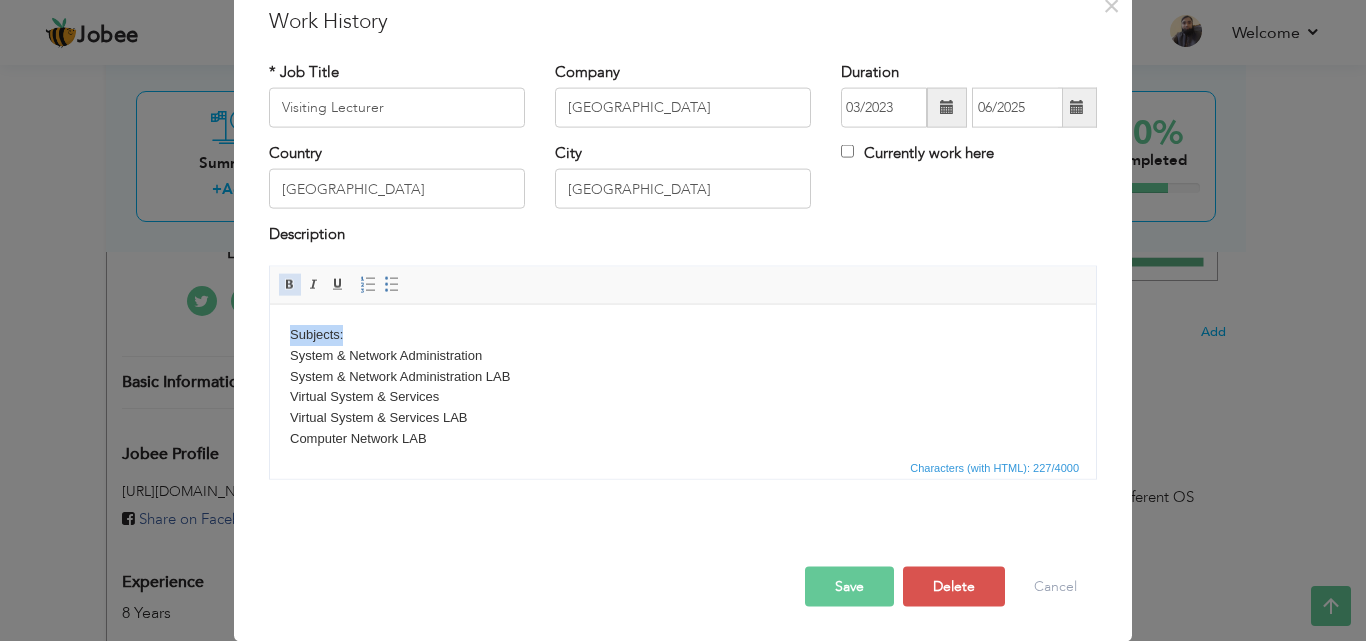 click at bounding box center [290, 284] 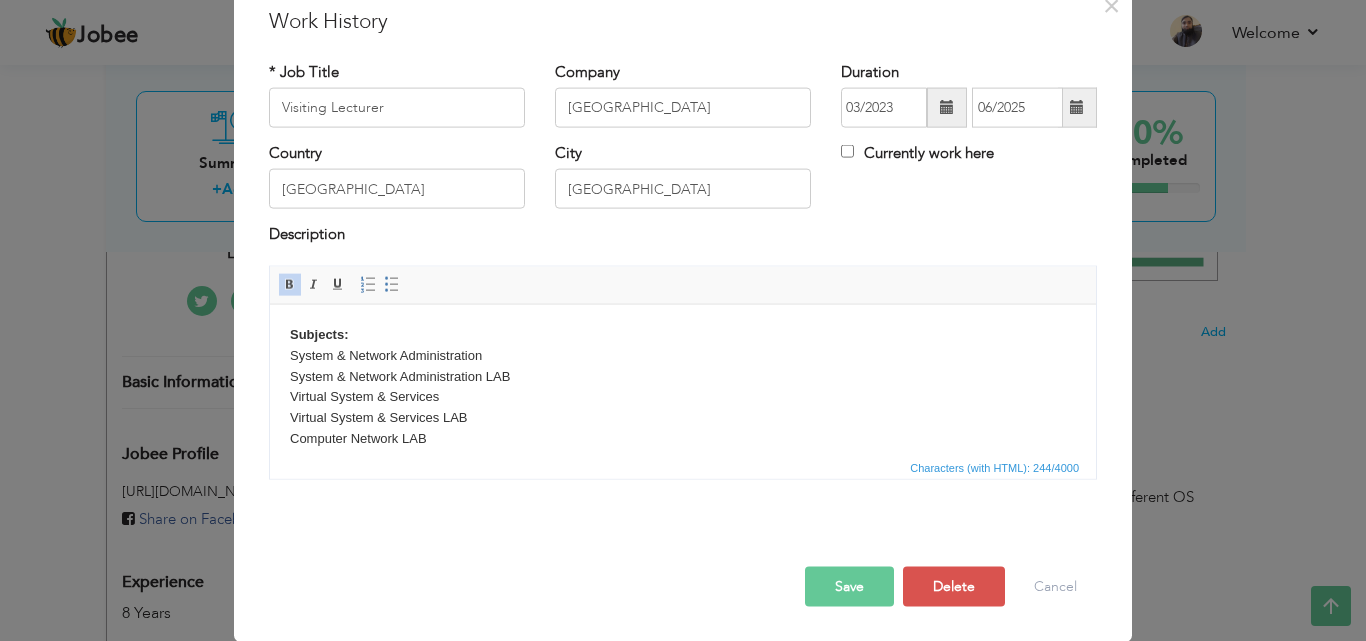 click on "Subjects: System & Network Administration System & Network Administration LAB Virtual System & Services Virtual System & Services LAB Computer Network LAB Human Computer Interaction" at bounding box center [683, 397] 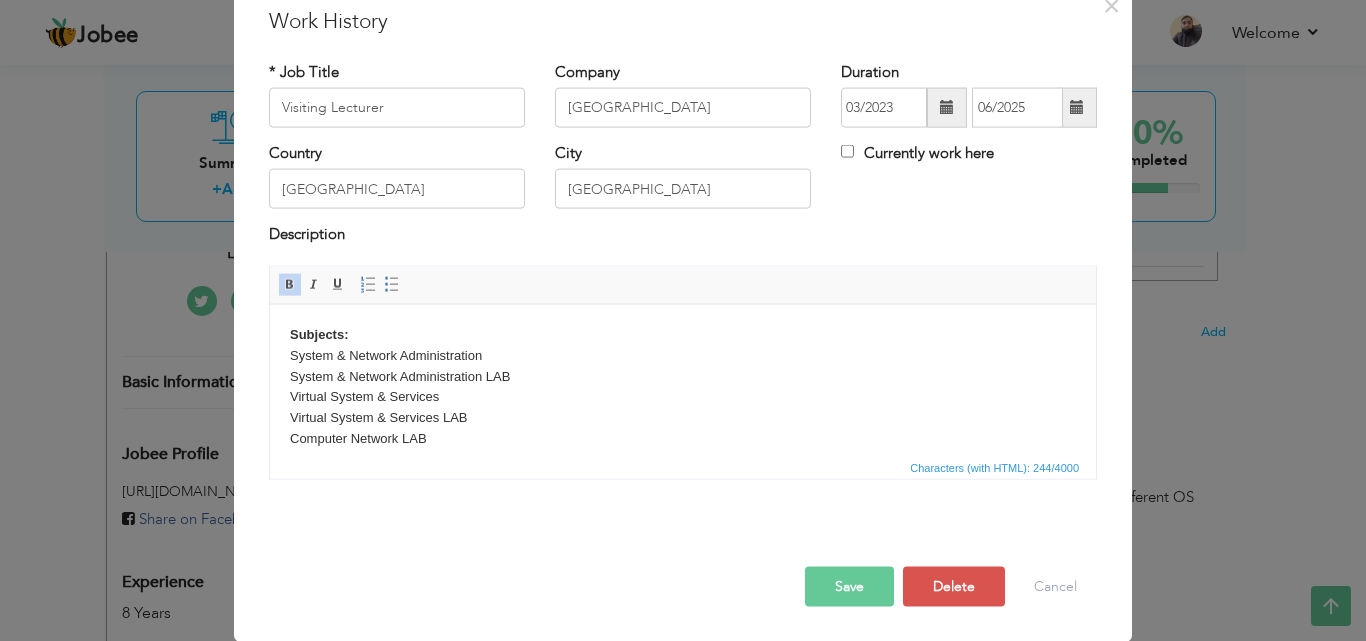 click on "Subjects: System & Network Administration System & Network Administration LAB Virtual System & Services Virtual System & Services LAB Computer Network LAB Human Computer Interaction" at bounding box center [683, 397] 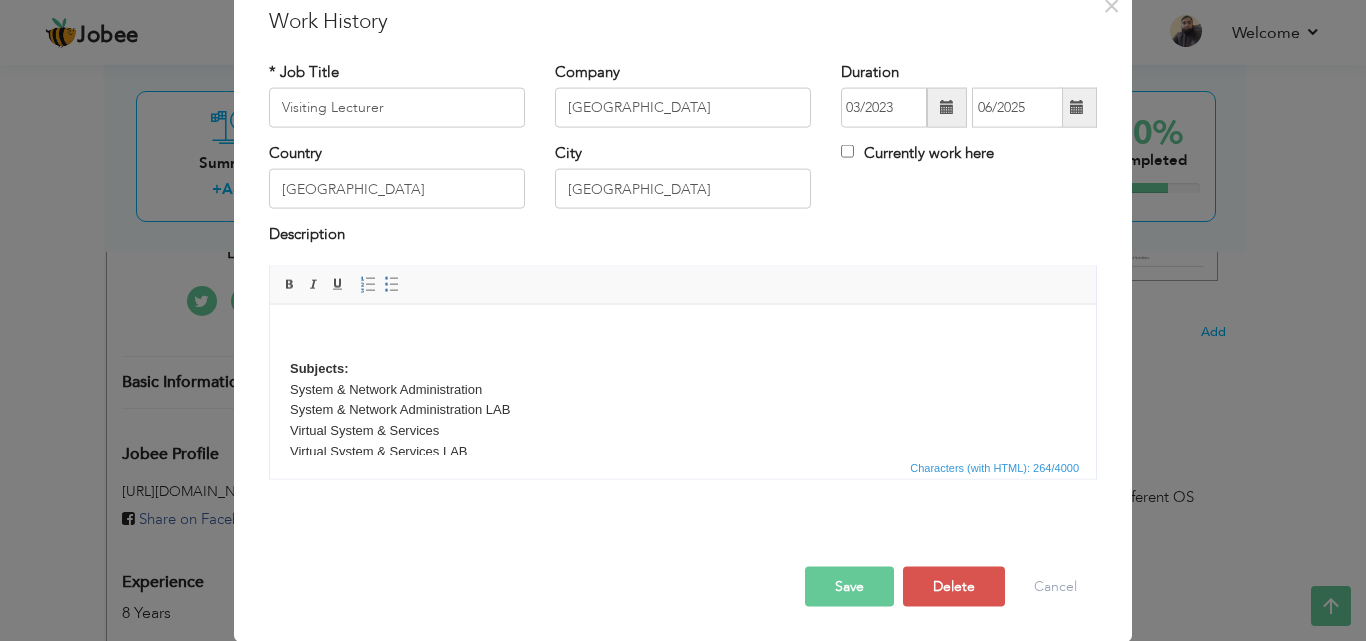 type 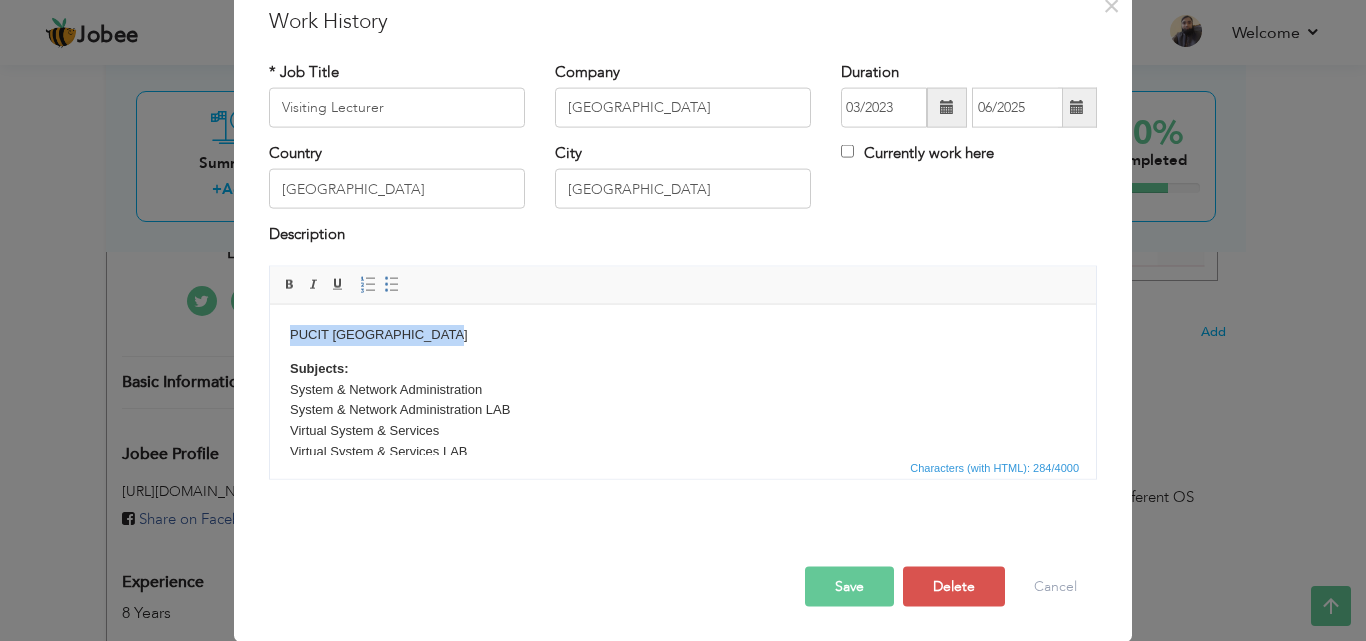 drag, startPoint x: 291, startPoint y: 327, endPoint x: 465, endPoint y: 314, distance: 174.48495 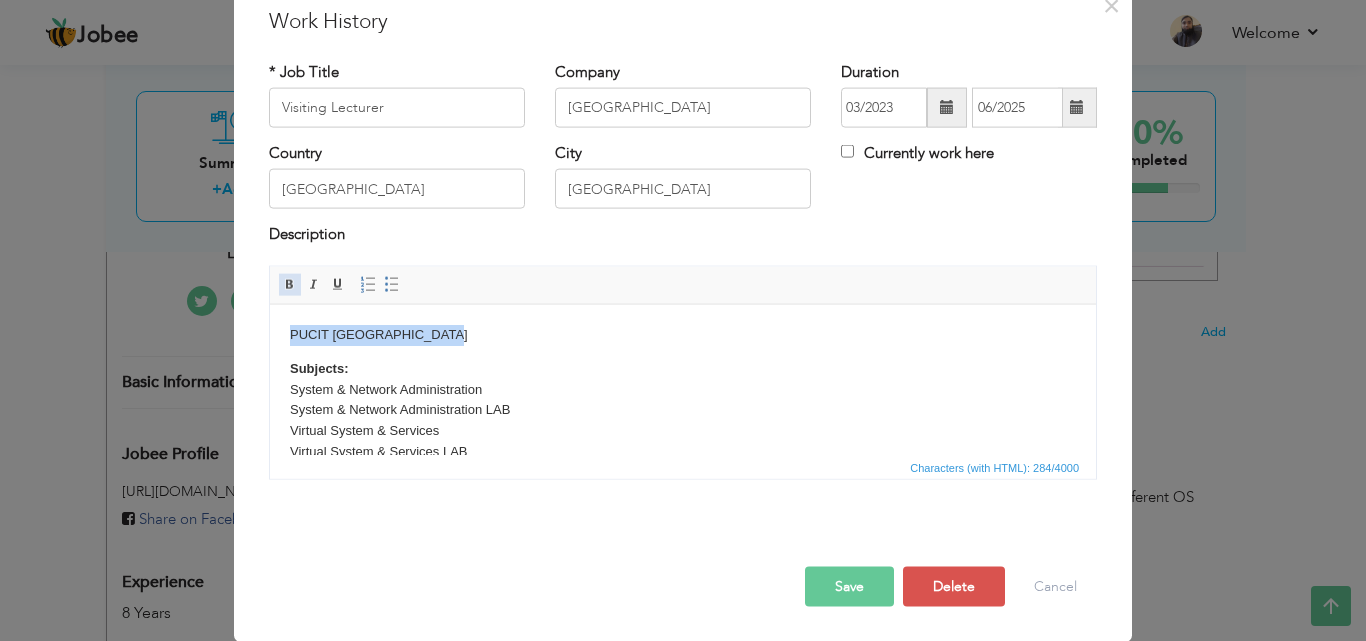click at bounding box center [290, 284] 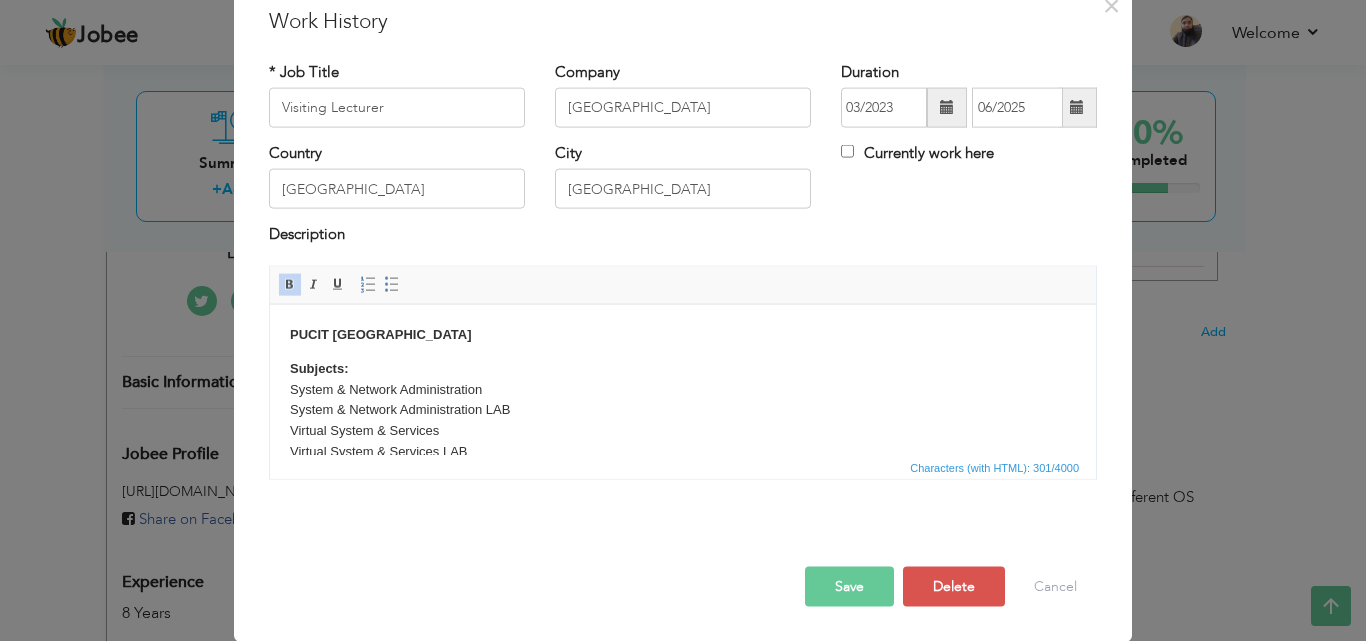 click on "Subjects:" at bounding box center [319, 367] 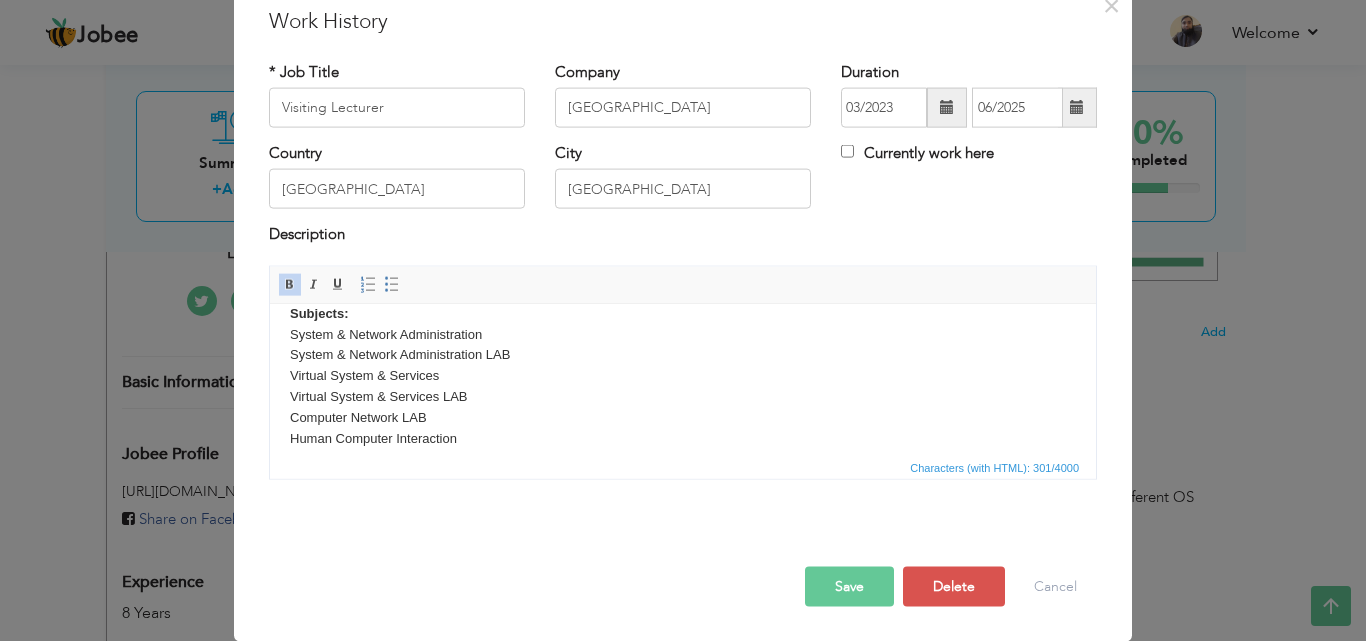 scroll, scrollTop: 69, scrollLeft: 0, axis: vertical 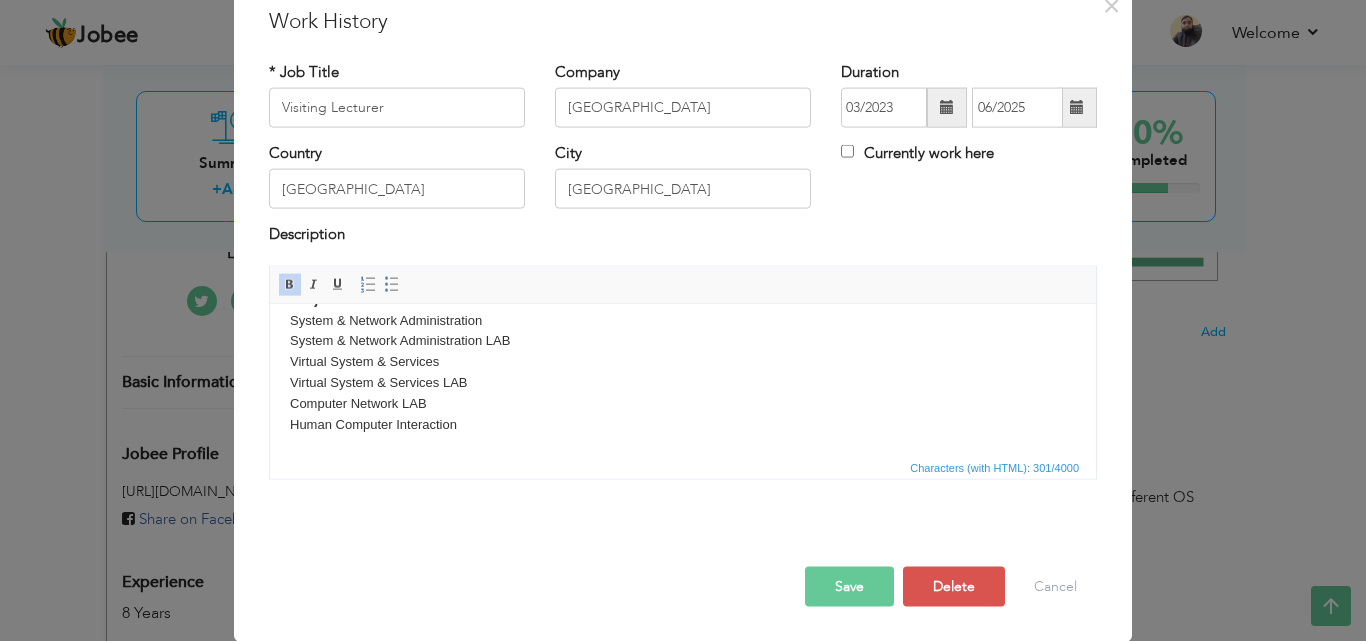 click on "Subjects: System & Network Administration System & Network Administration LAB Virtual System & Services Virtual System & Services LAB Computer Network LAB Human Computer Interaction" at bounding box center (683, 362) 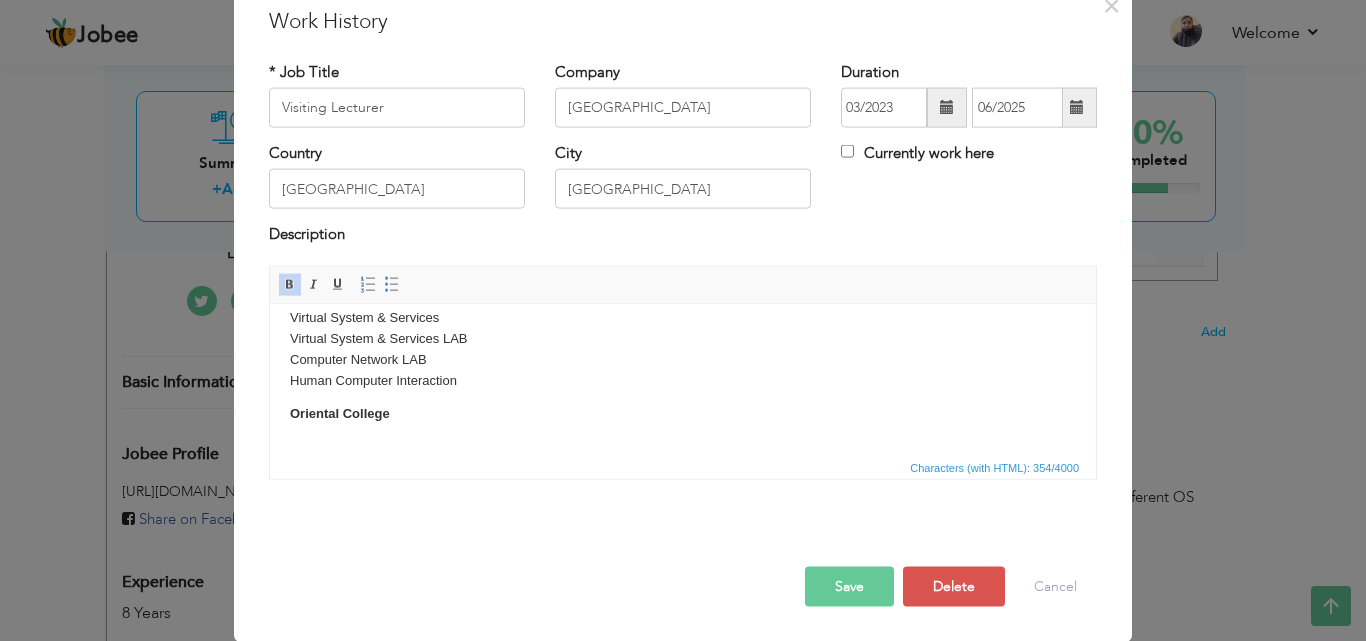 scroll, scrollTop: 114, scrollLeft: 0, axis: vertical 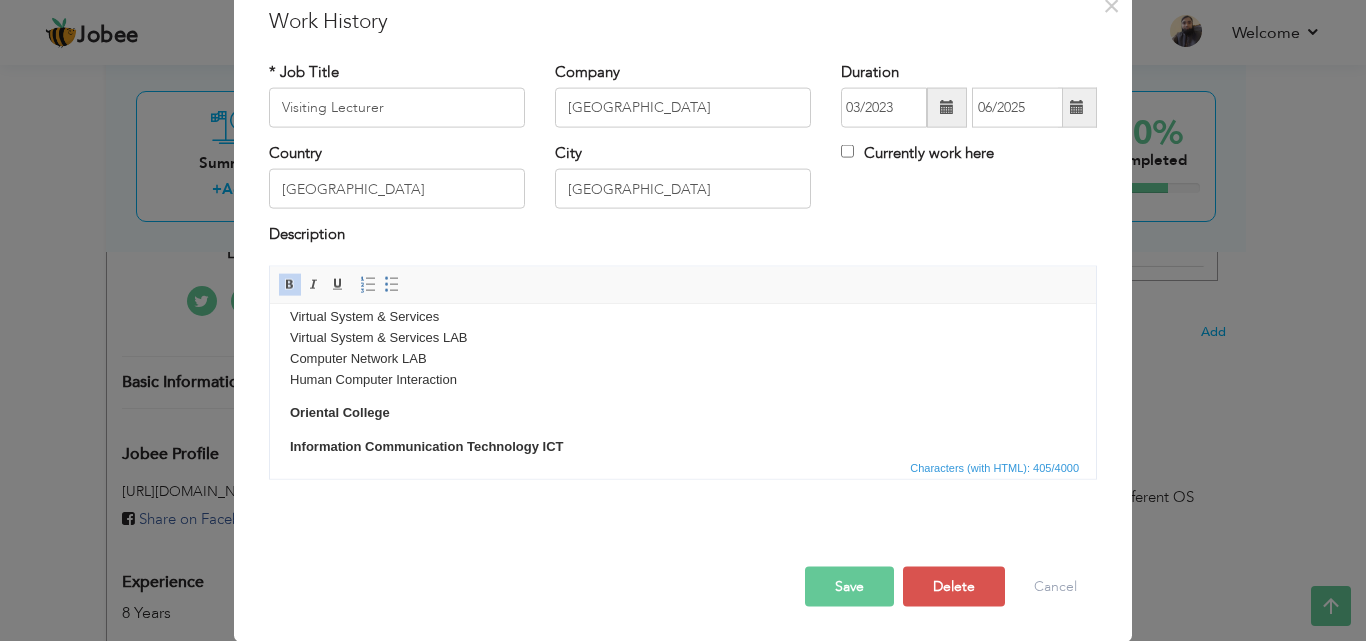 click on "Information Communication Technology ICT" at bounding box center [426, 445] 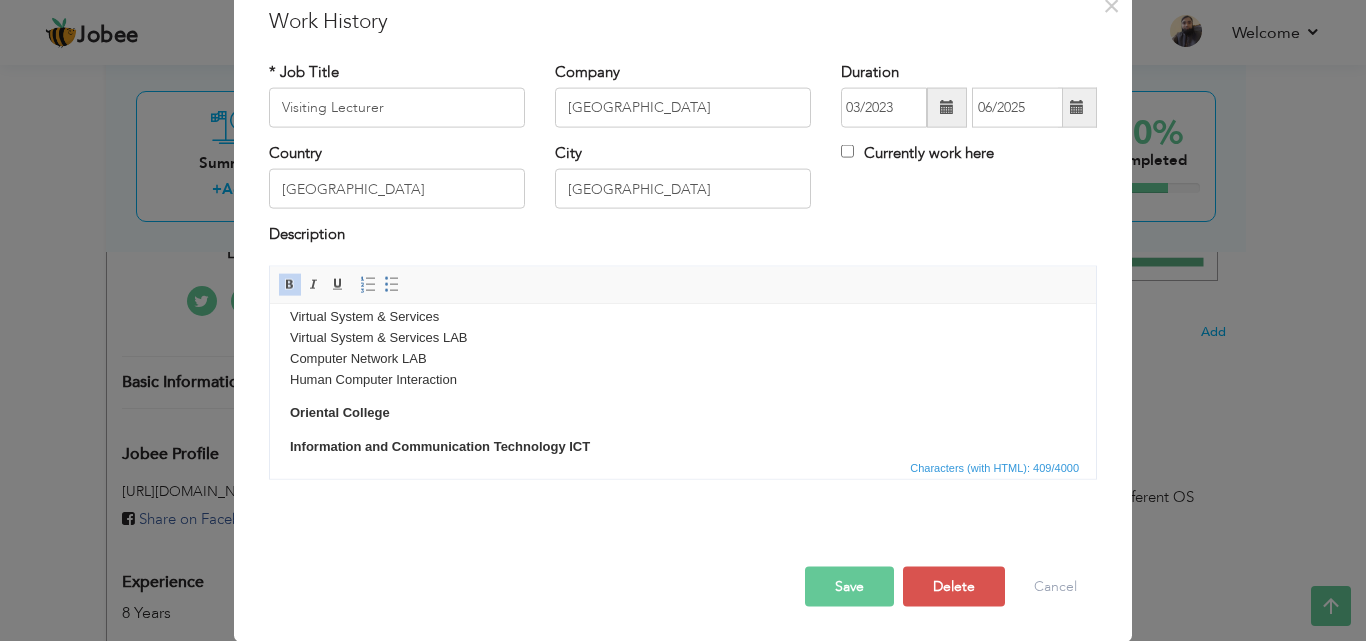 click on "Information and Communication Technology ICT" at bounding box center [440, 445] 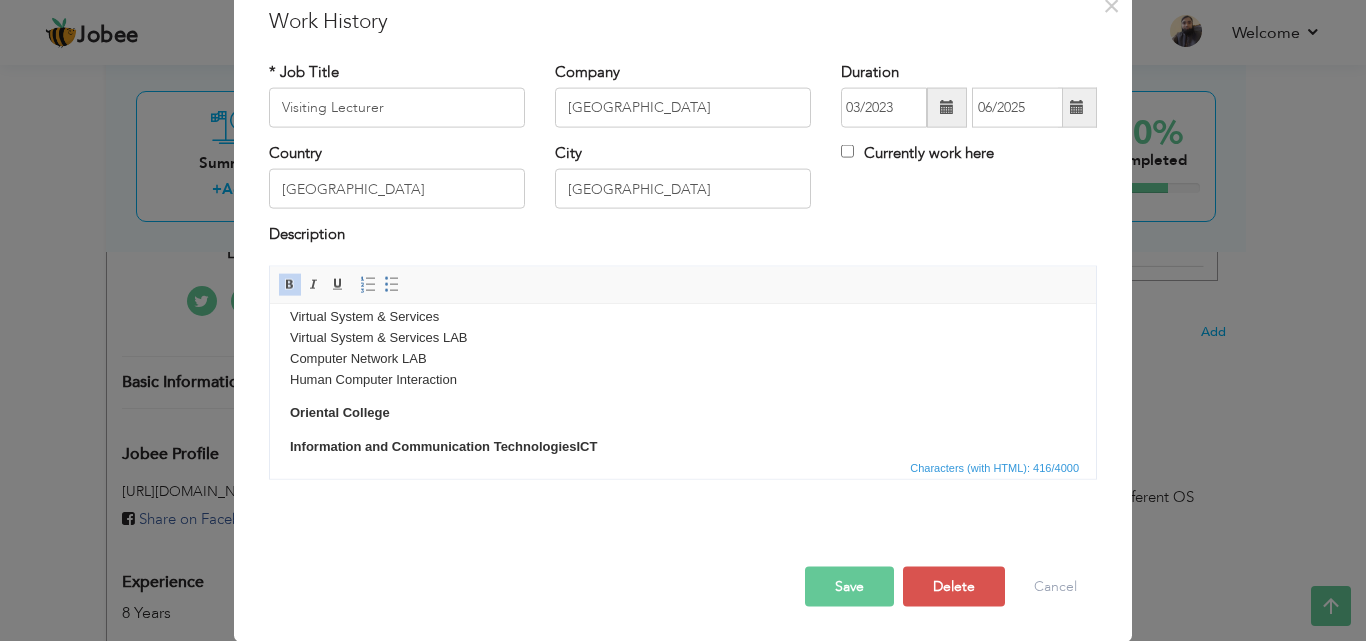 scroll, scrollTop: 137, scrollLeft: 0, axis: vertical 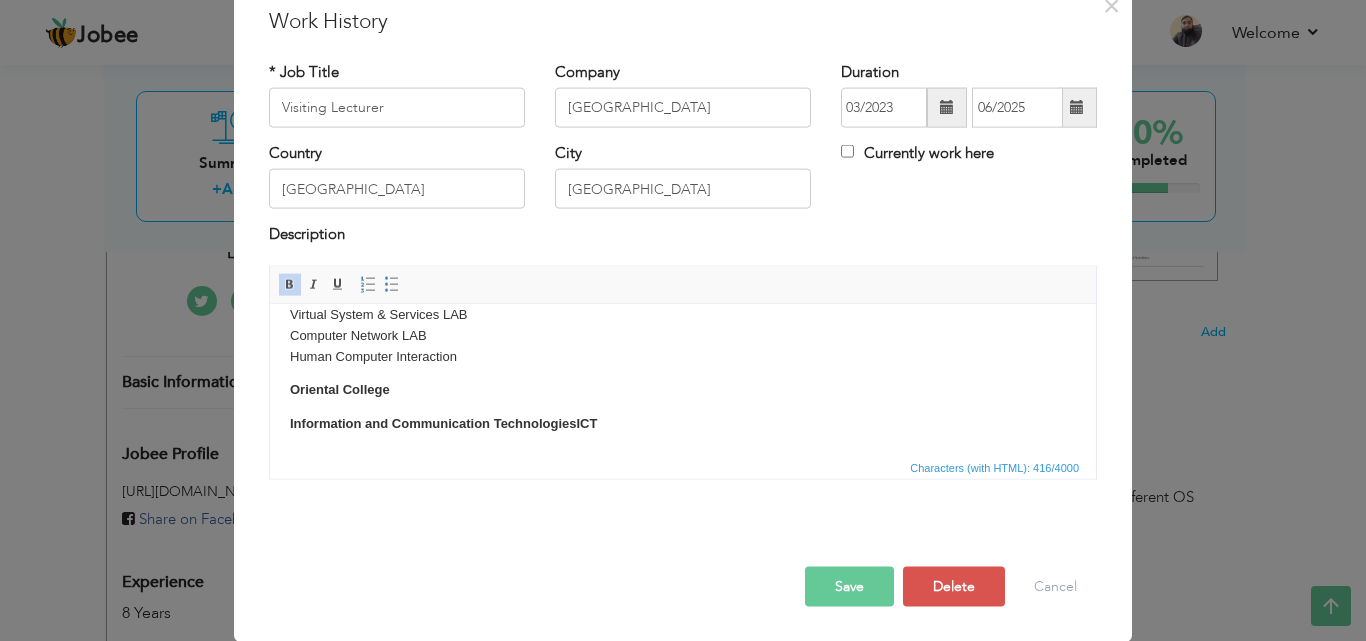 drag, startPoint x: 602, startPoint y: 443, endPoint x: 227, endPoint y: 480, distance: 376.82092 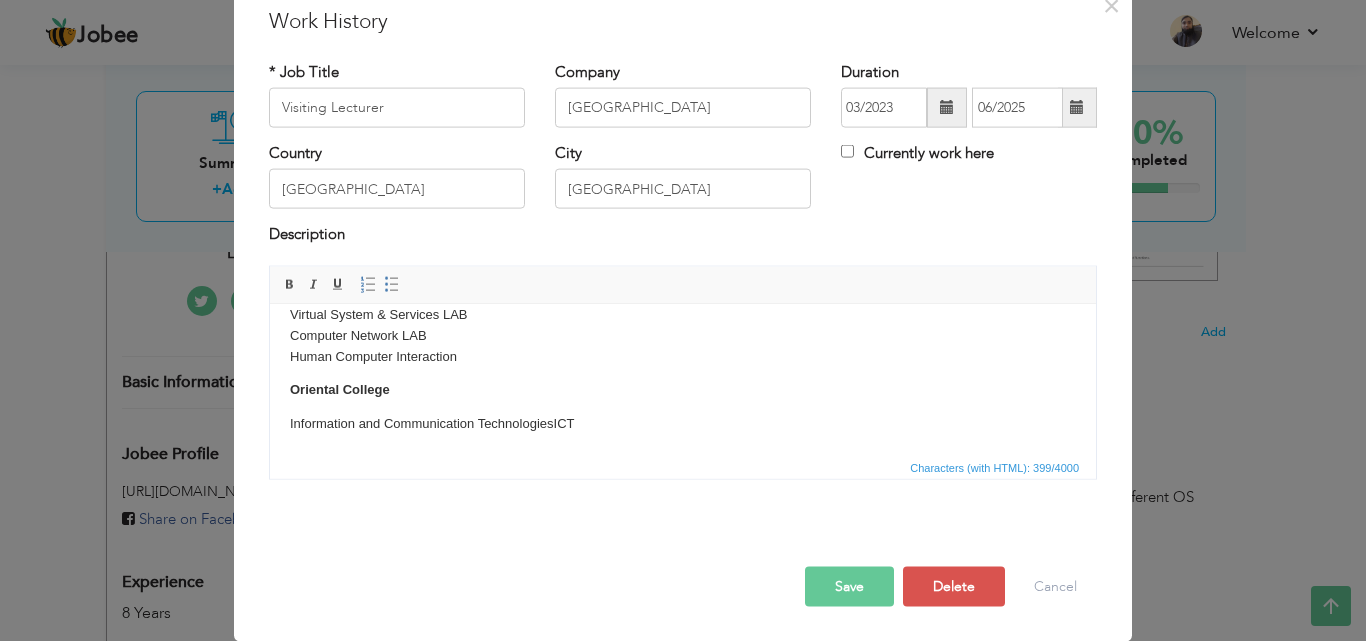 click on "Oriental College" at bounding box center [683, 389] 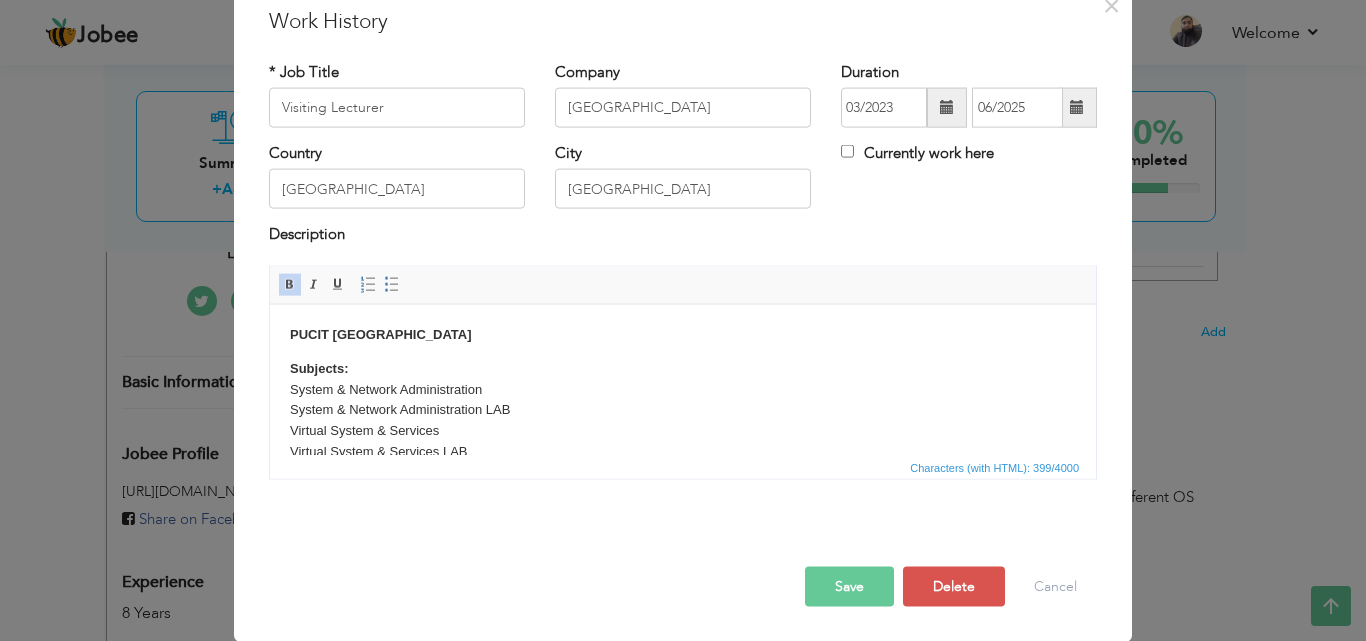 scroll, scrollTop: 137, scrollLeft: 0, axis: vertical 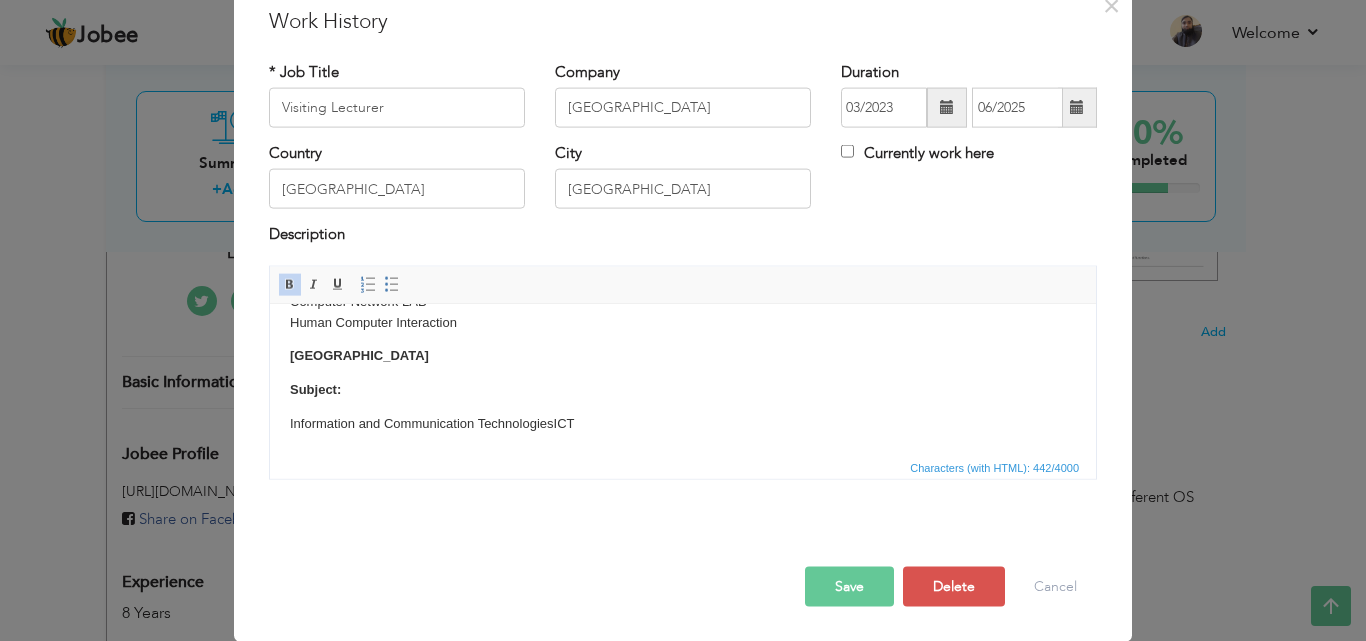 click on "PUCIT Old & New Campus Subjects: System & Network Administration System & Network Administration LAB Virtual System & Services Virtual System & Services LAB Computer Network LAB Human Computer Interaction Oriental College Old Campus ​​​​​​​Subject: Information and Communication Technologies  ICT" at bounding box center [683, 293] 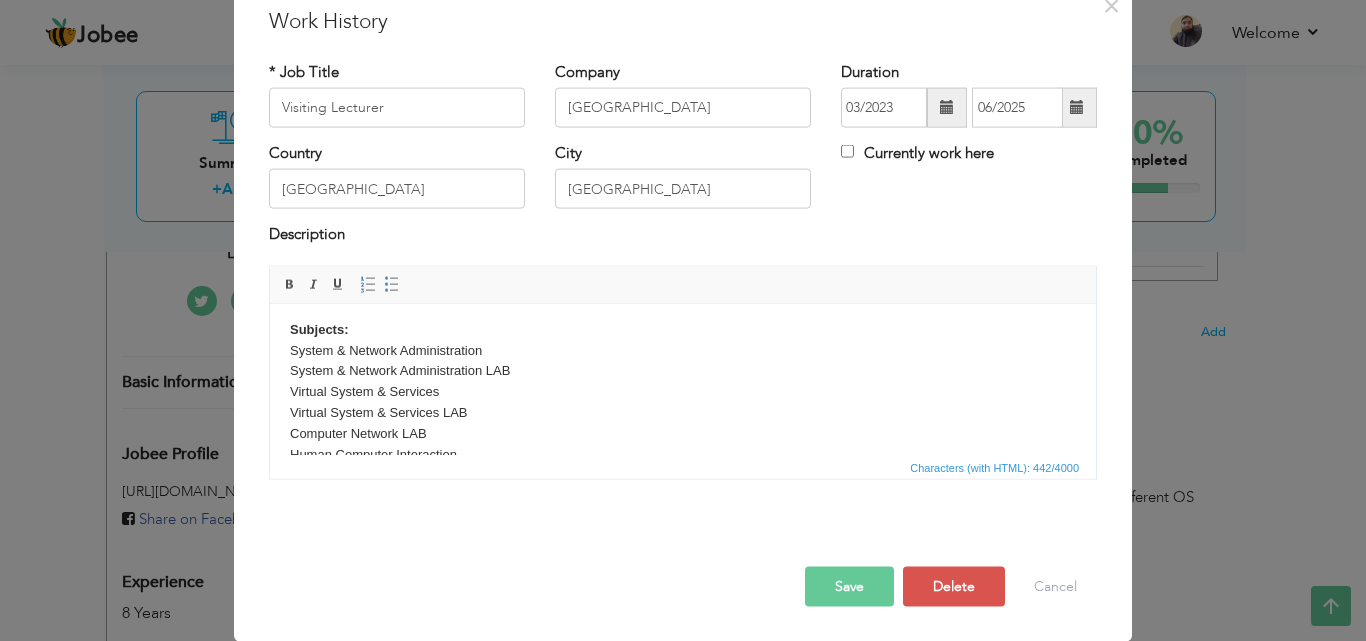 scroll, scrollTop: 0, scrollLeft: 0, axis: both 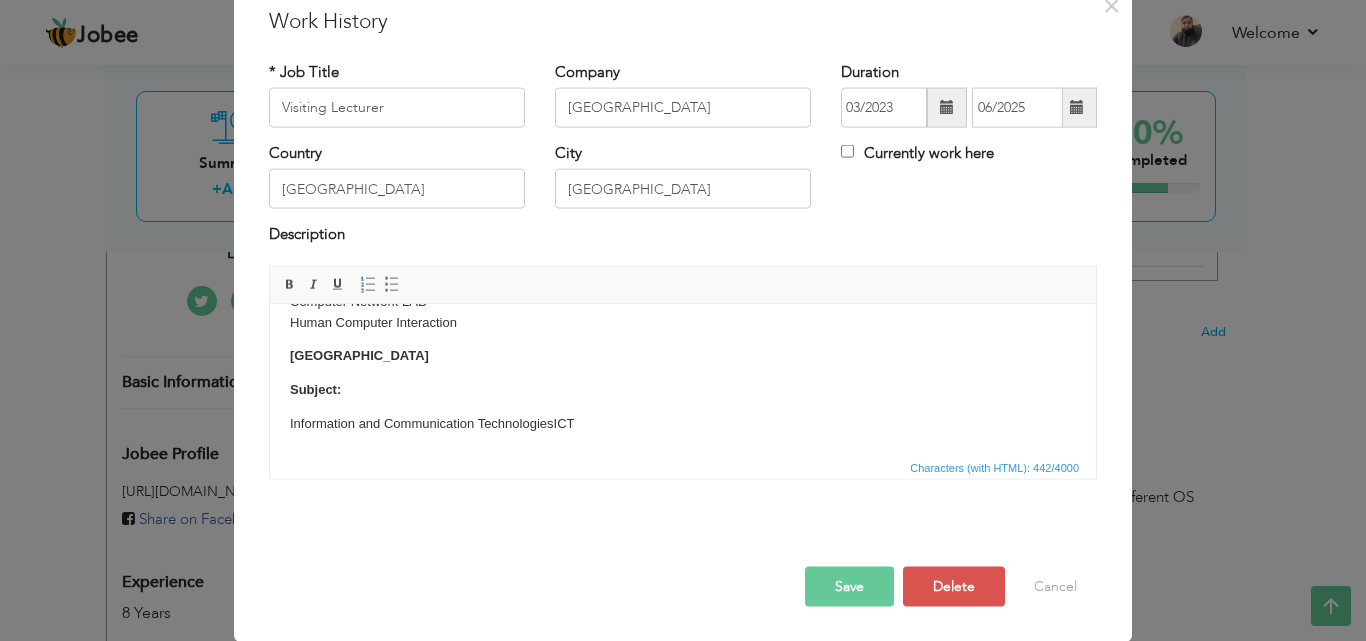 drag, startPoint x: 579, startPoint y: 413, endPoint x: 282, endPoint y: 432, distance: 297.60712 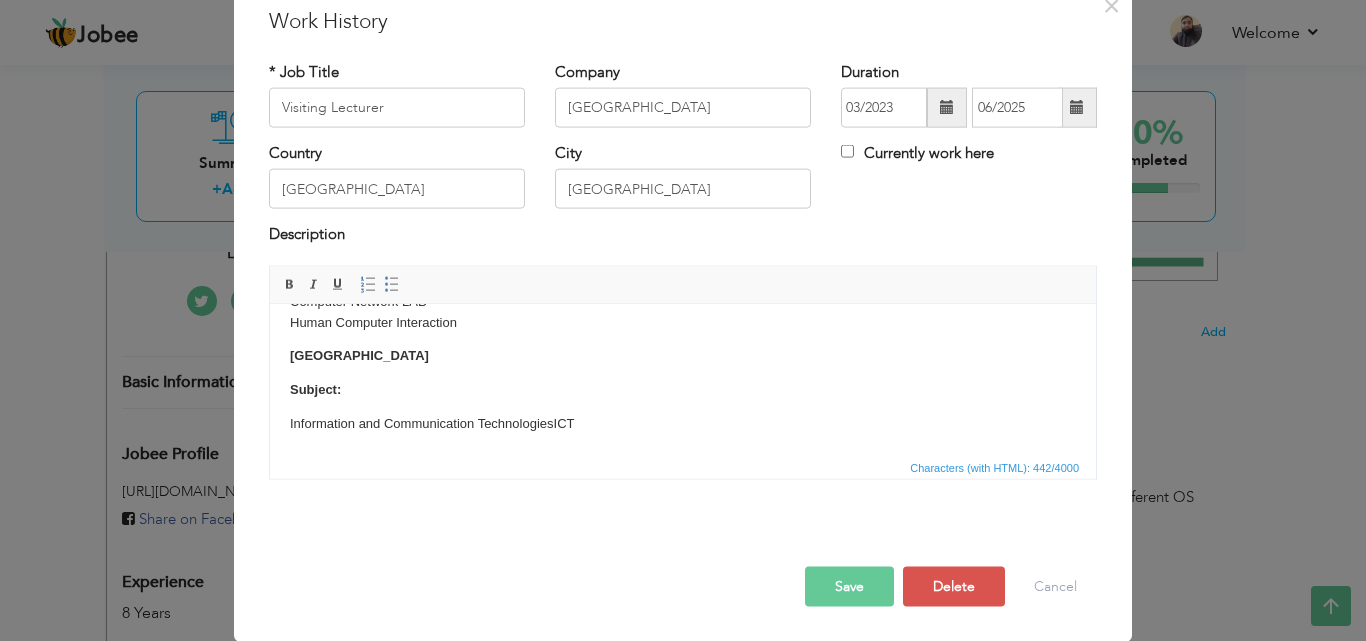 click on "Save" at bounding box center (849, 586) 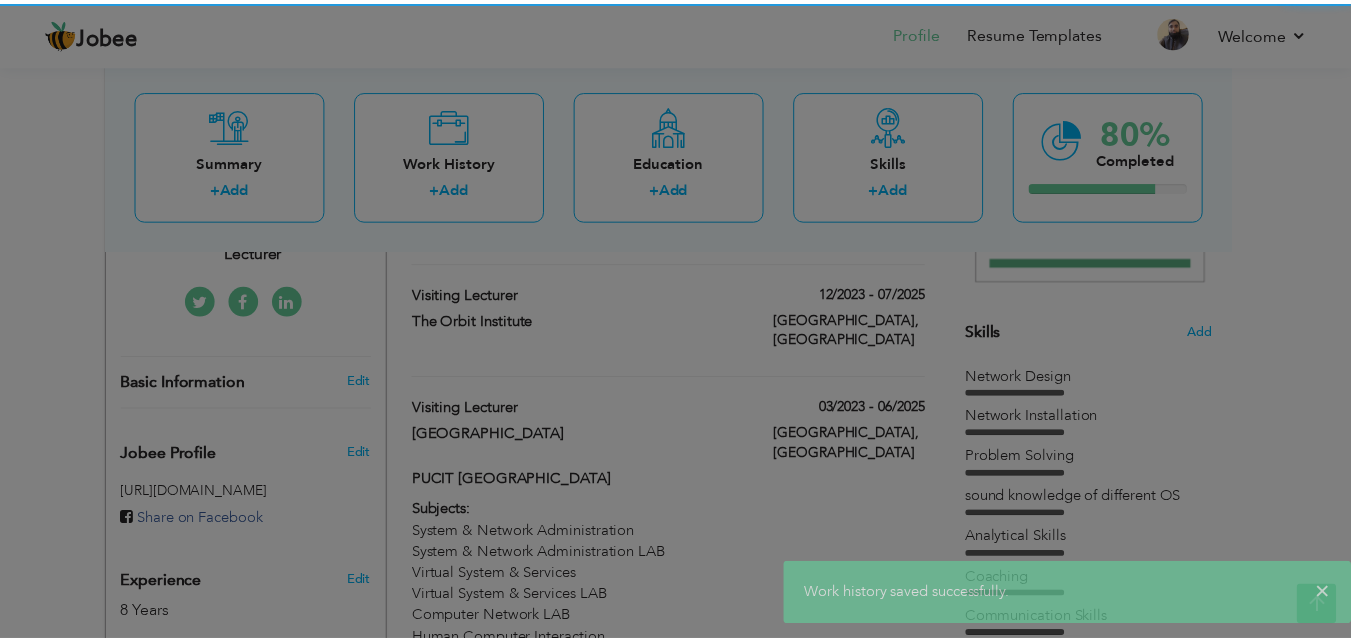scroll, scrollTop: 0, scrollLeft: 0, axis: both 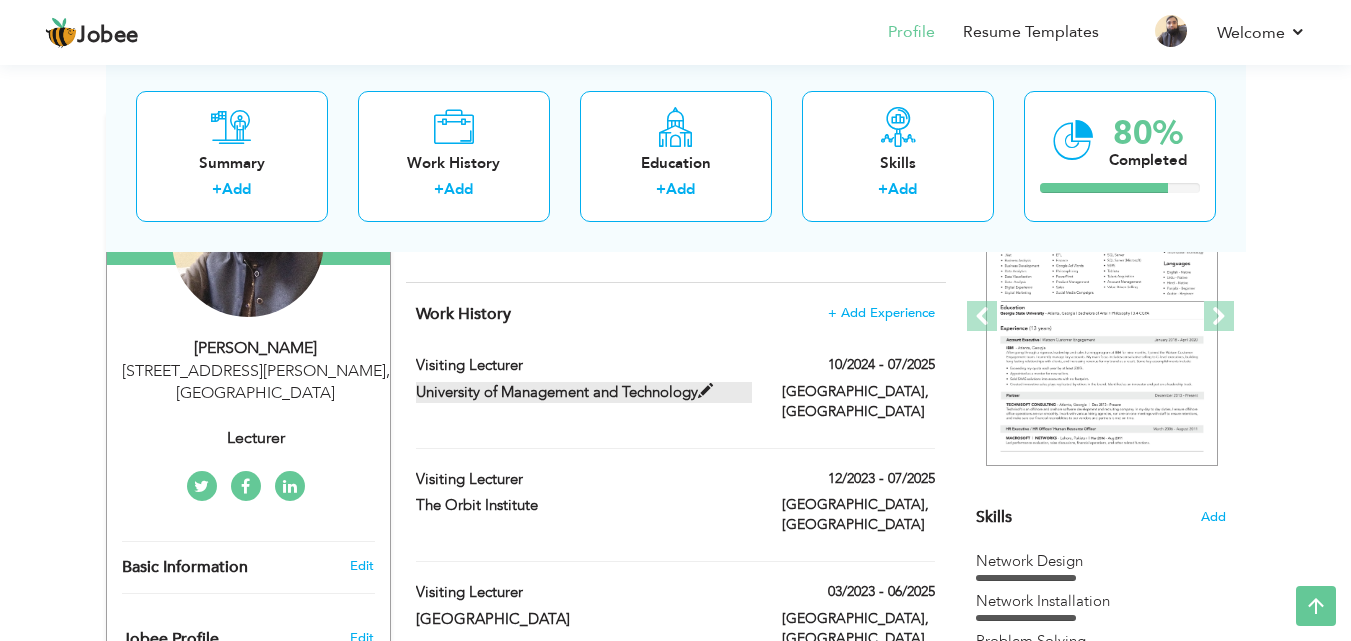 click at bounding box center [705, 391] 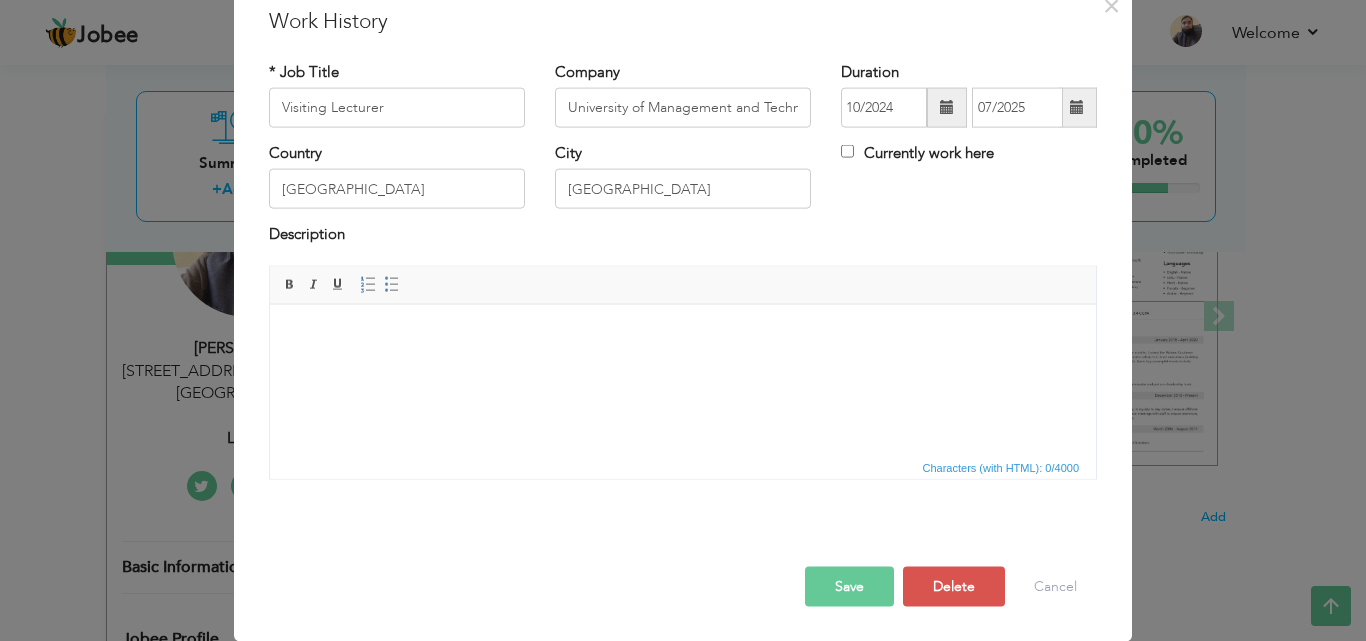 scroll, scrollTop: 0, scrollLeft: 0, axis: both 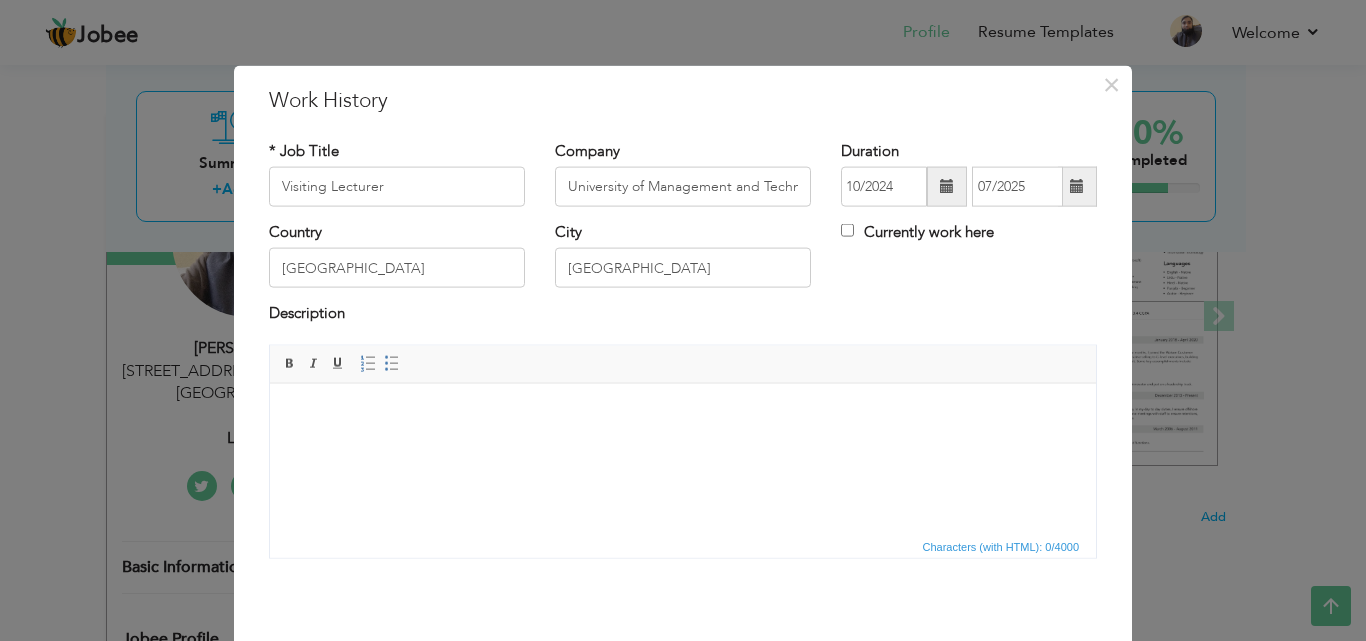 click at bounding box center (683, 413) 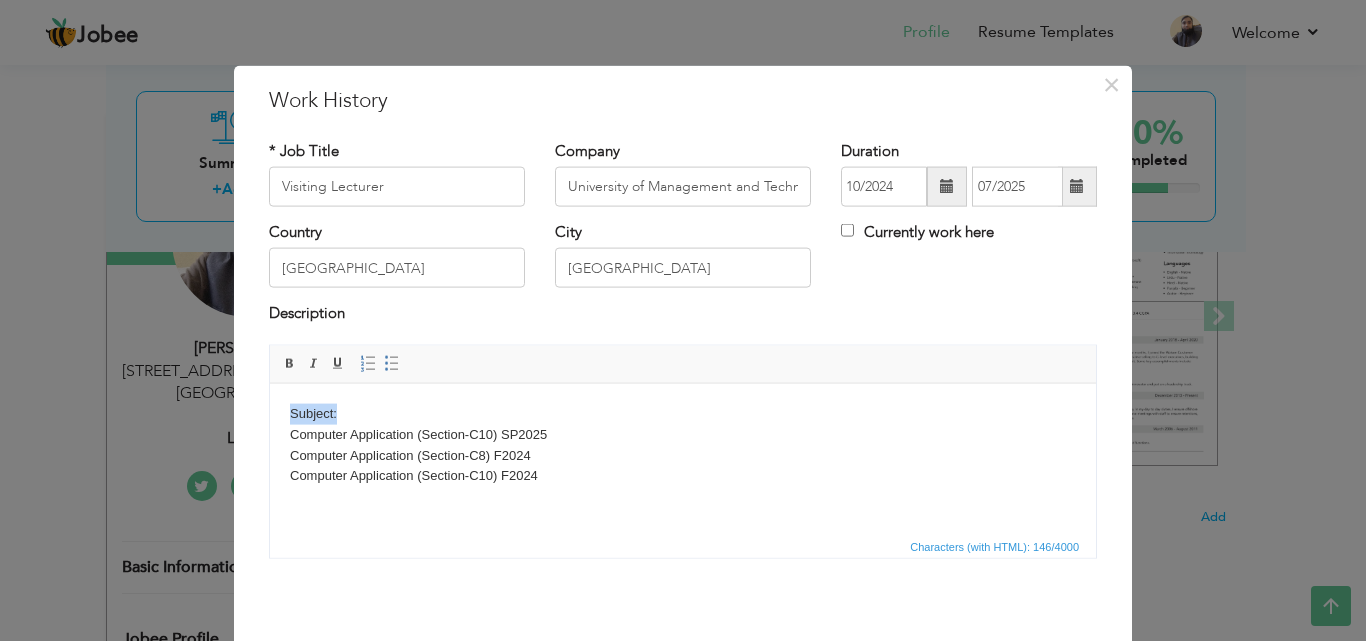 drag, startPoint x: 337, startPoint y: 412, endPoint x: 260, endPoint y: 415, distance: 77.05842 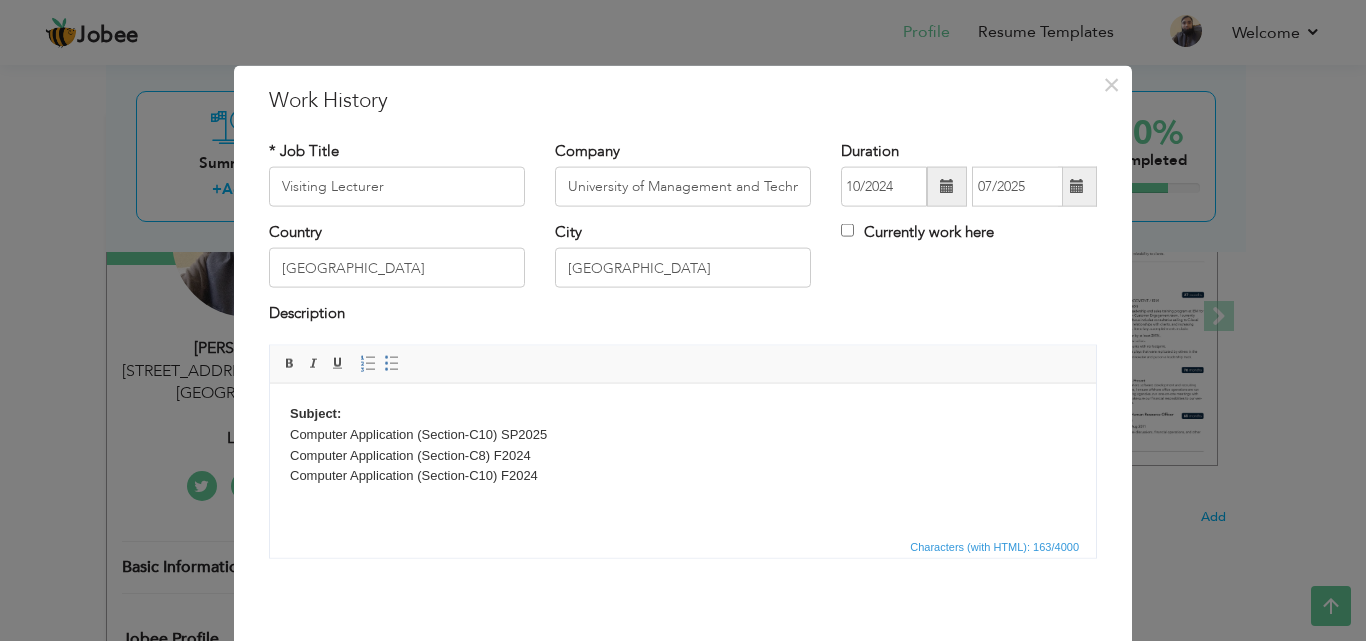 click on "Subject: Computer Application (Section-C10) SP2025 Computer Application (Section-C8) F2024 Computer Application (Section-C10) F2024" at bounding box center [683, 444] 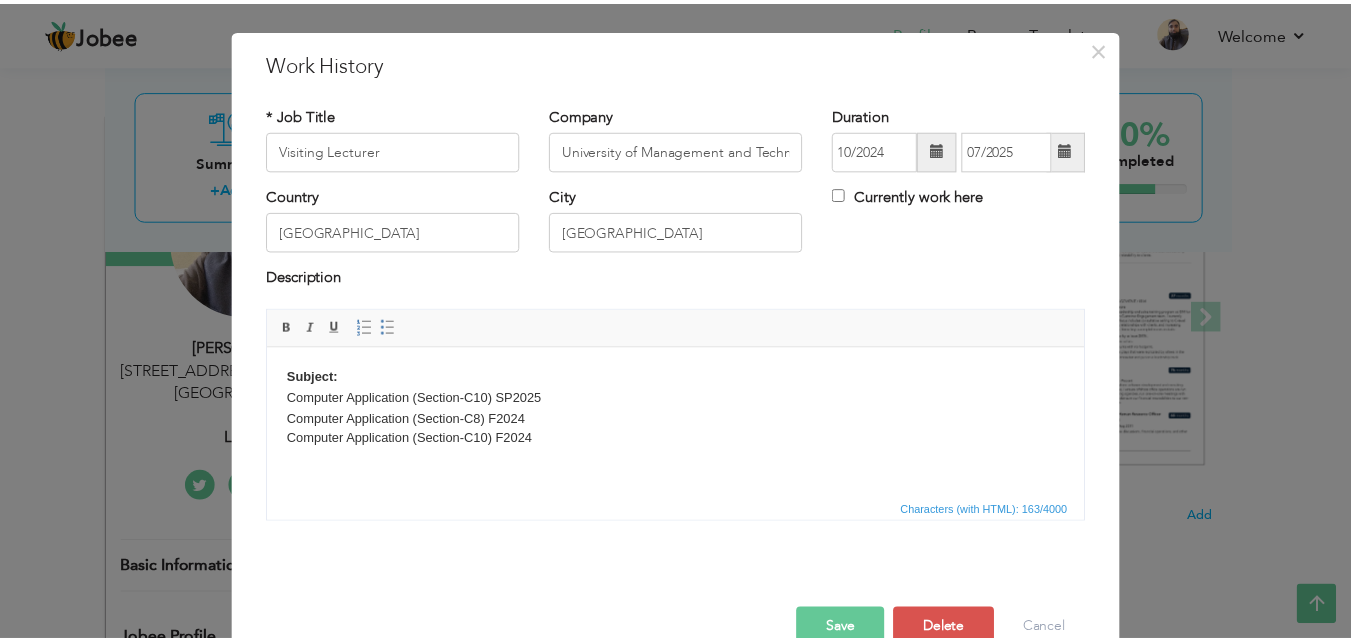 scroll, scrollTop: 79, scrollLeft: 0, axis: vertical 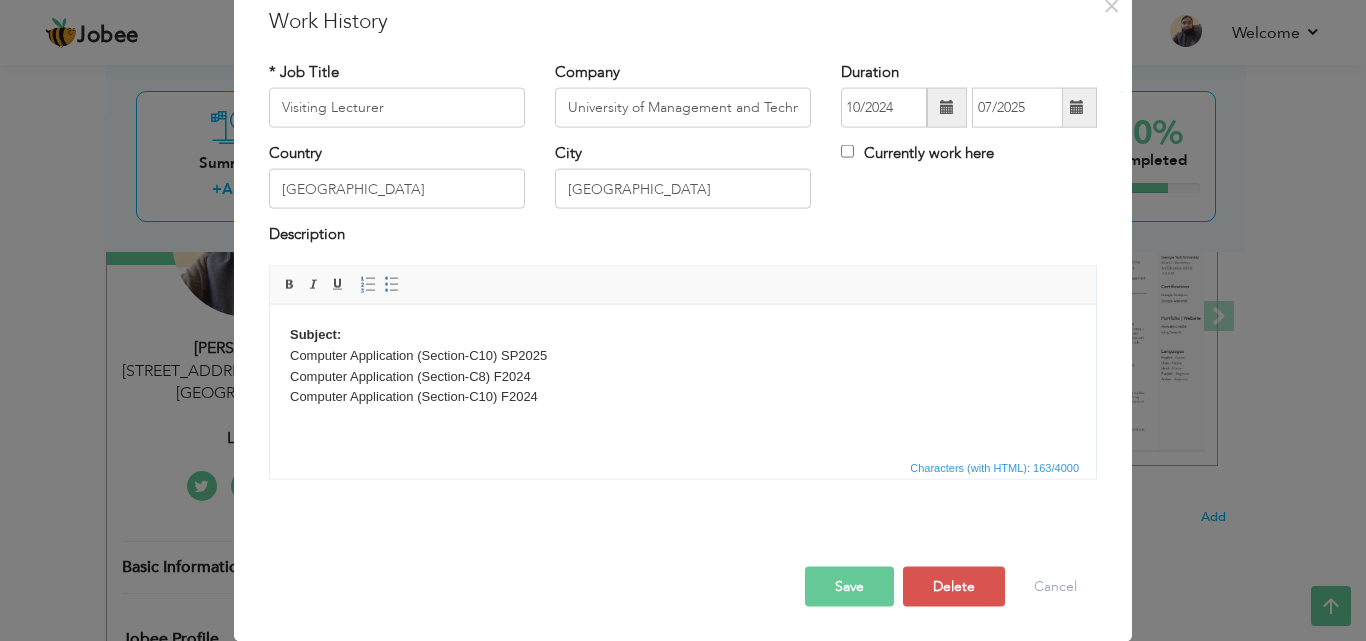 click on "Save" at bounding box center (849, 586) 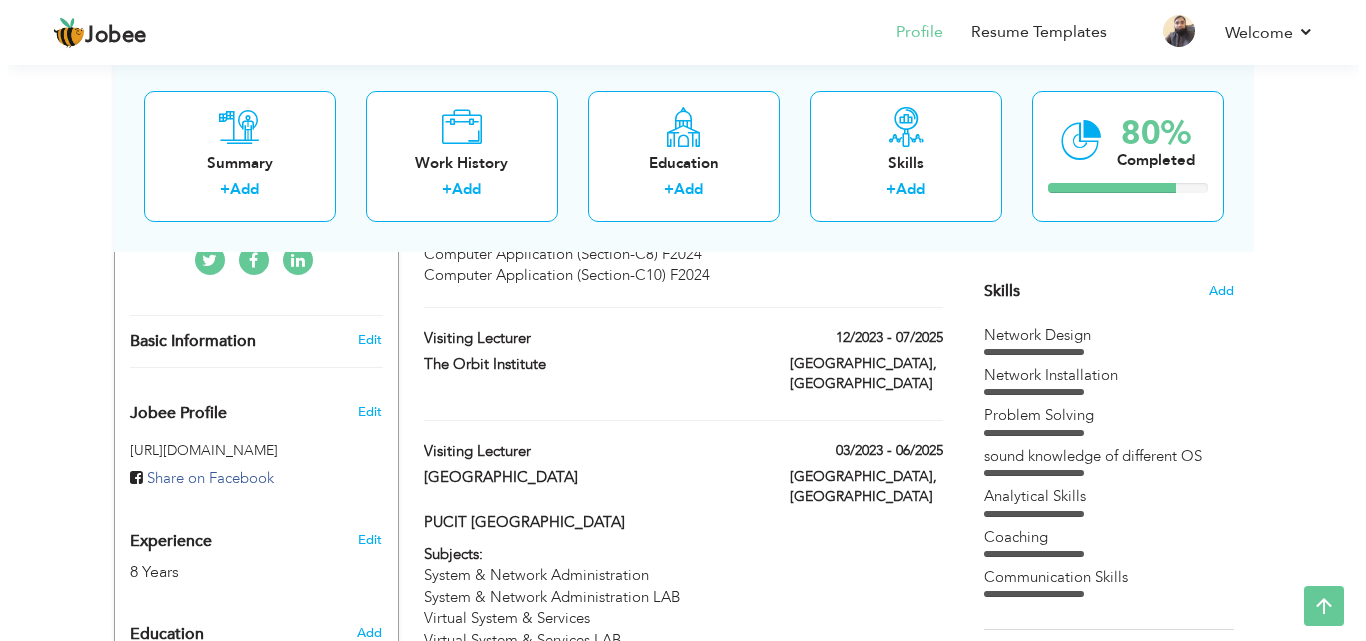 scroll, scrollTop: 510, scrollLeft: 0, axis: vertical 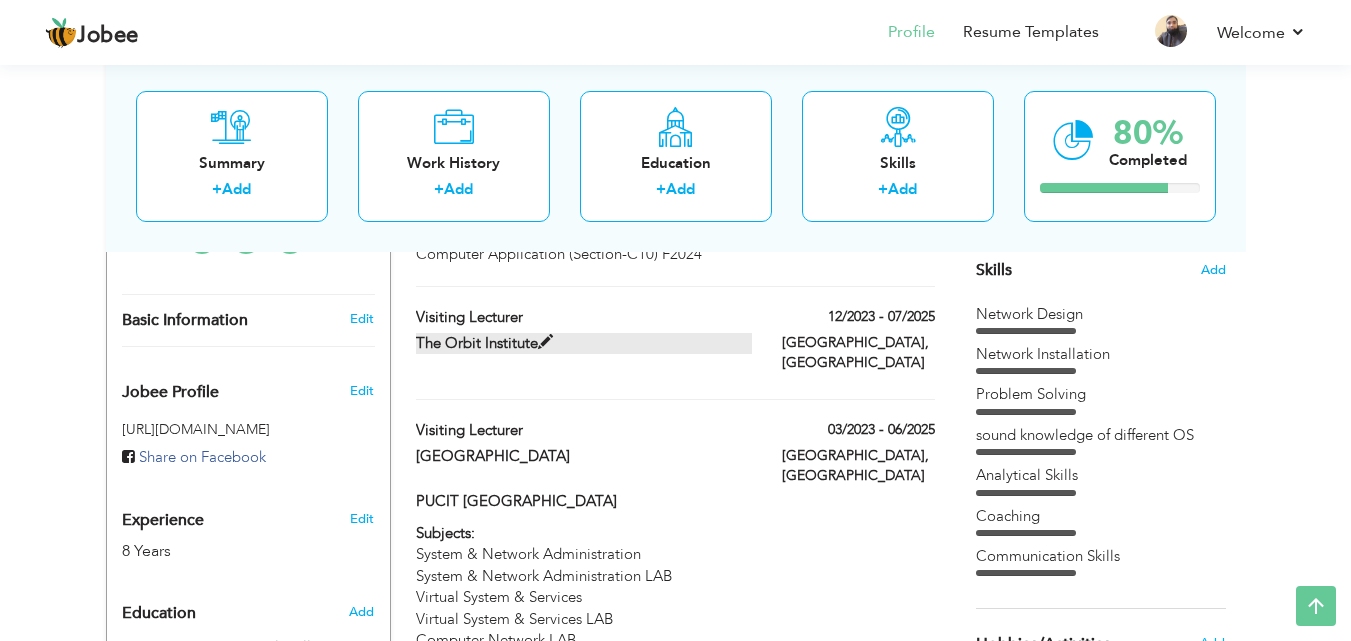 click at bounding box center [545, 342] 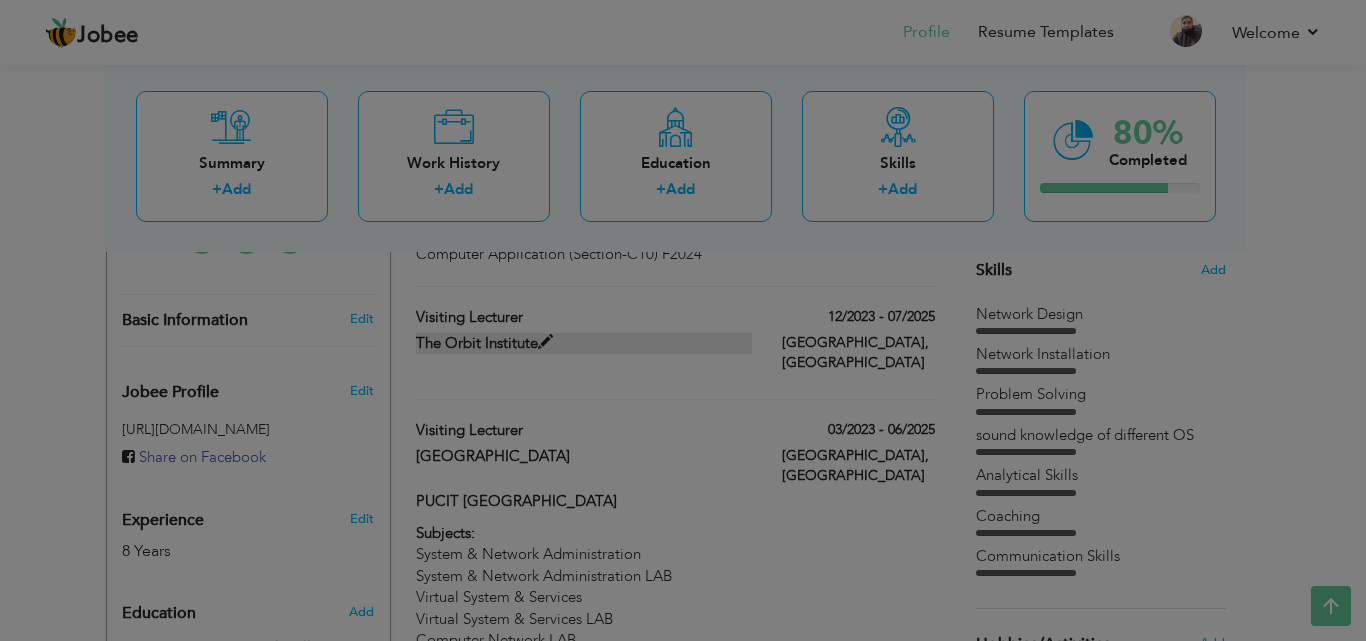 scroll, scrollTop: 0, scrollLeft: 0, axis: both 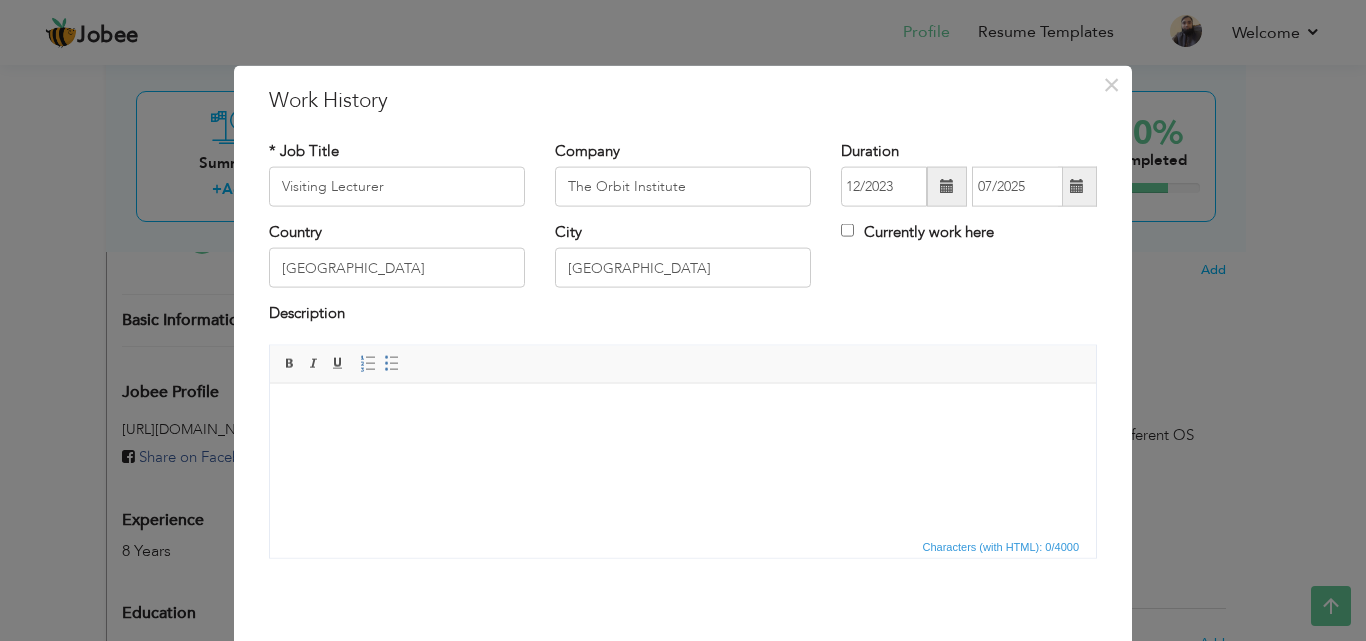 click at bounding box center [683, 413] 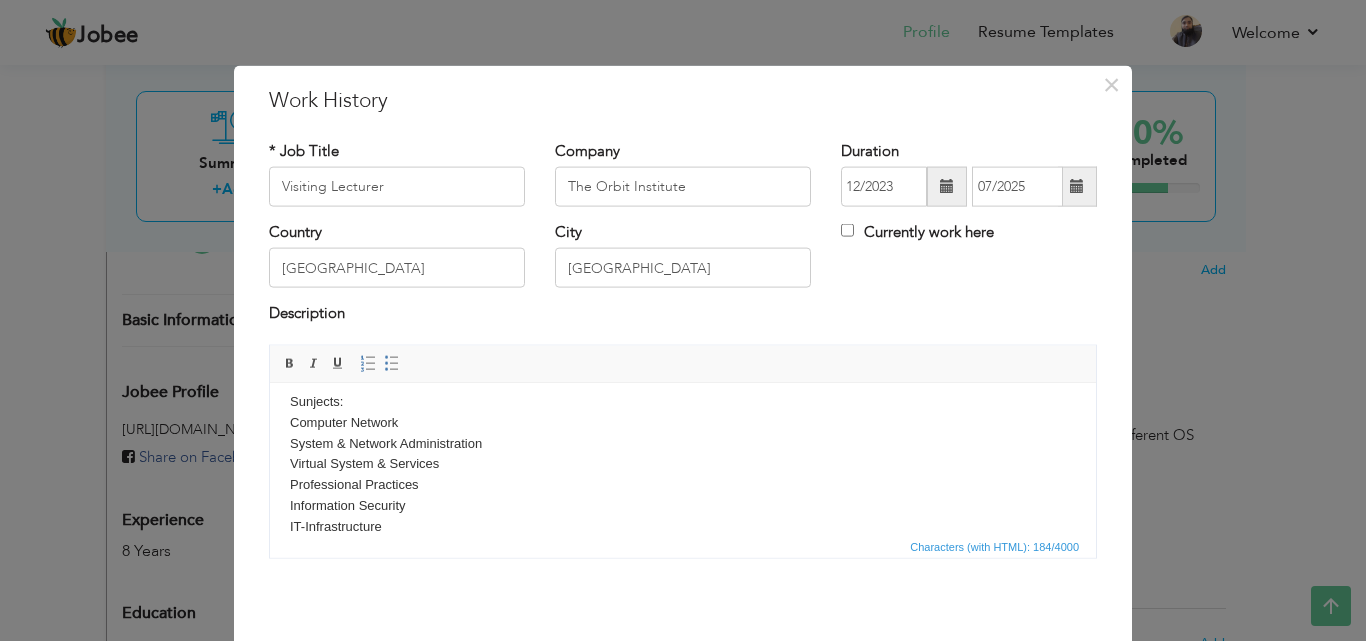 click on "Sunjects: Computer Network System & Network Administration Virtual System & Services Professional Practices Information Security IT-Infrastructure" at bounding box center (683, 464) 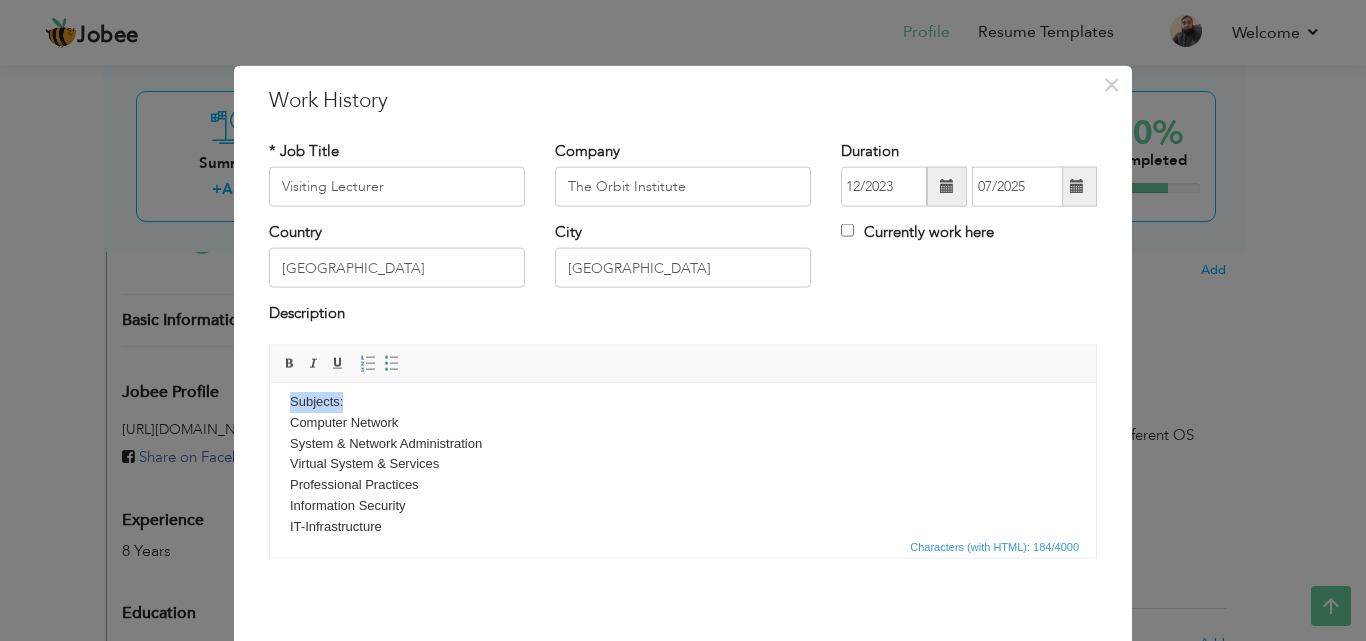 drag, startPoint x: 348, startPoint y: 400, endPoint x: 253, endPoint y: 408, distance: 95.33625 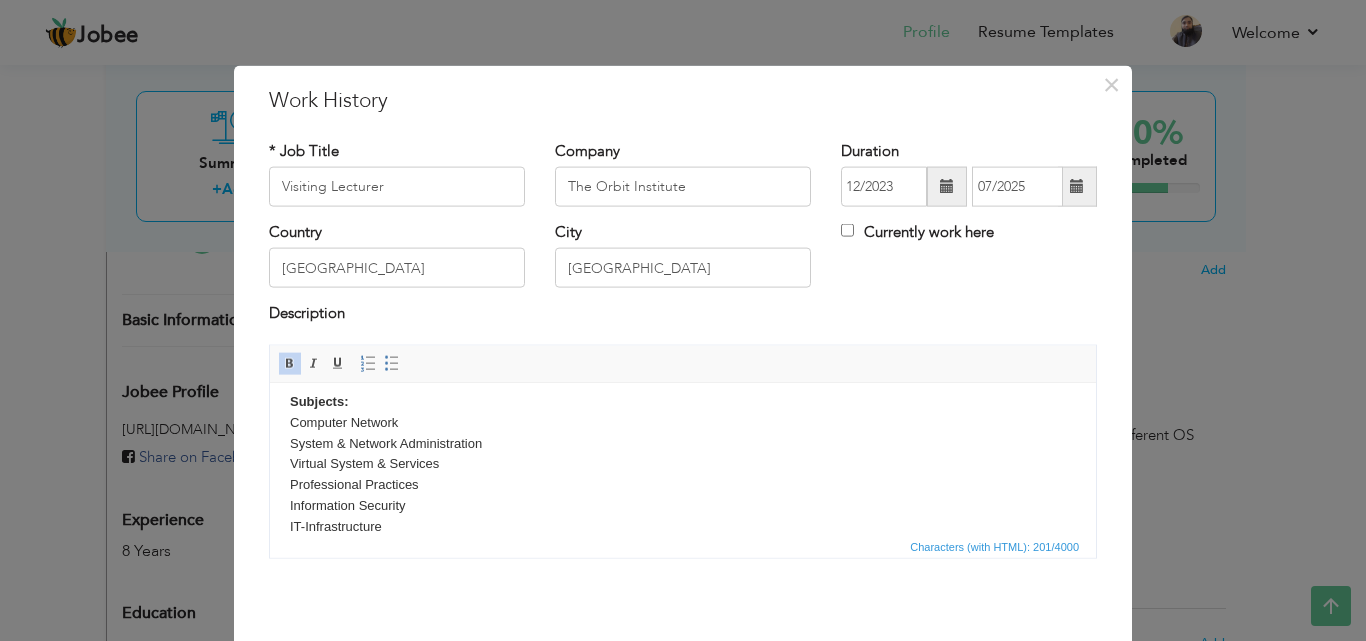 click on "Subjects: Computer Network System & Network Administration Virtual System & Services Professional Practices Information Security IT-Infrastructure" at bounding box center [683, 464] 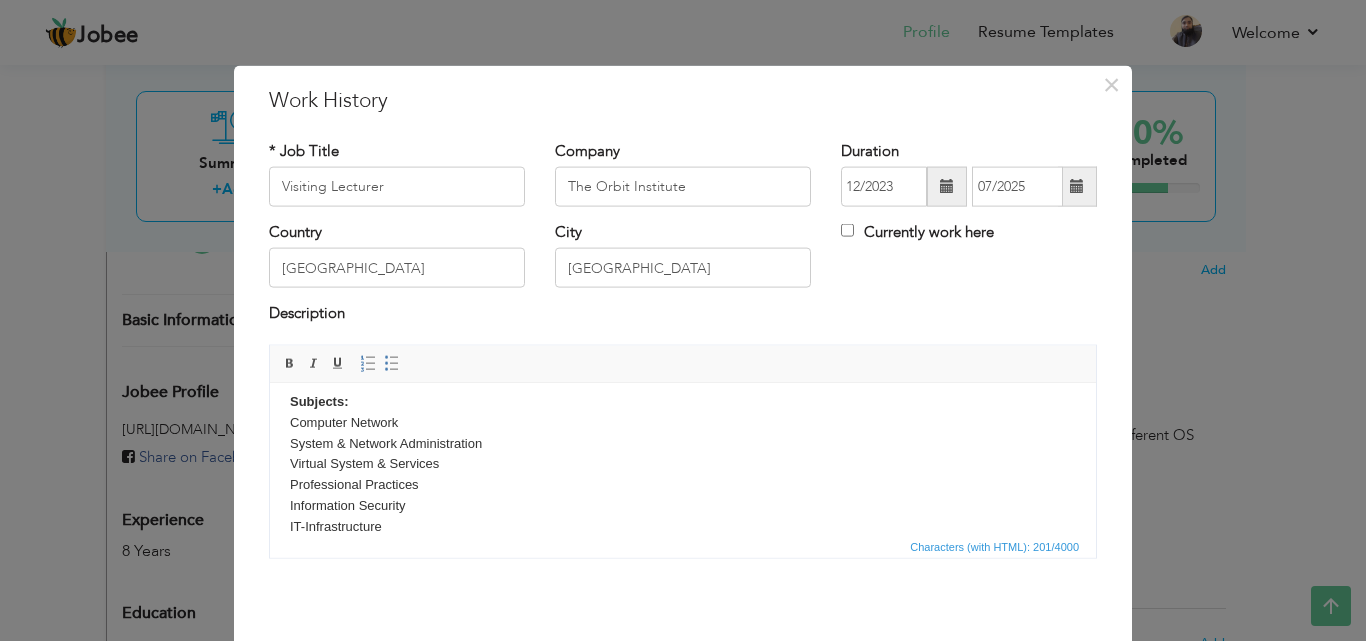 click on "Subjects: Computer Network System & Network Administration Virtual System & Services Professional Practices Information Security IT-Infrastructure" at bounding box center (683, 464) 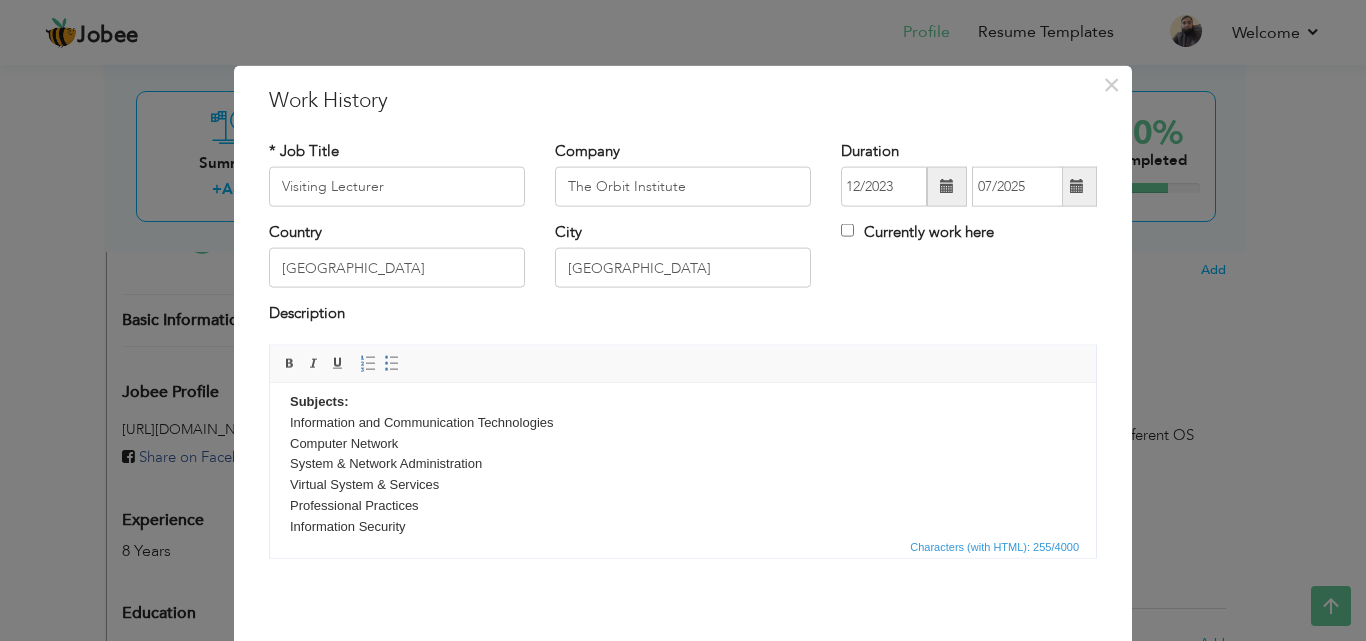 click on "Subjects: Information and Communication Technologies  Computer Network System & Network Administration Virtual System & Services Professional Practices Information Security IT-Infrastructure" at bounding box center [683, 474] 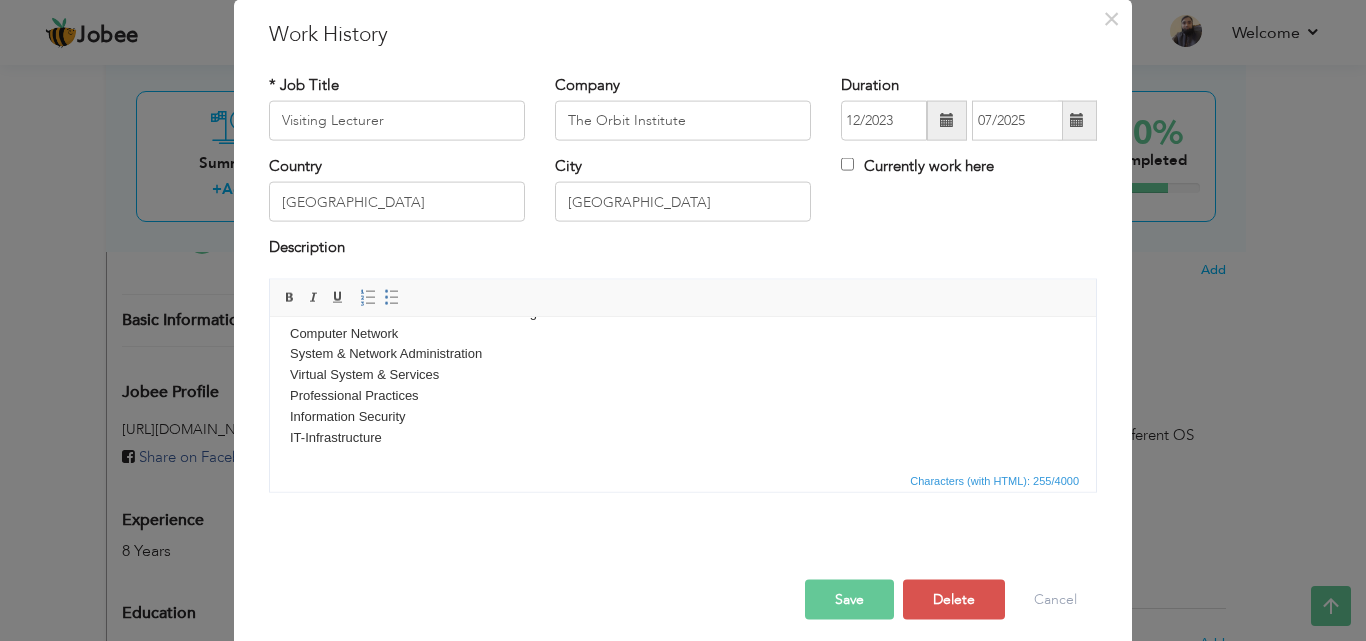 scroll, scrollTop: 79, scrollLeft: 0, axis: vertical 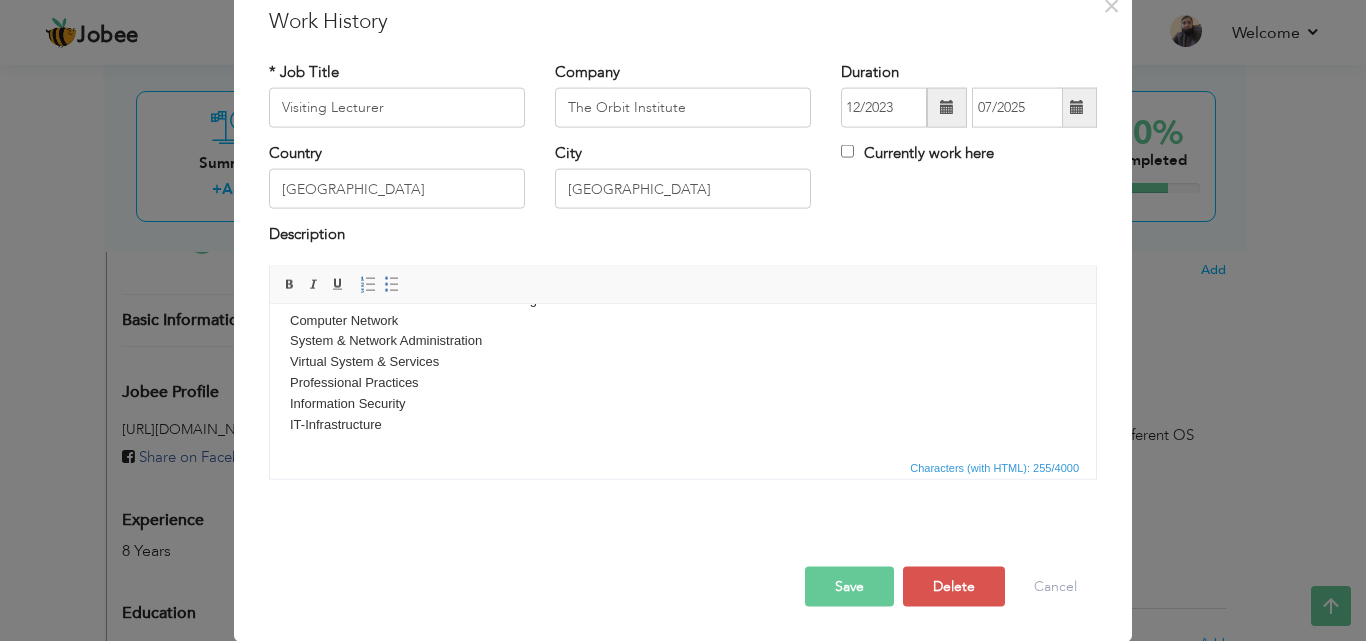 click on "Save" at bounding box center (849, 586) 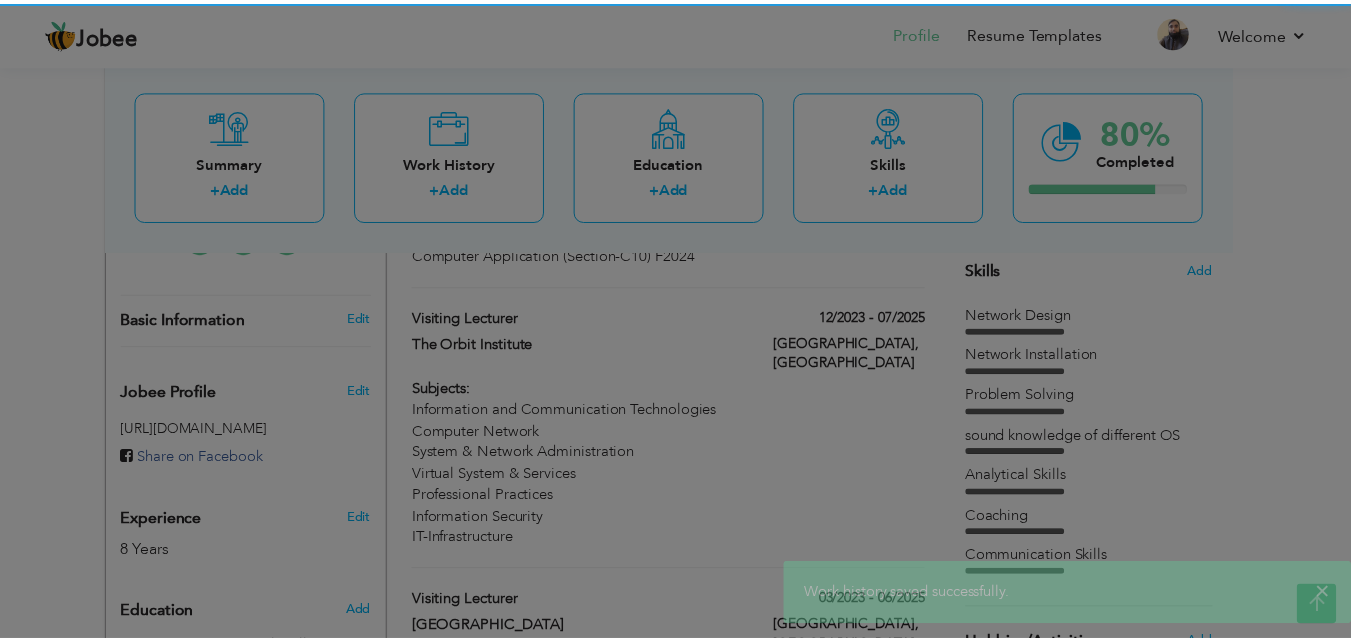 scroll, scrollTop: 0, scrollLeft: 0, axis: both 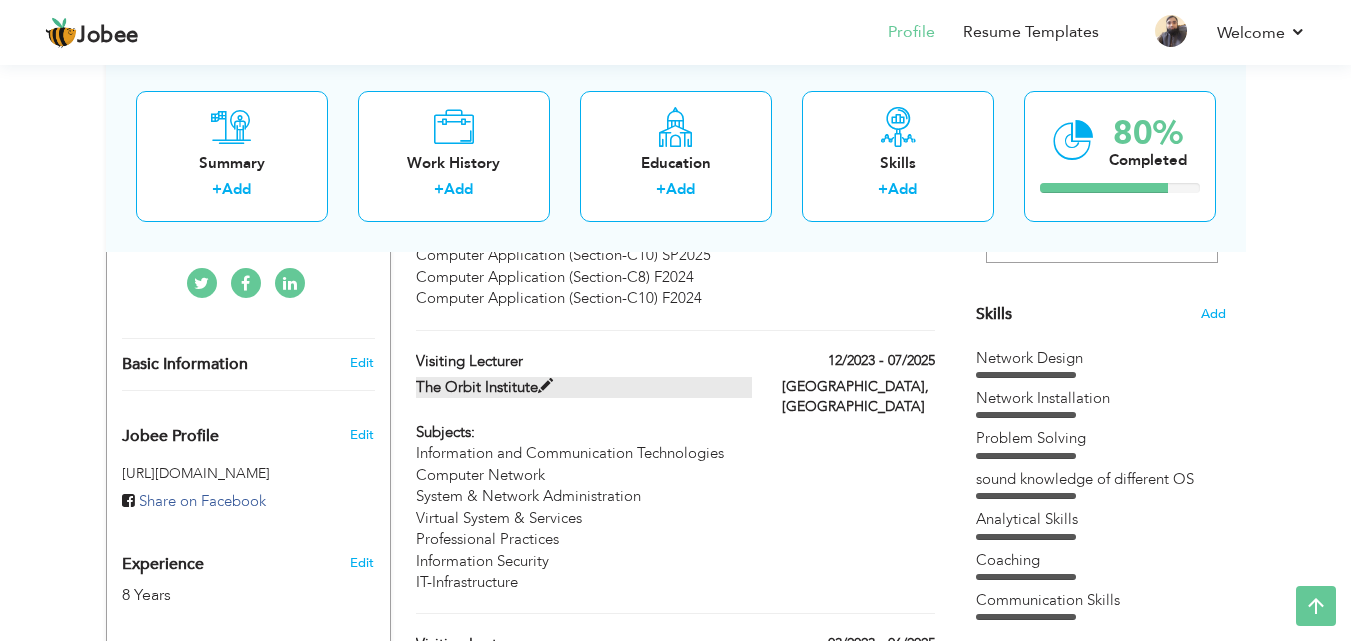 click at bounding box center (545, 386) 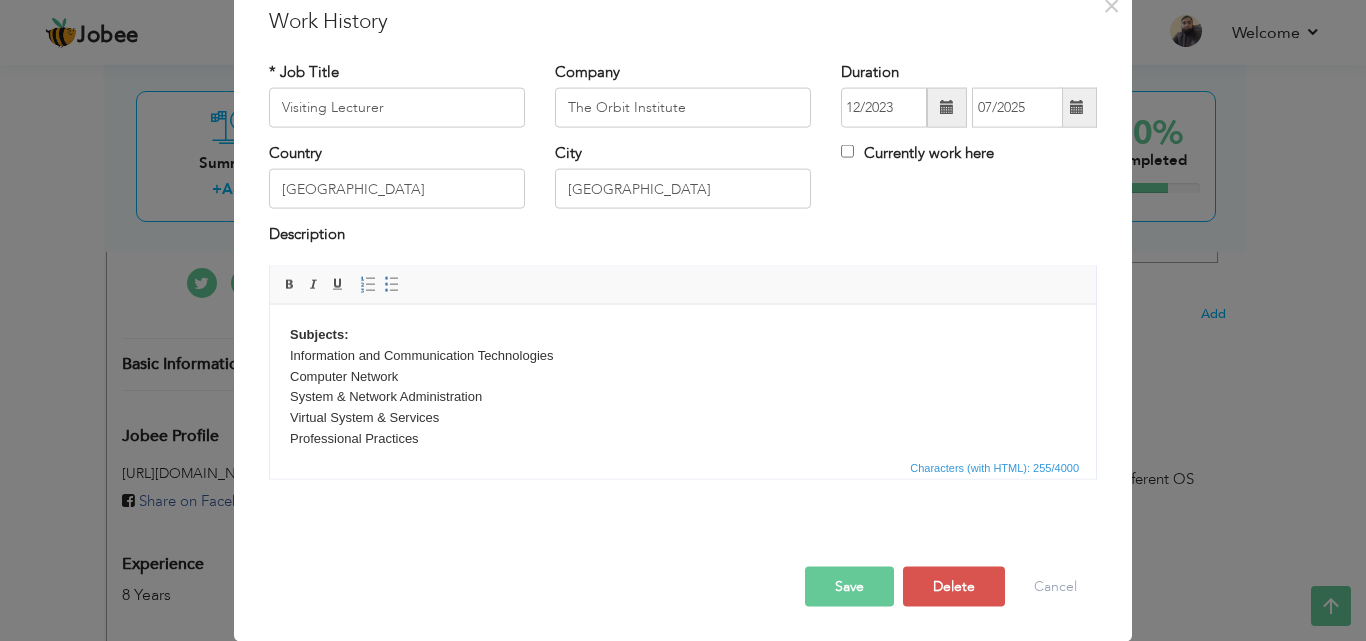 scroll, scrollTop: 0, scrollLeft: 0, axis: both 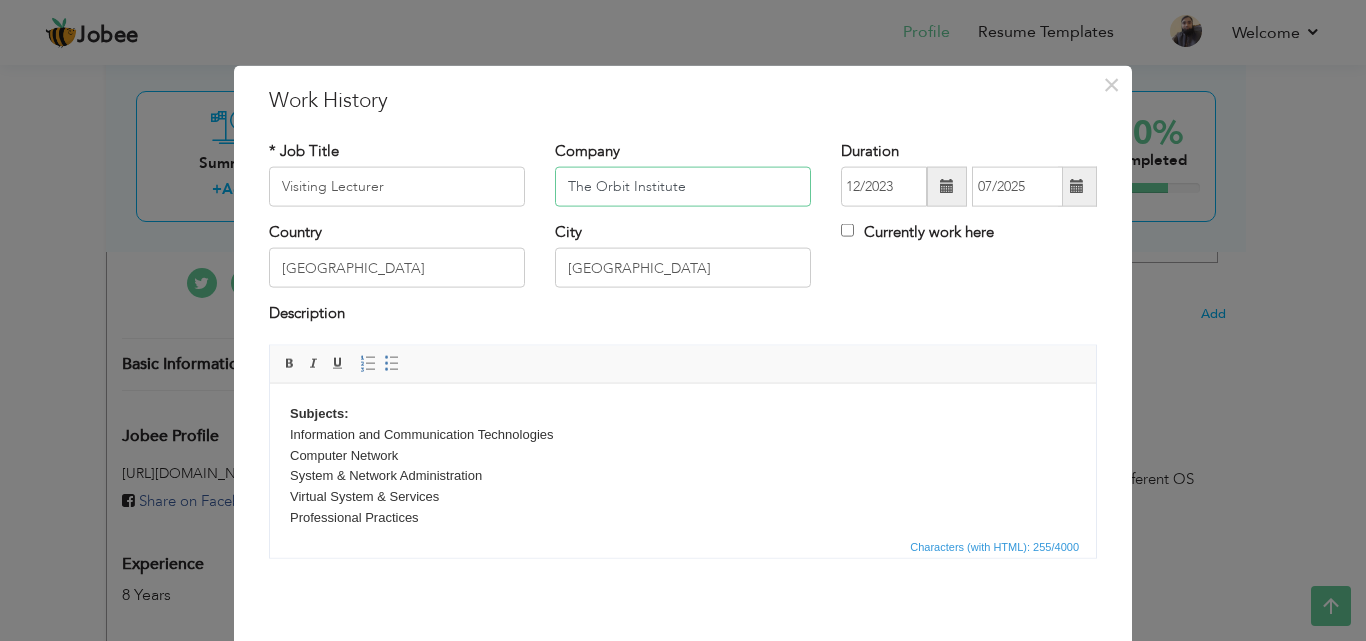 click on "The Orbit Institute" at bounding box center [683, 187] 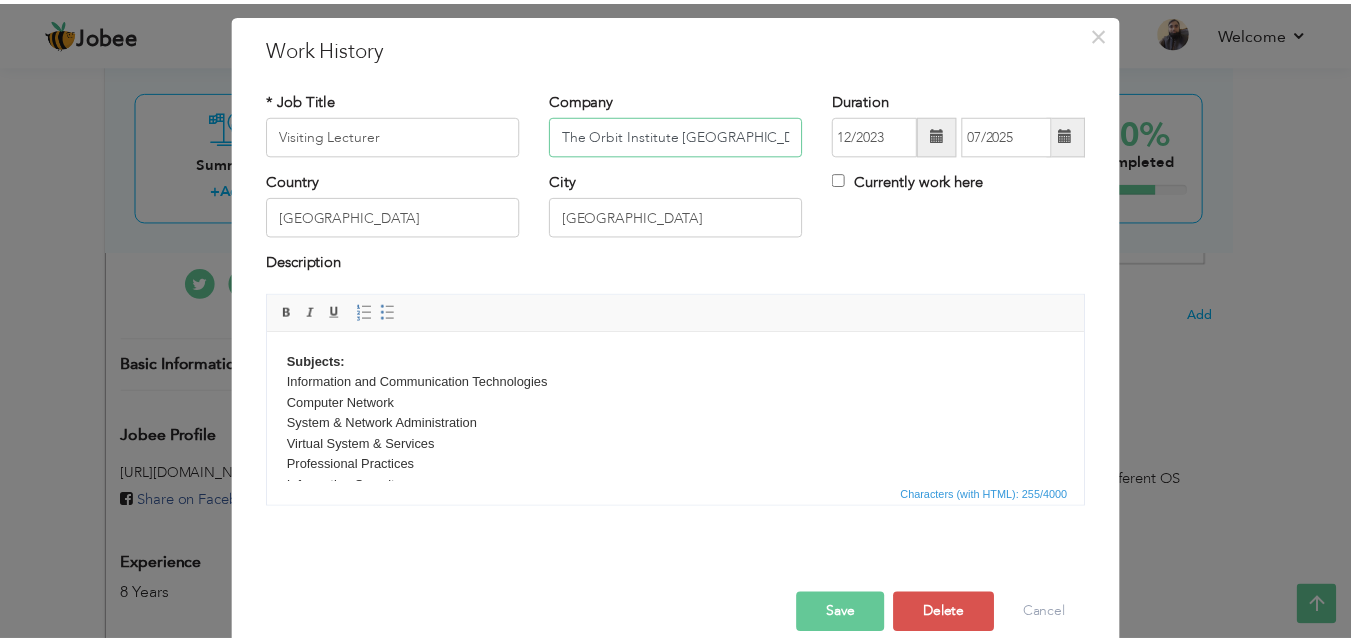 scroll, scrollTop: 79, scrollLeft: 0, axis: vertical 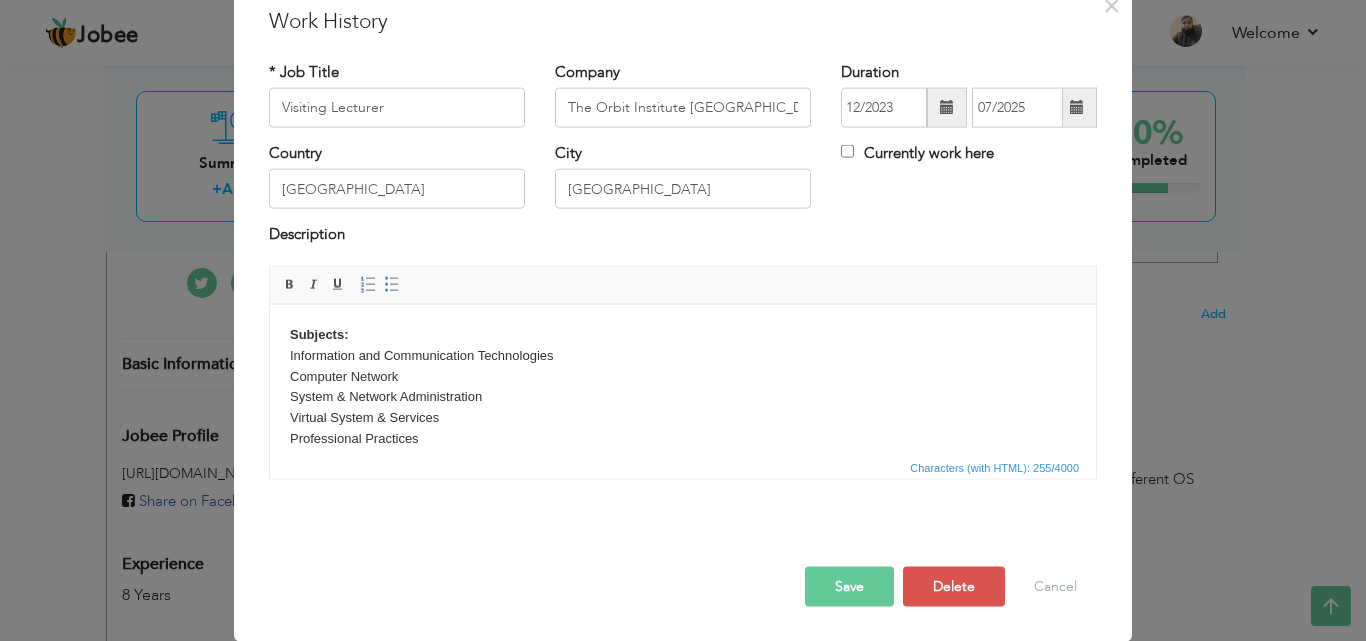 click on "Save" at bounding box center (849, 586) 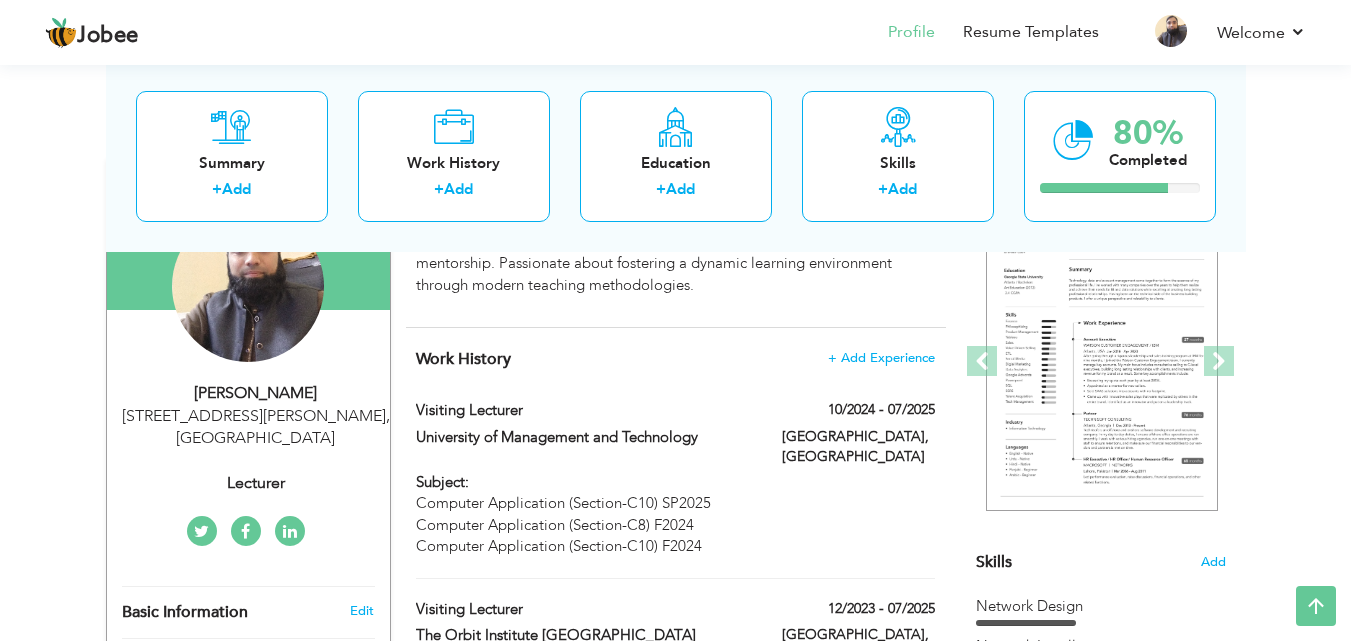 scroll, scrollTop: 270, scrollLeft: 0, axis: vertical 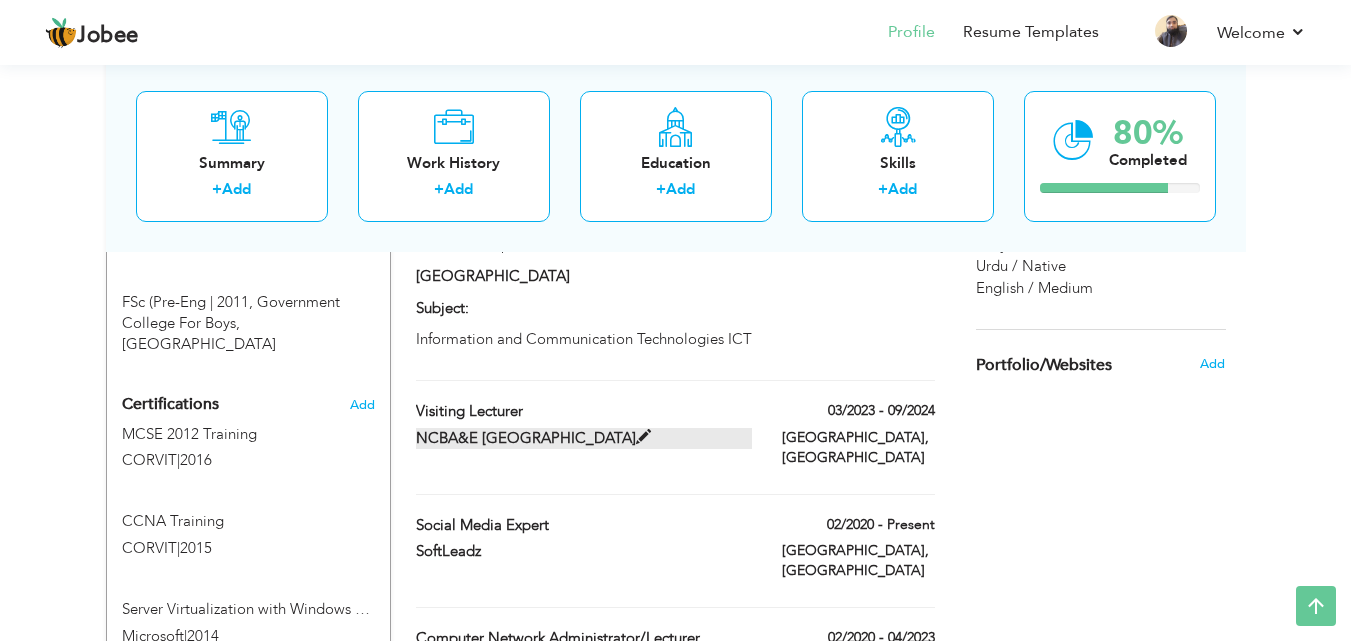 click at bounding box center [643, 437] 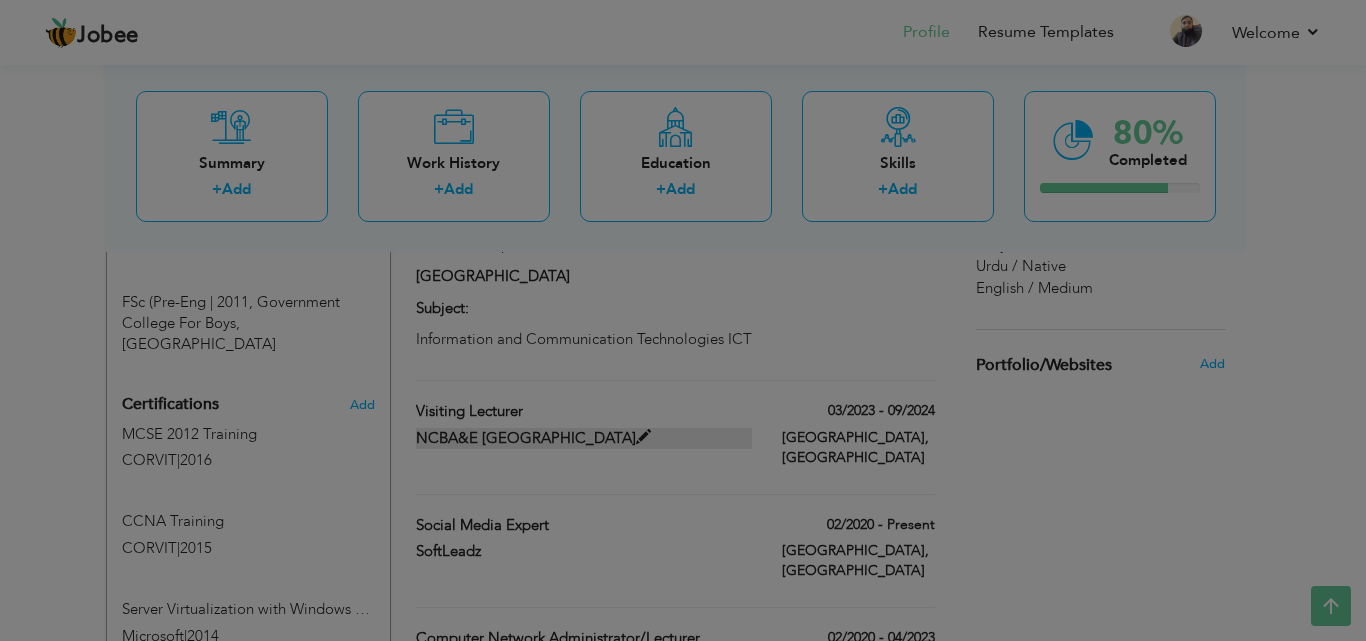 scroll, scrollTop: 0, scrollLeft: 0, axis: both 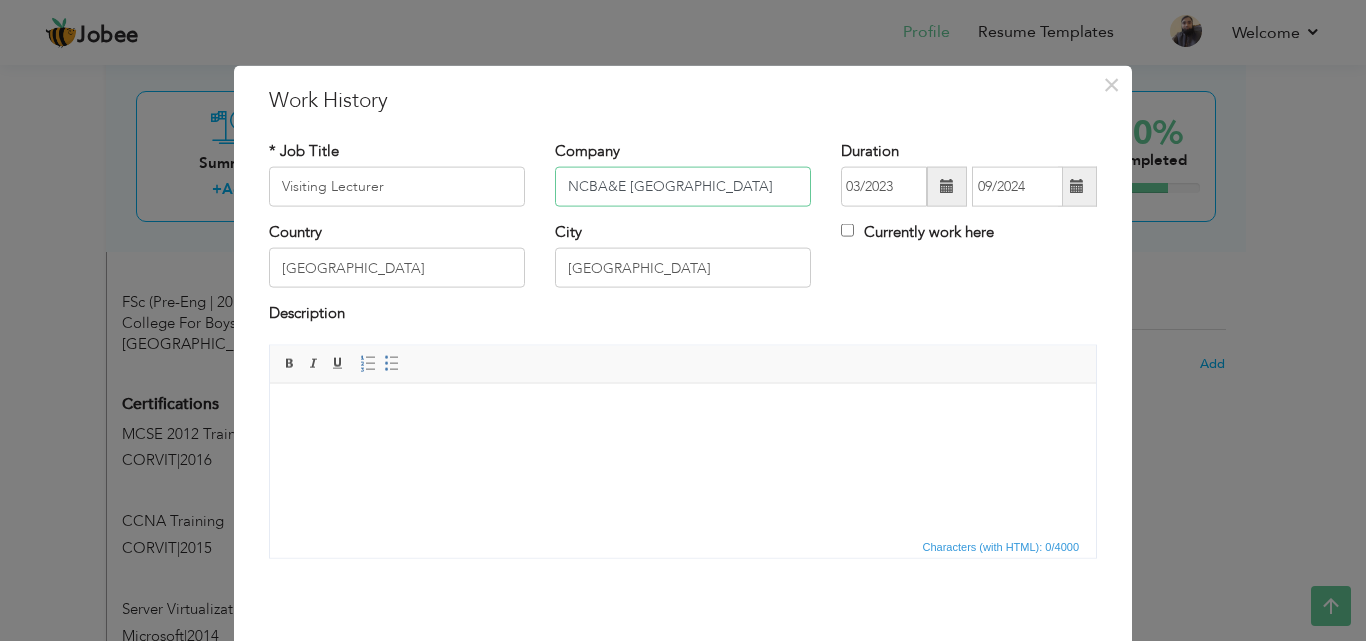 click on "NCBA&E West Canal Campus" at bounding box center [683, 187] 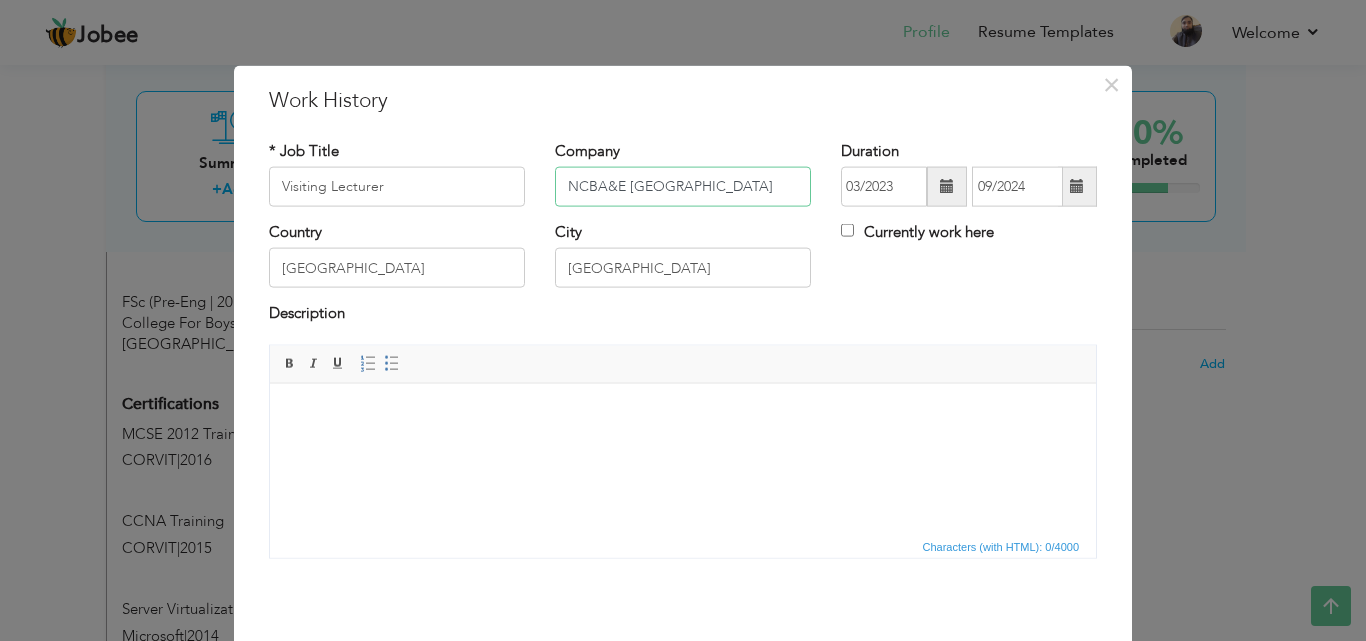 scroll, scrollTop: 0, scrollLeft: 3, axis: horizontal 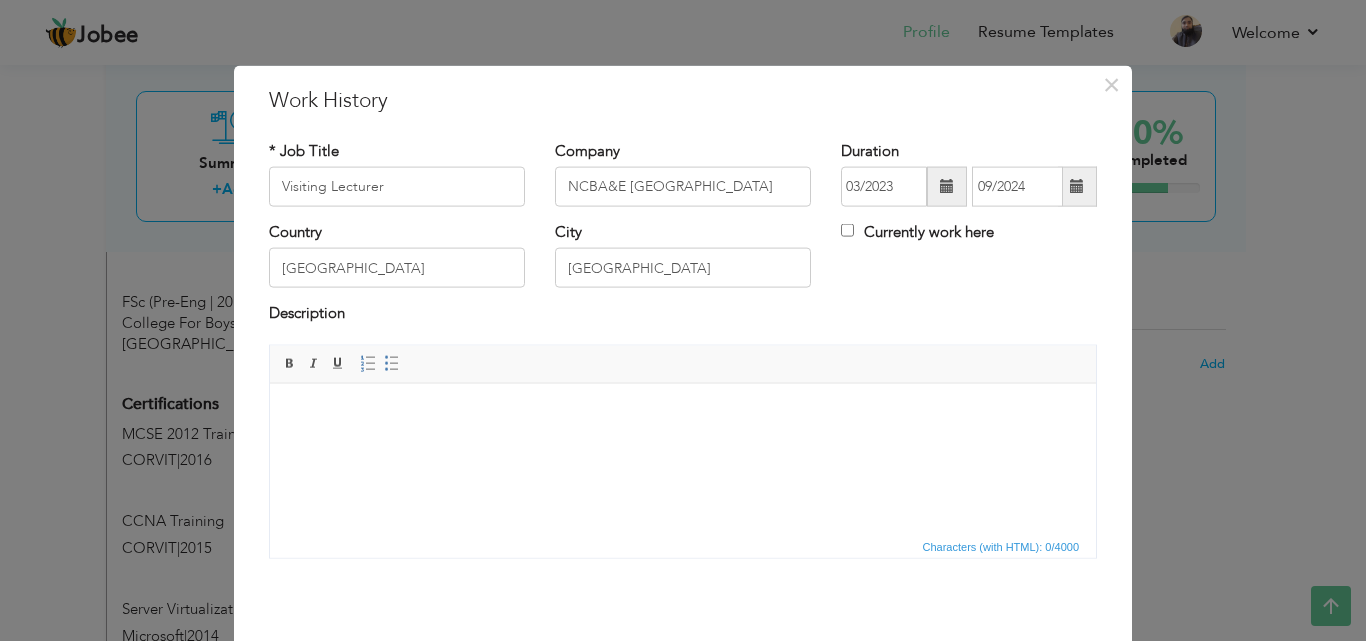 click at bounding box center [683, 413] 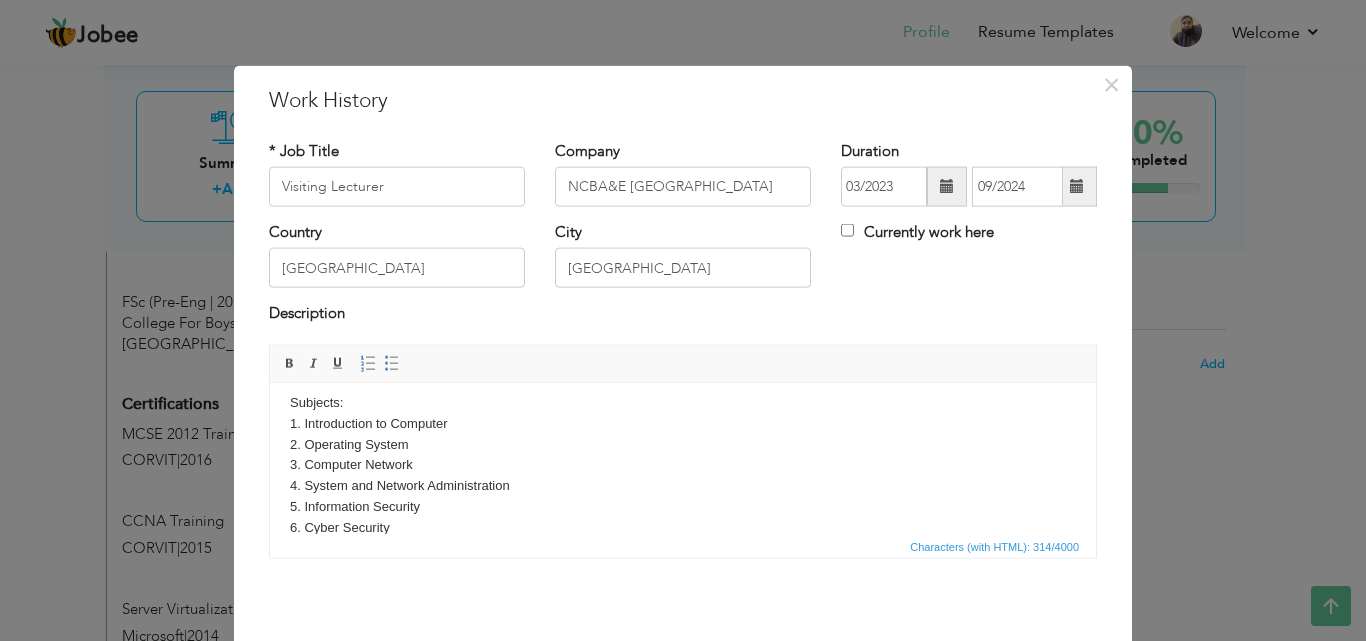 scroll, scrollTop: 0, scrollLeft: 0, axis: both 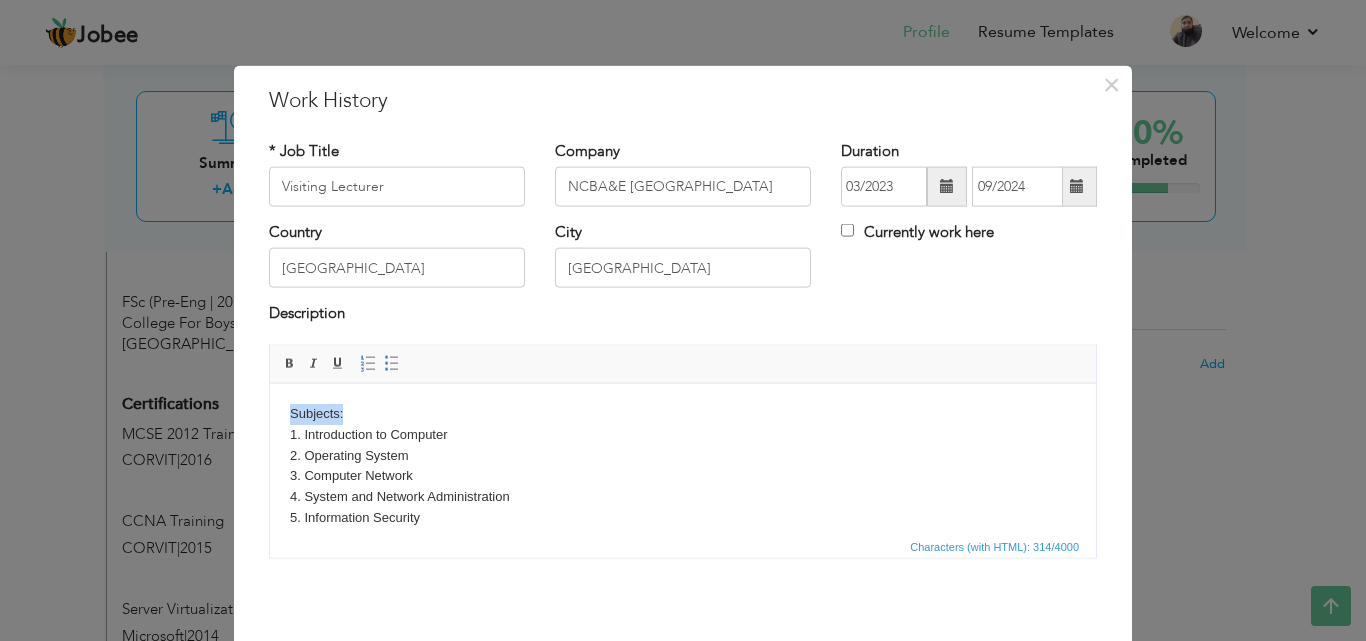 drag, startPoint x: 345, startPoint y: 408, endPoint x: 222, endPoint y: 407, distance: 123.00407 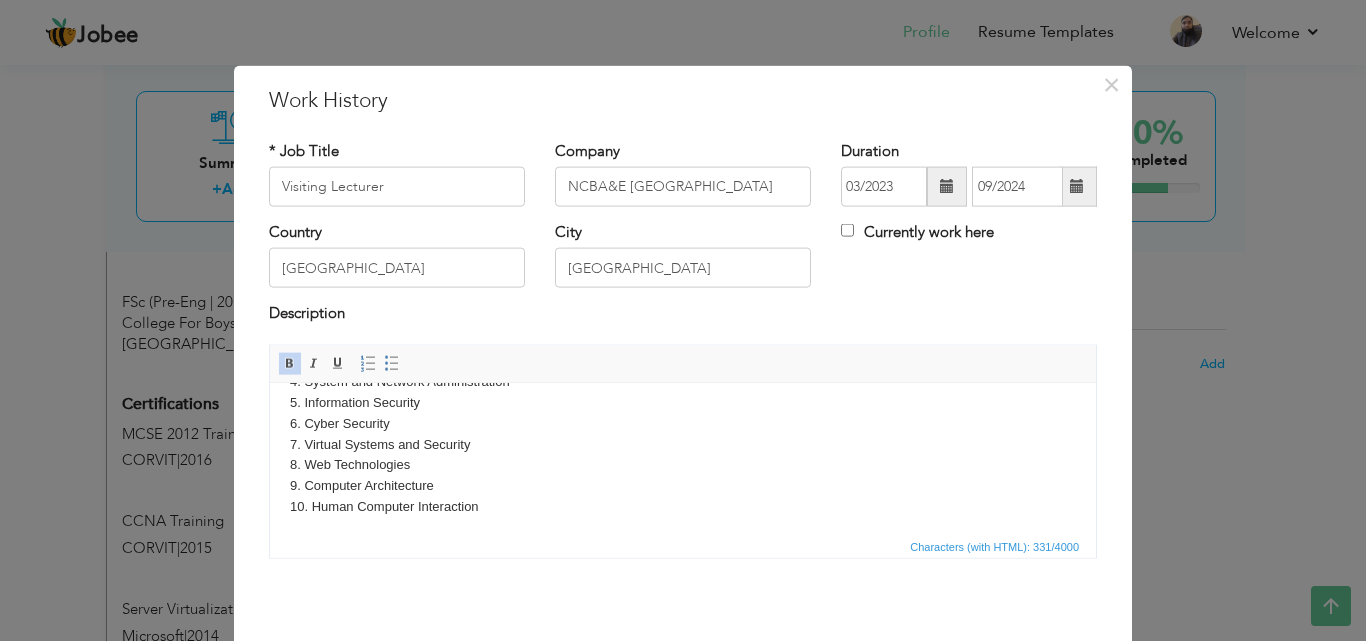 scroll, scrollTop: 119, scrollLeft: 0, axis: vertical 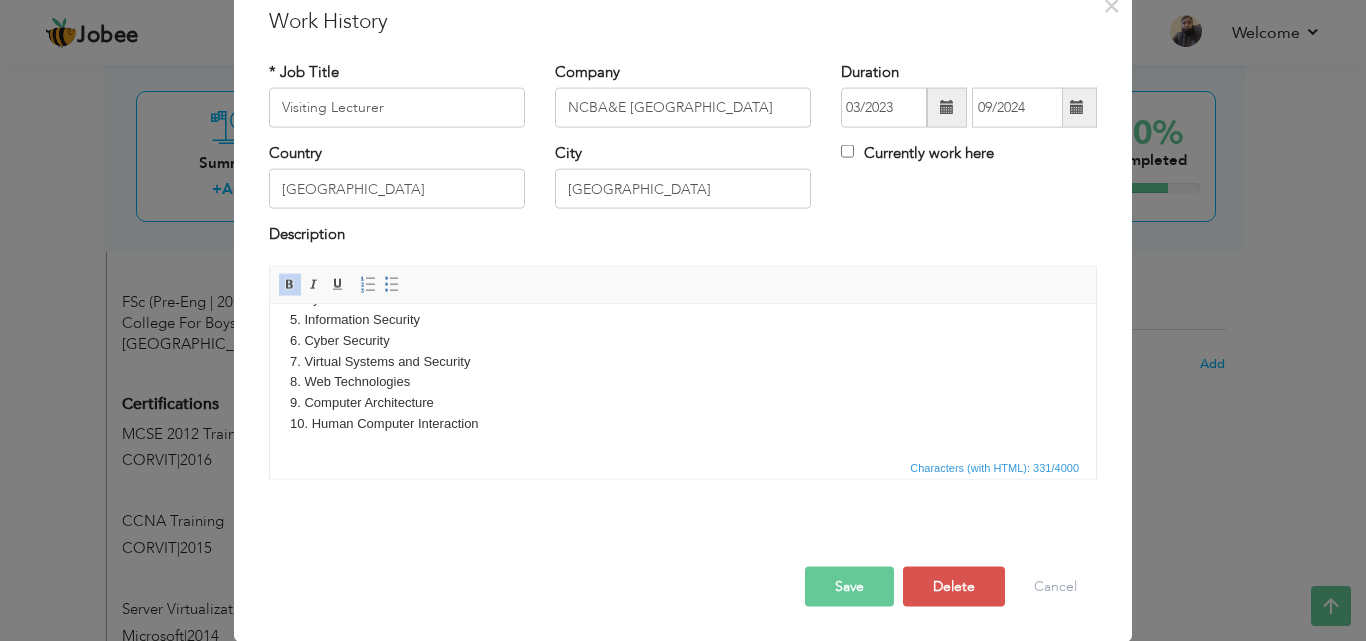 click on "Save" at bounding box center [849, 586] 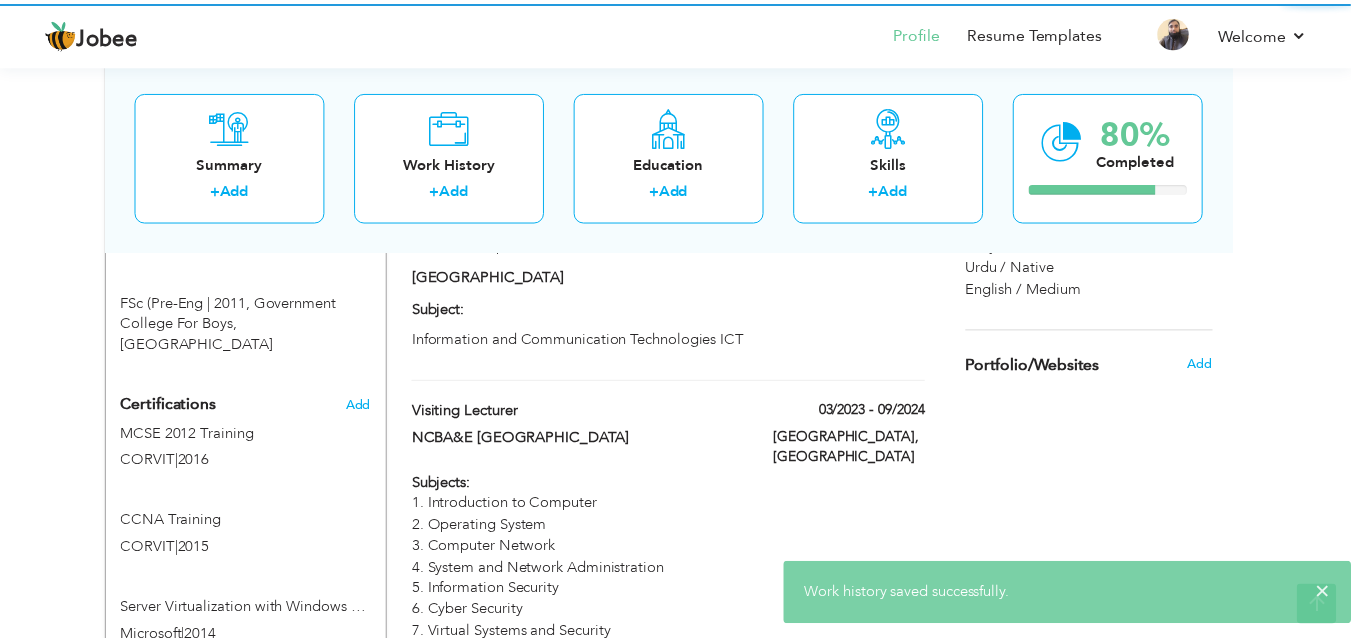 scroll, scrollTop: 0, scrollLeft: 0, axis: both 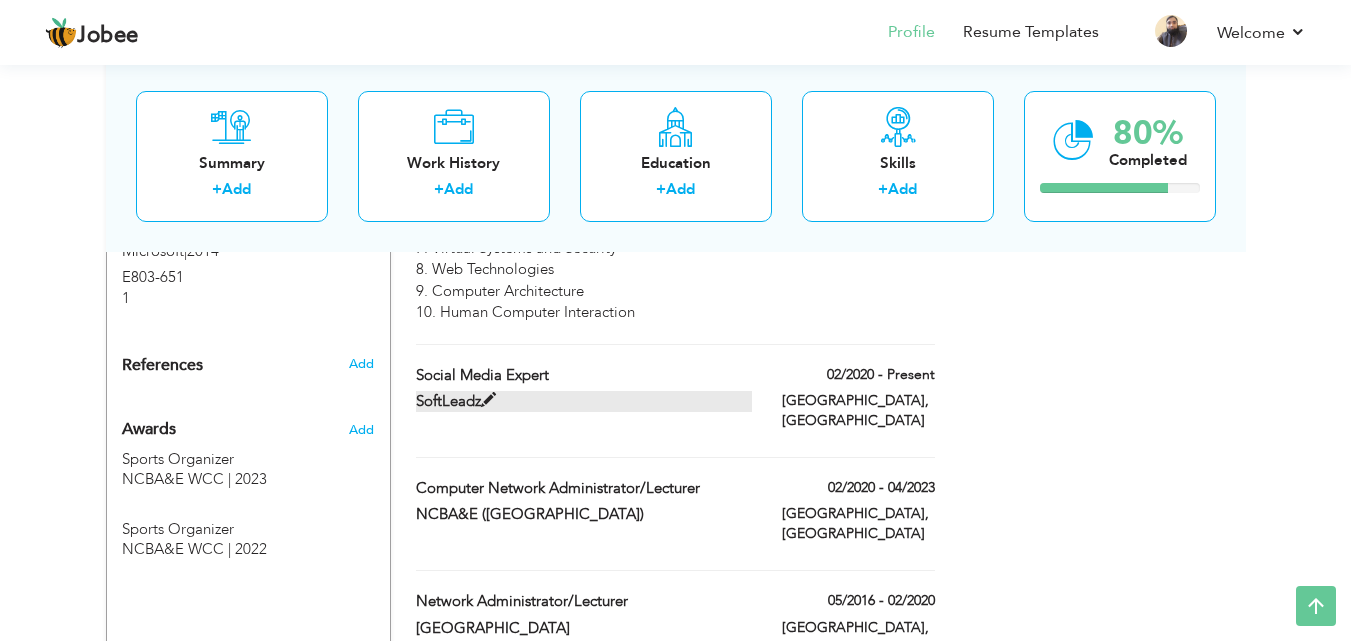 click at bounding box center [488, 400] 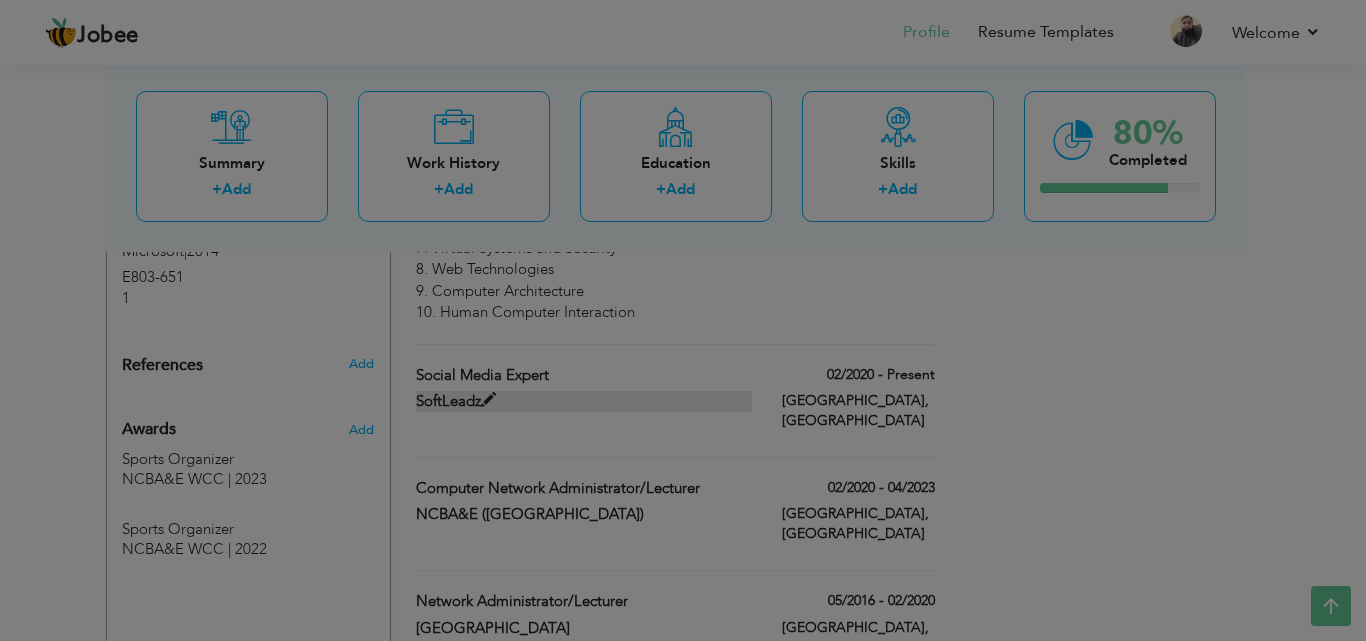 scroll, scrollTop: 0, scrollLeft: 0, axis: both 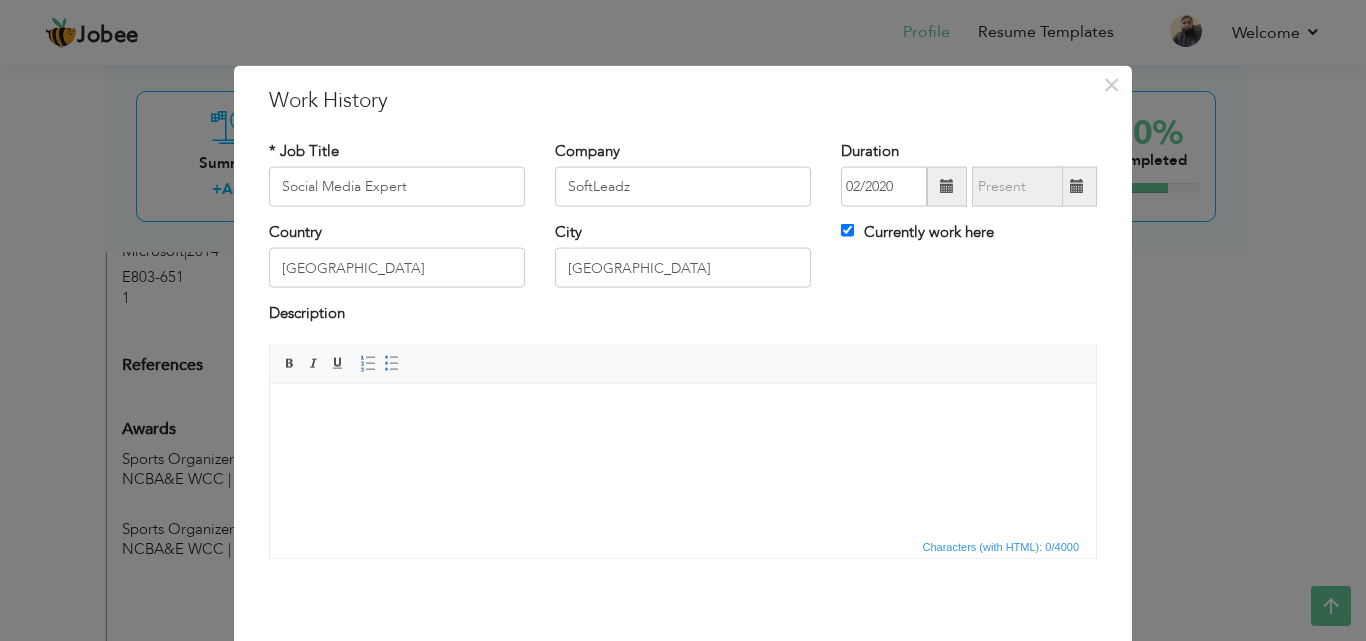 click at bounding box center (683, 413) 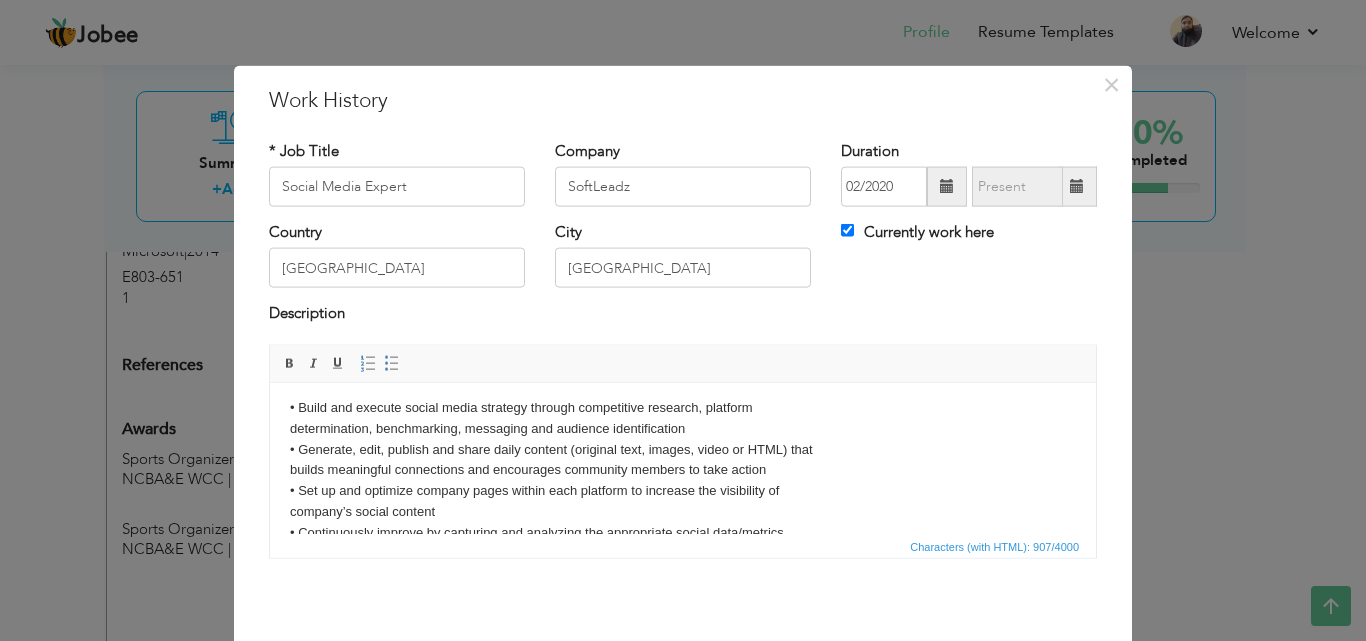 scroll, scrollTop: 0, scrollLeft: 0, axis: both 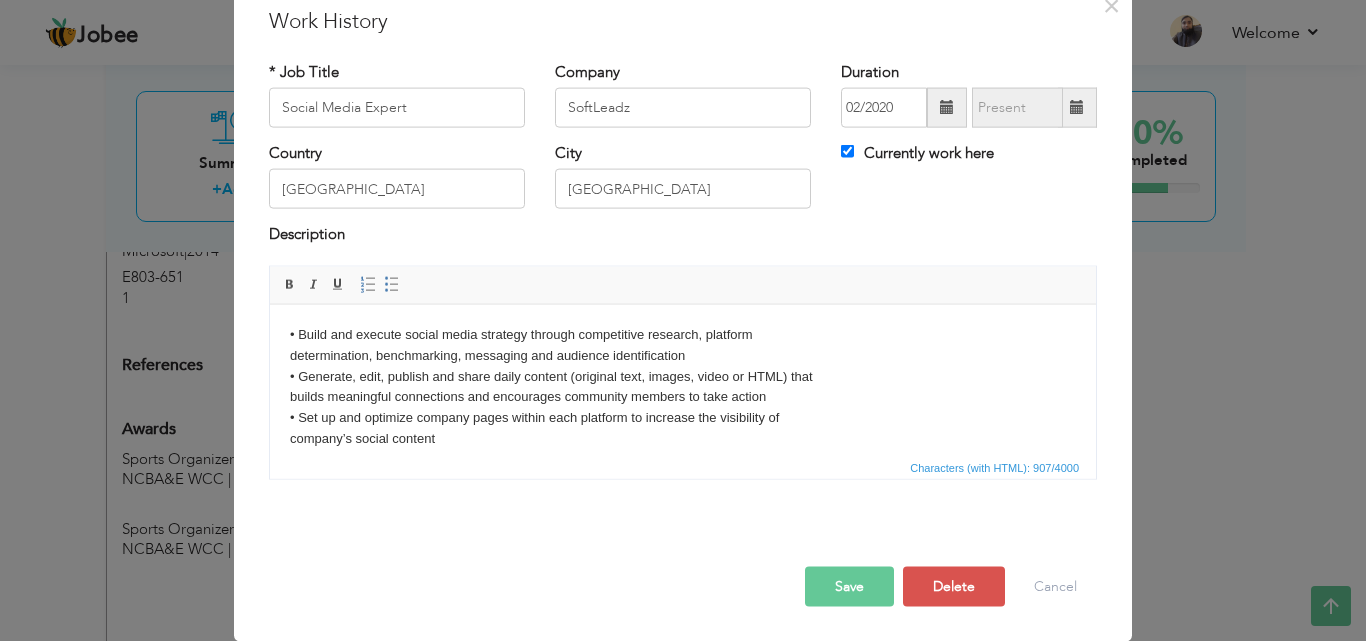 click on "Save" at bounding box center (849, 586) 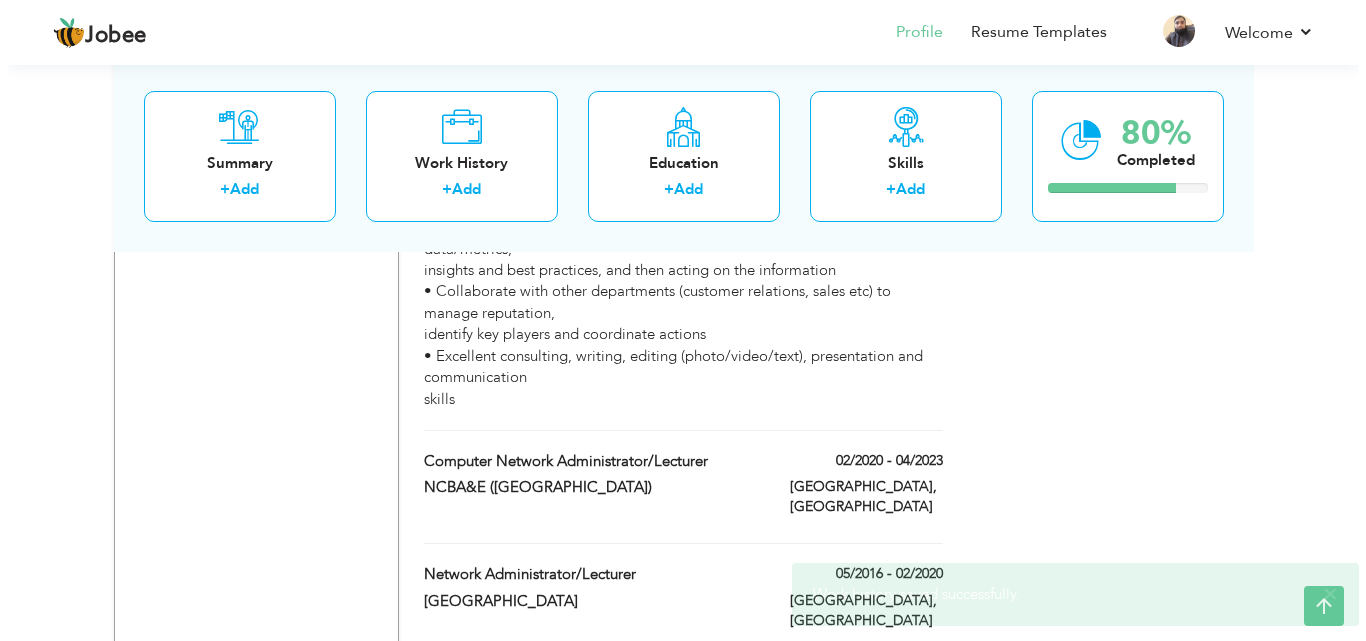 scroll, scrollTop: 1929, scrollLeft: 0, axis: vertical 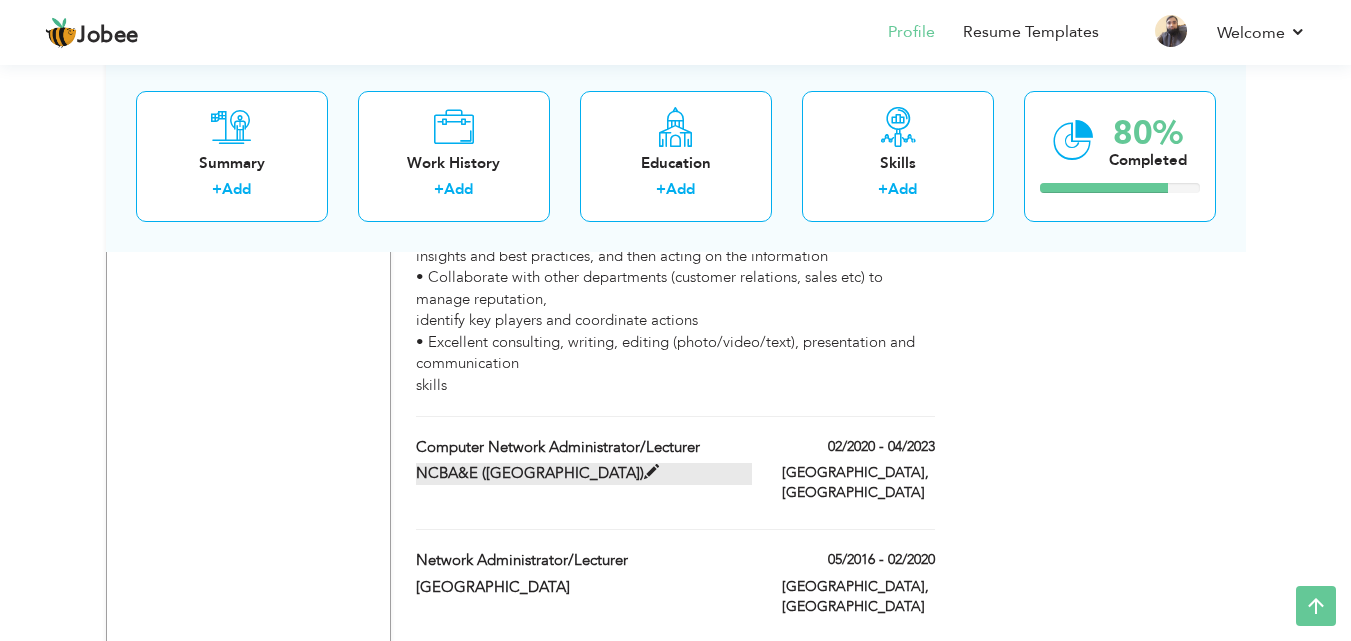 click at bounding box center (651, 472) 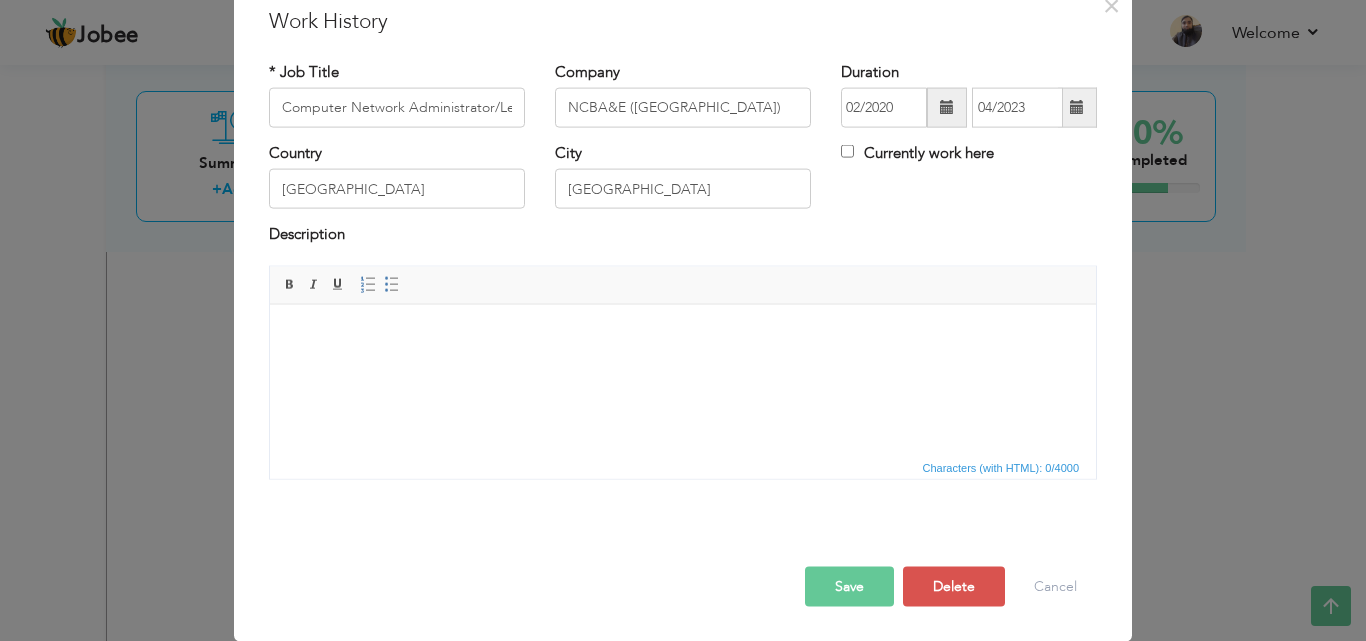 scroll, scrollTop: 0, scrollLeft: 0, axis: both 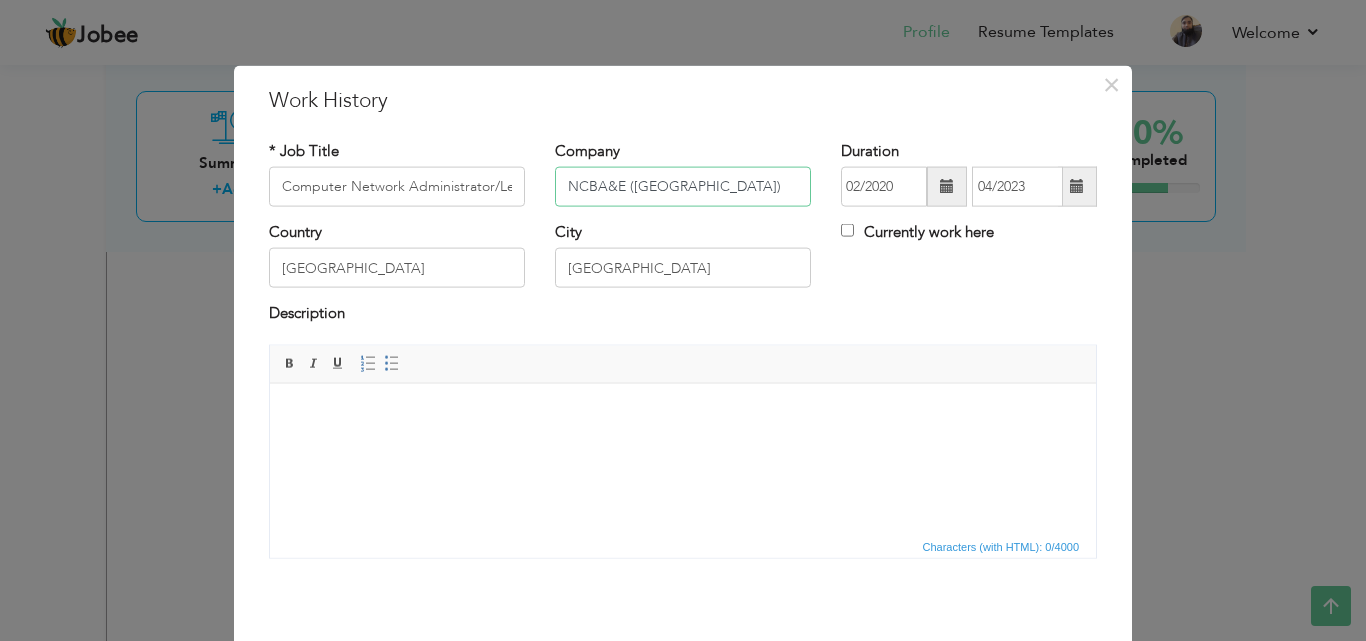 click on "NCBA&E (West Canal Campus)" at bounding box center (683, 187) 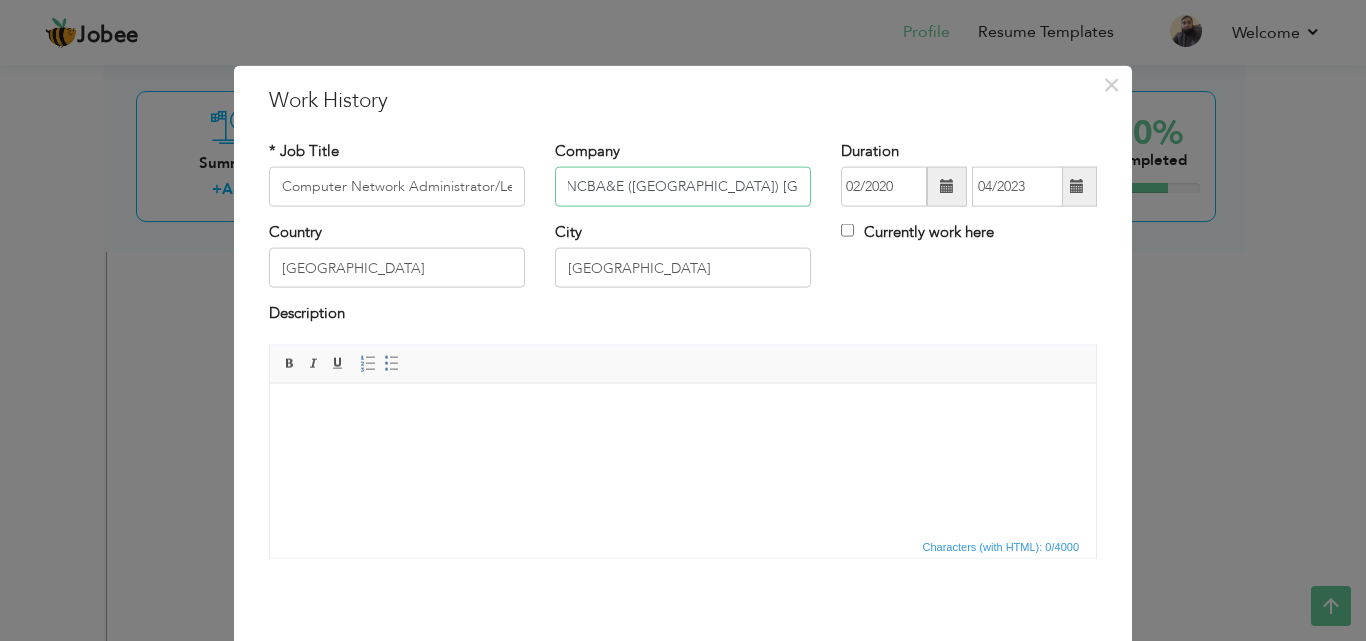 scroll, scrollTop: 0, scrollLeft: 10, axis: horizontal 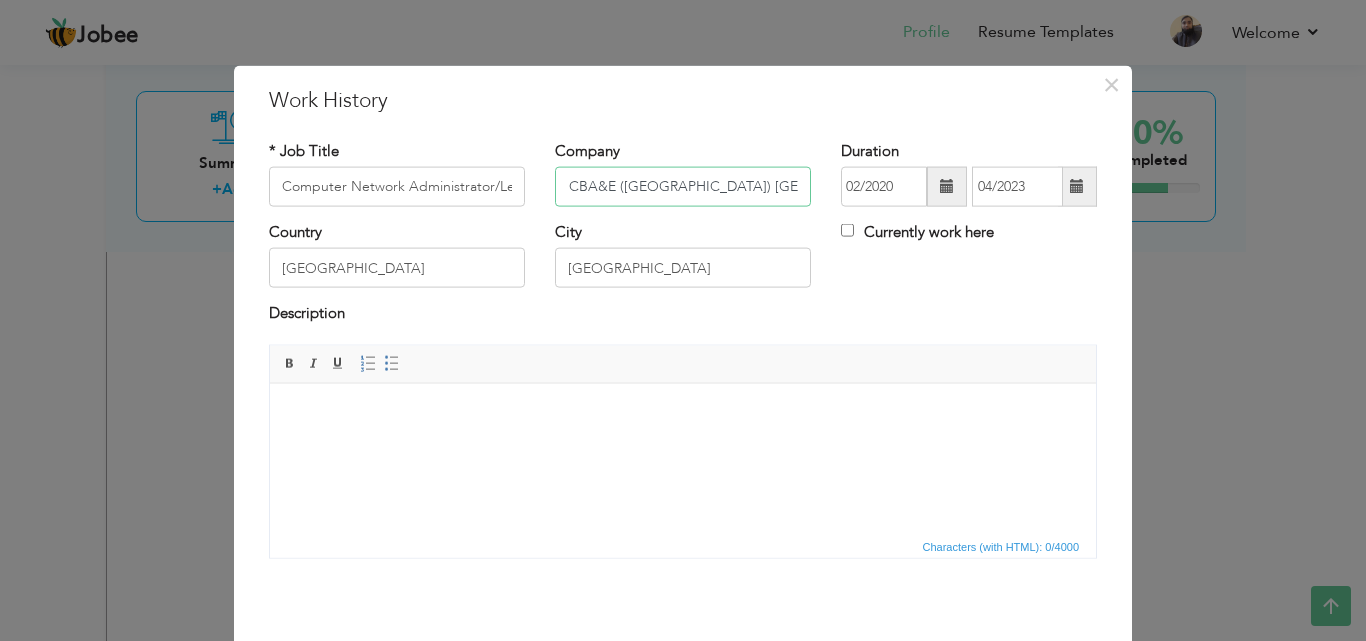 type on "NCBA&E ([GEOGRAPHIC_DATA]) [GEOGRAPHIC_DATA]" 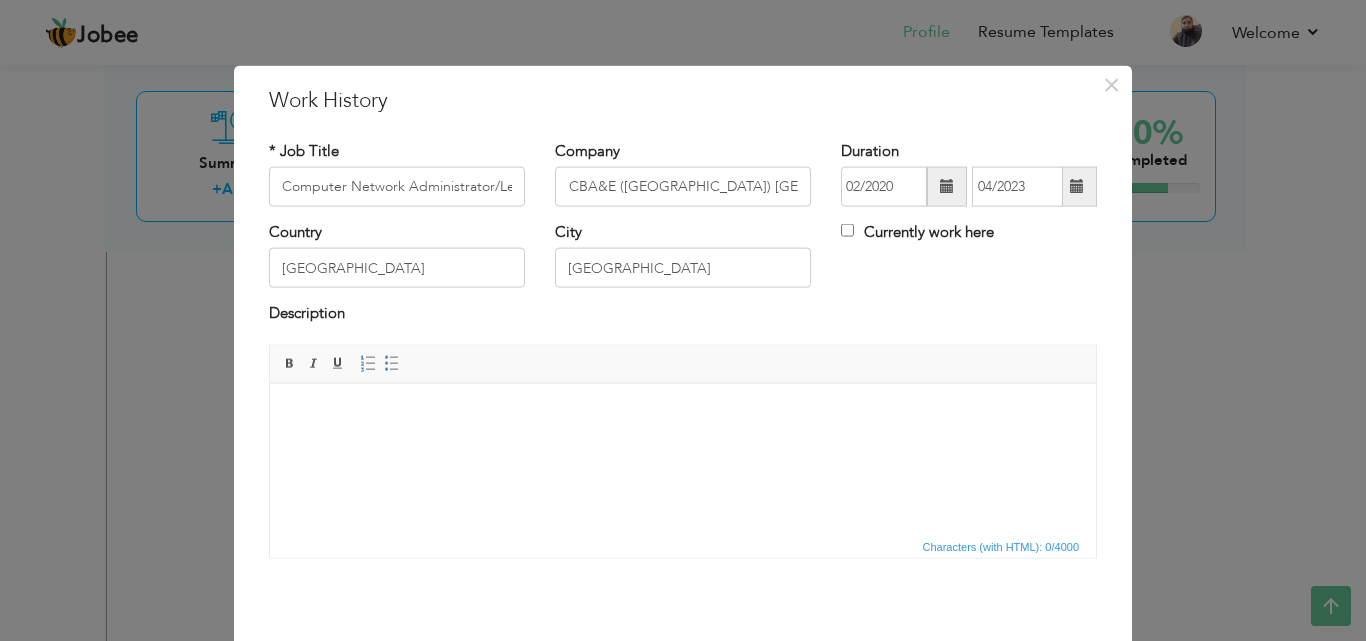 scroll, scrollTop: 0, scrollLeft: 0, axis: both 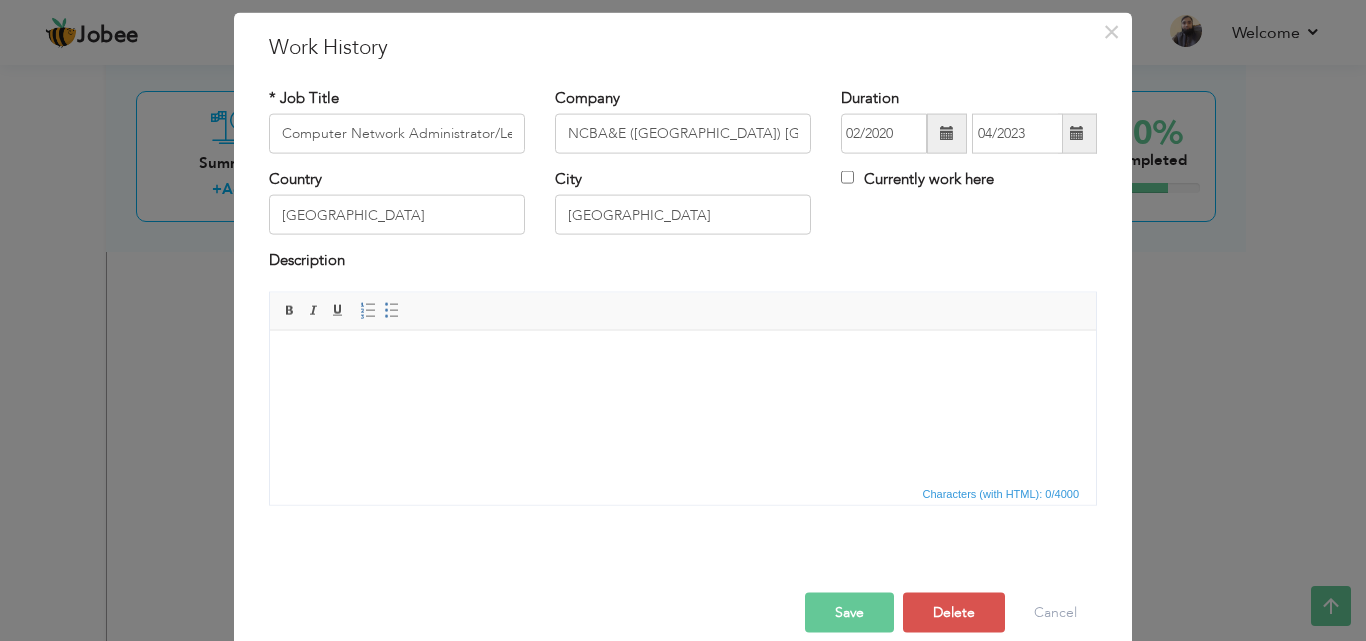 click at bounding box center (683, 360) 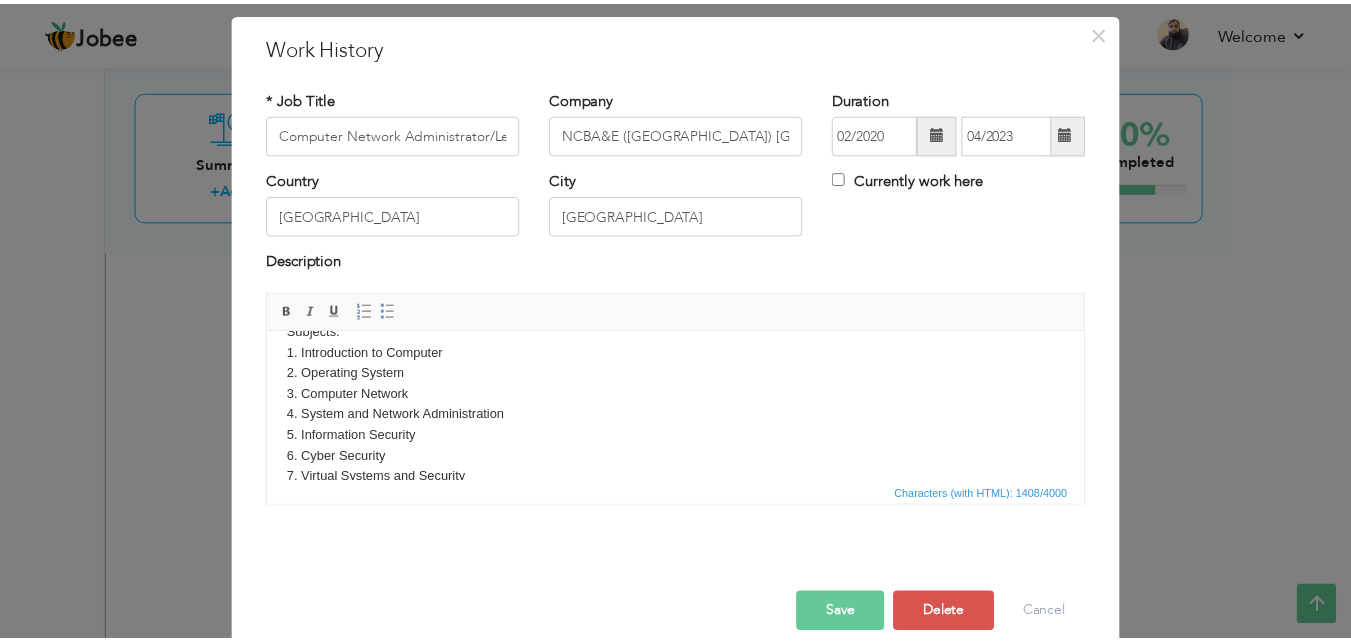 scroll, scrollTop: 0, scrollLeft: 0, axis: both 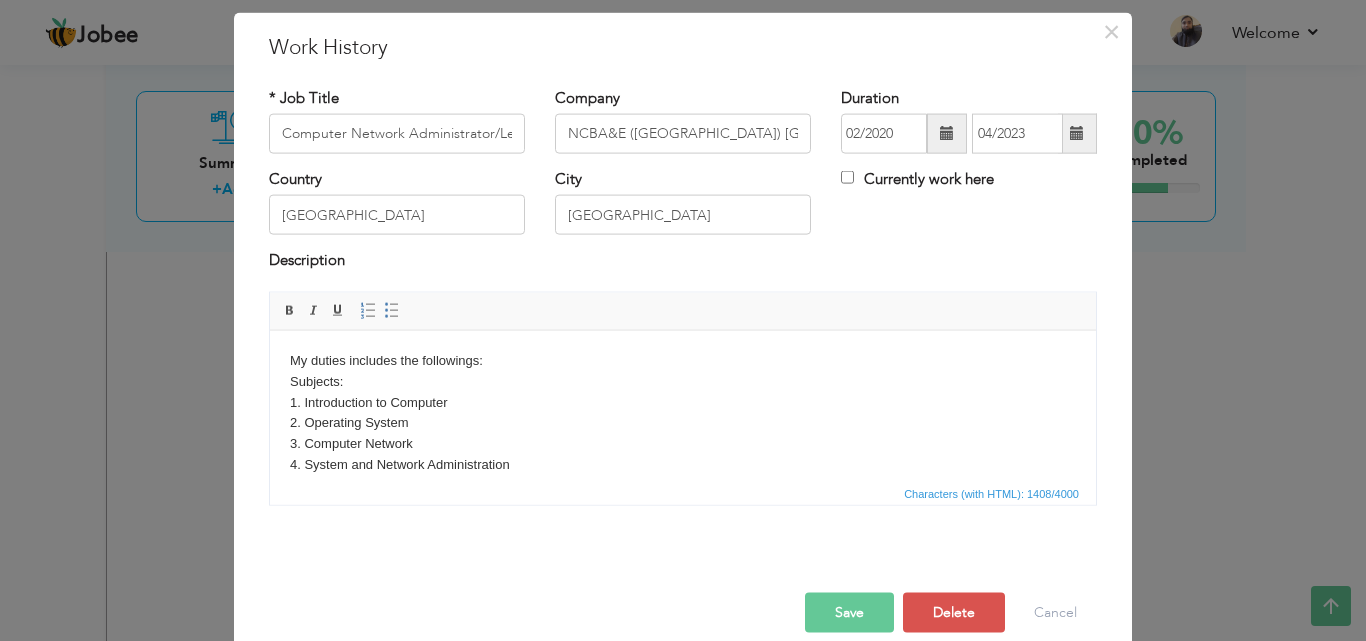 click on "Save" at bounding box center [849, 612] 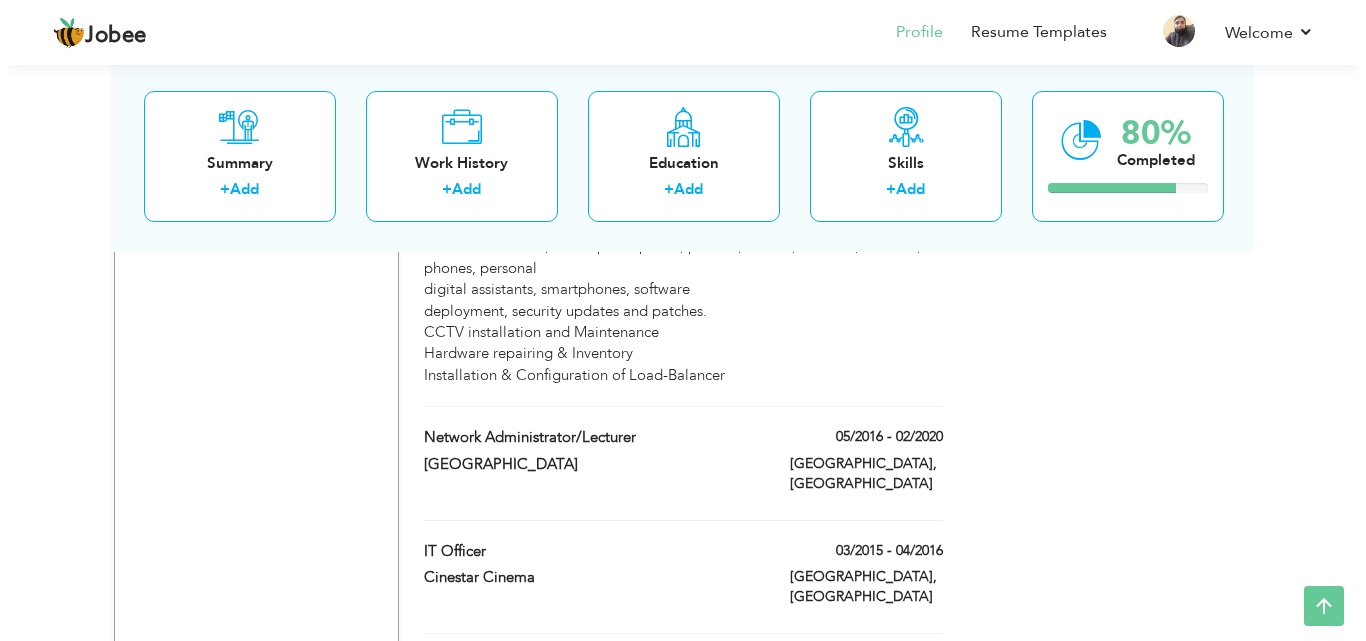 scroll, scrollTop: 2805, scrollLeft: 0, axis: vertical 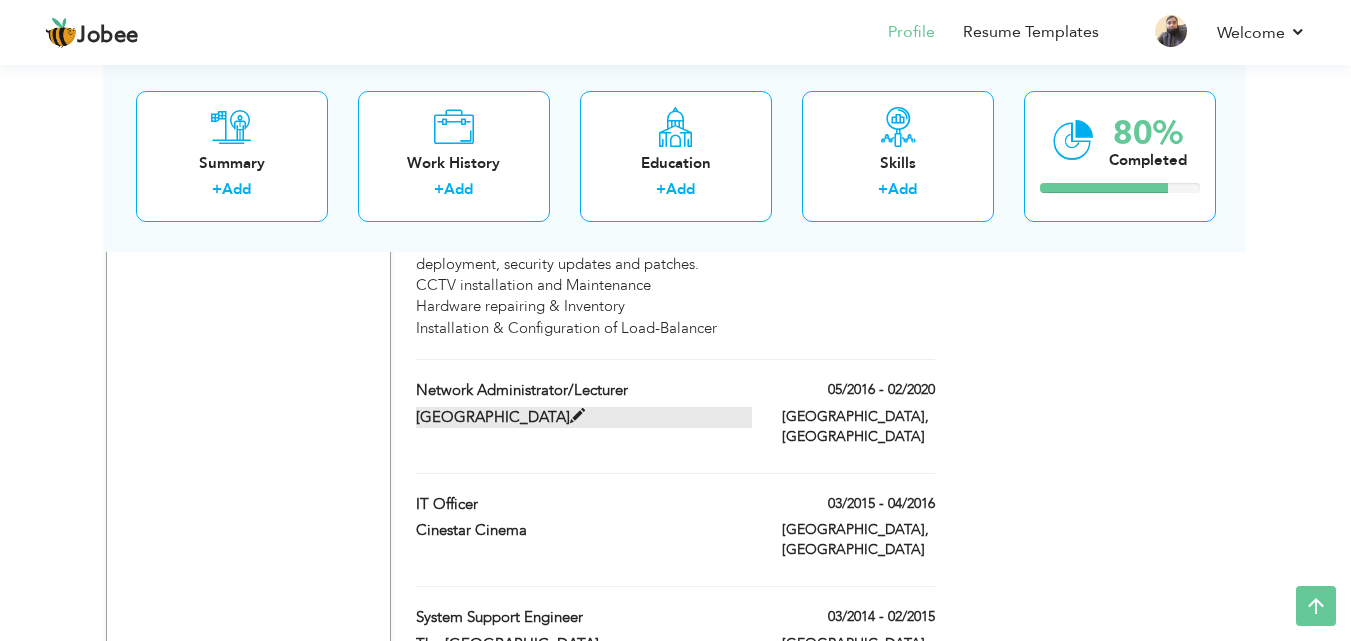drag, startPoint x: 1183, startPoint y: 466, endPoint x: 552, endPoint y: 310, distance: 649.9977 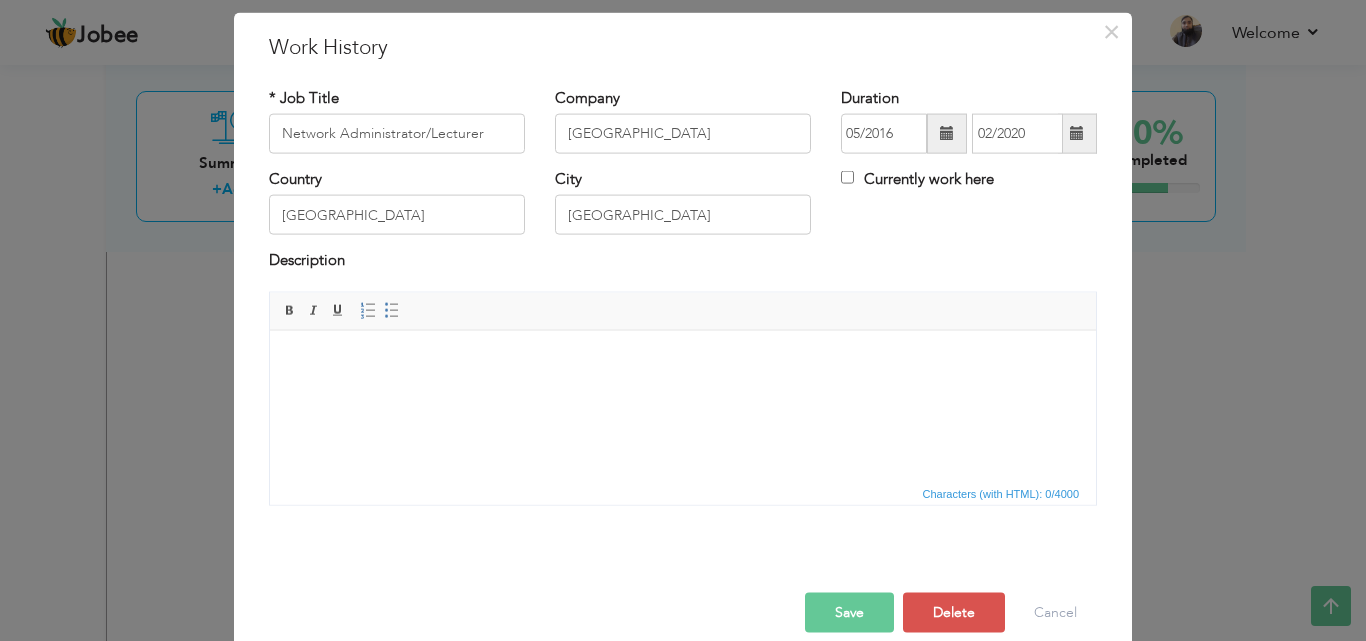 scroll, scrollTop: 0, scrollLeft: 0, axis: both 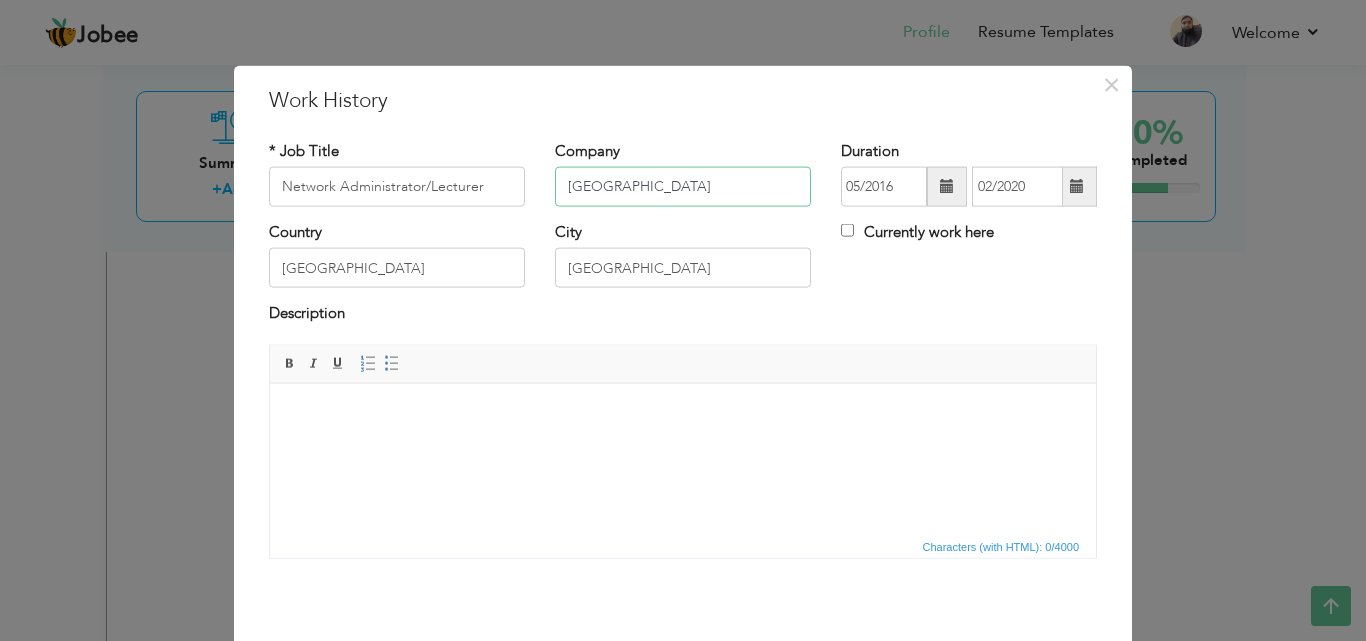 click on "Imperial University" at bounding box center [683, 187] 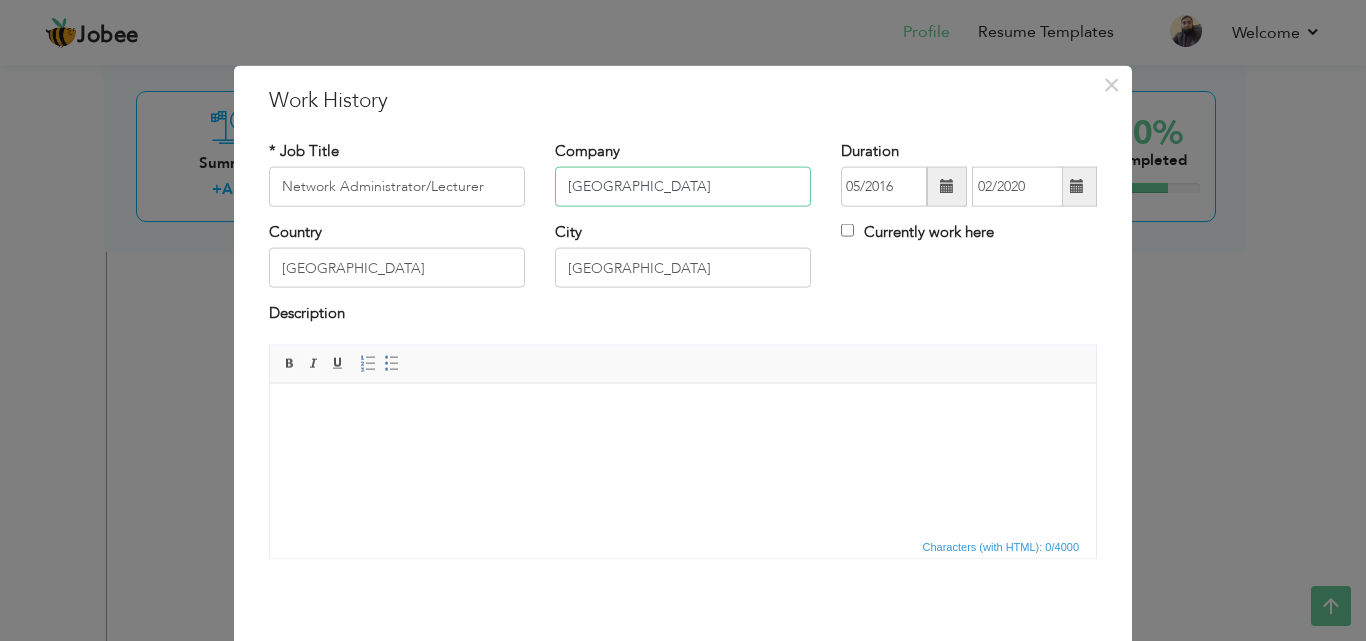 type on "[GEOGRAPHIC_DATA]" 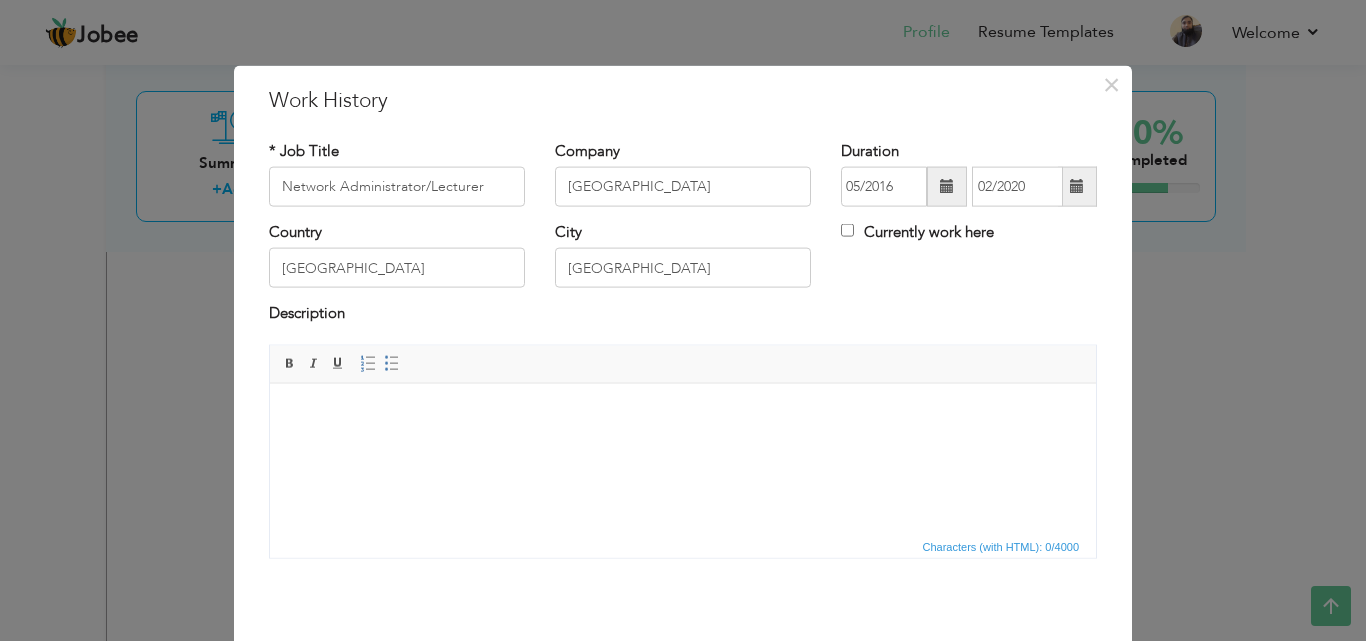 click at bounding box center (683, 413) 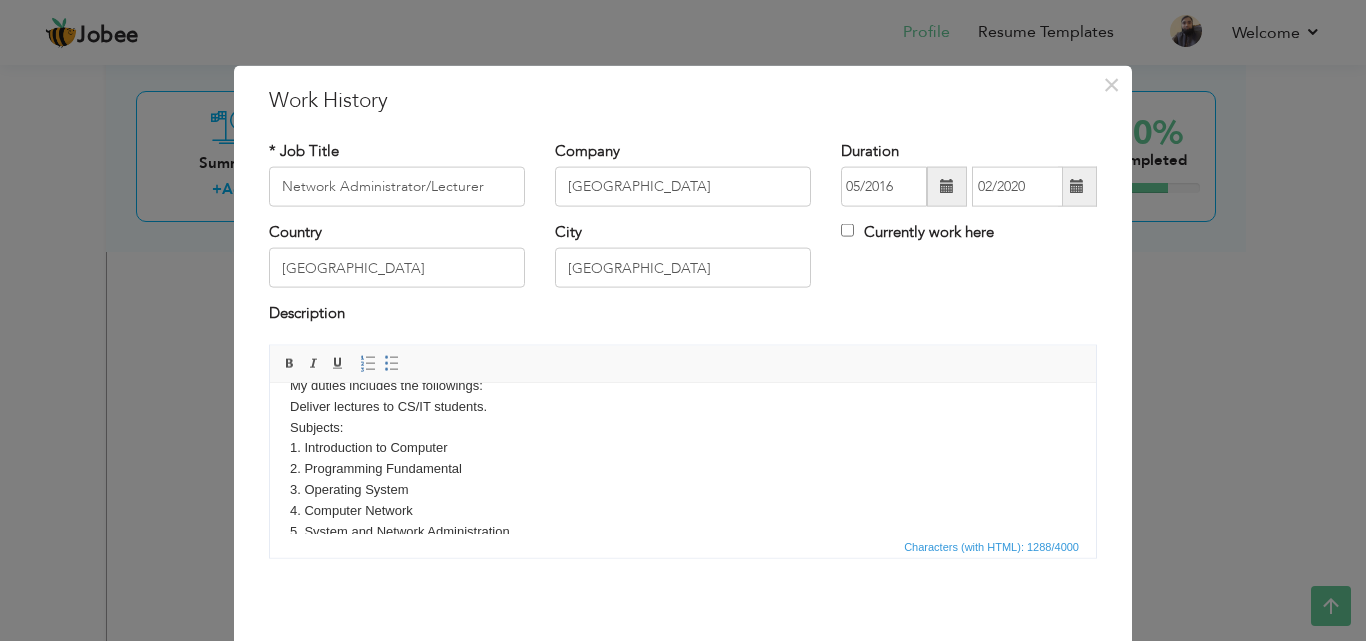scroll, scrollTop: 0, scrollLeft: 0, axis: both 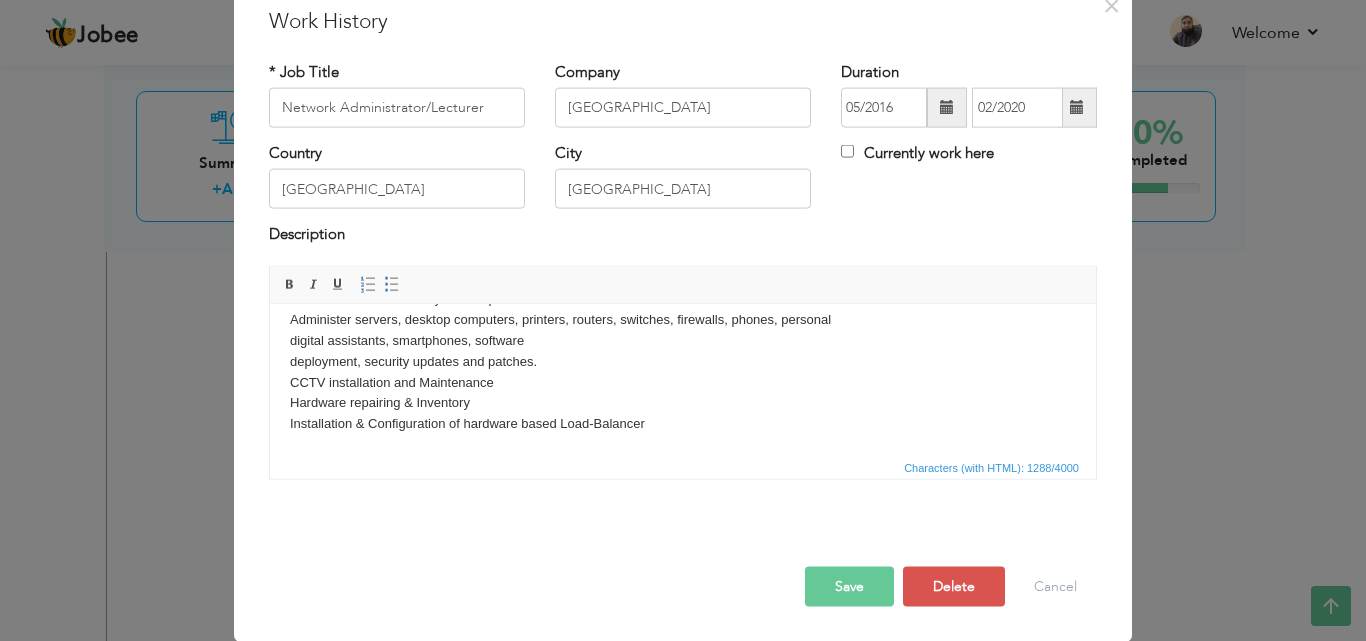click on "Save" at bounding box center [849, 586] 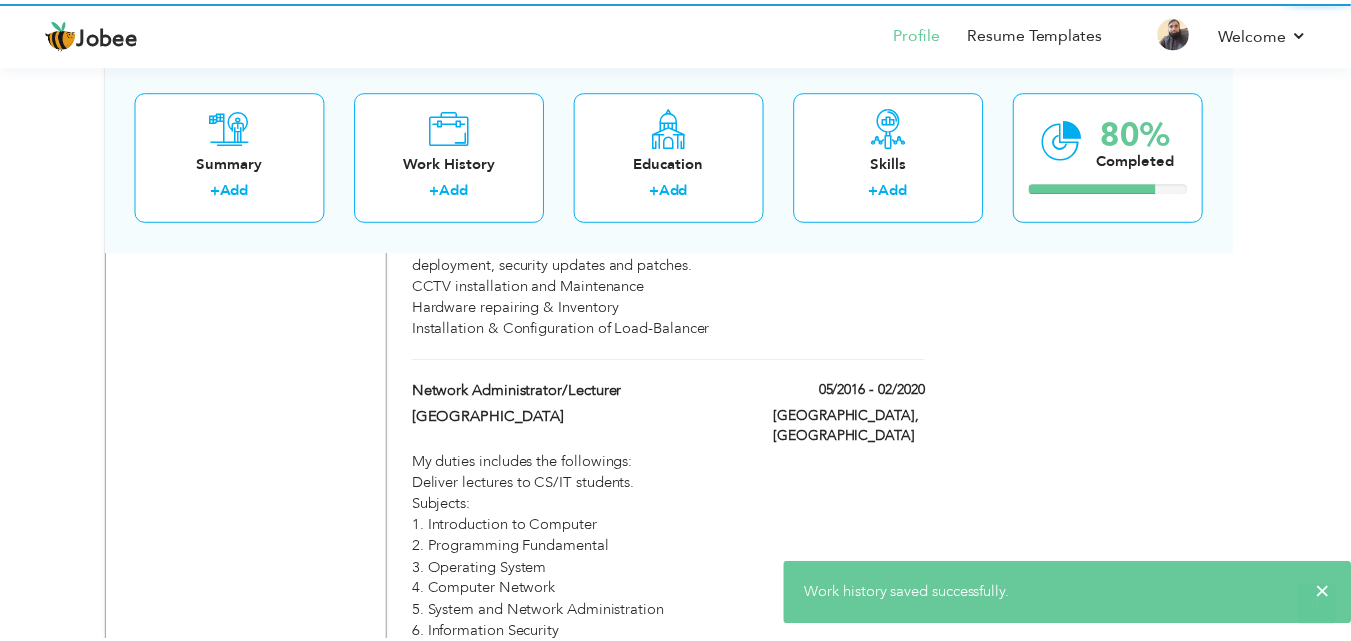 scroll, scrollTop: 0, scrollLeft: 0, axis: both 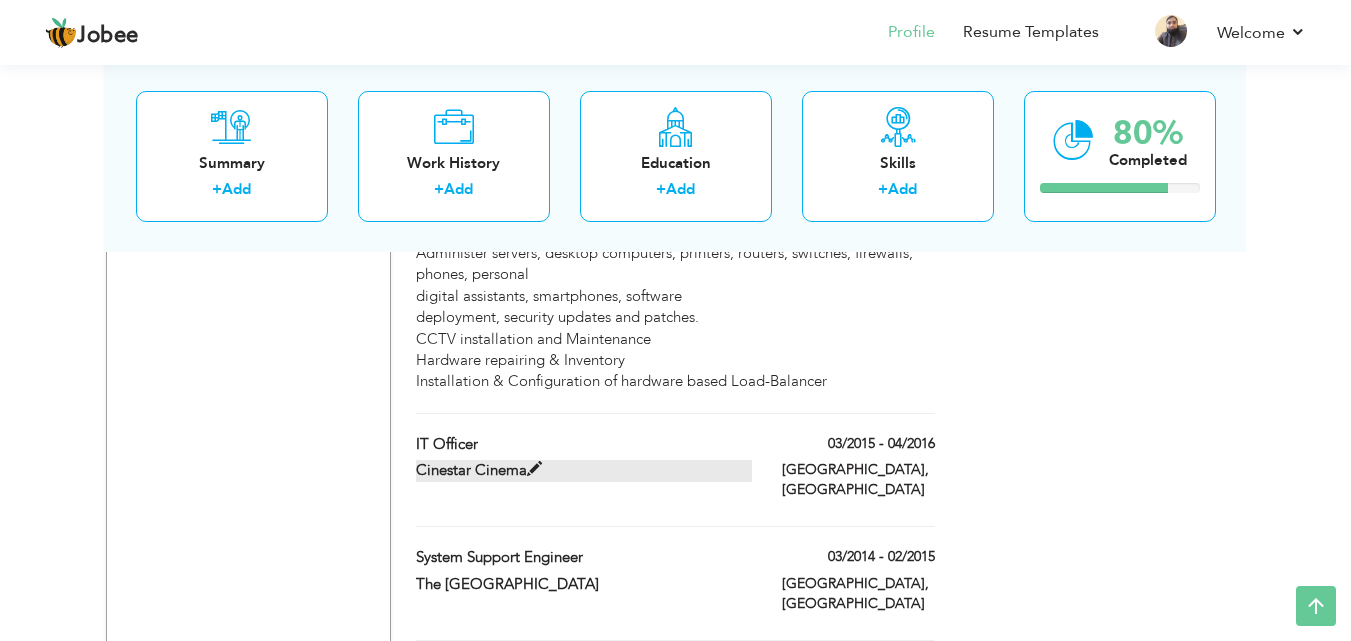 click at bounding box center [534, 469] 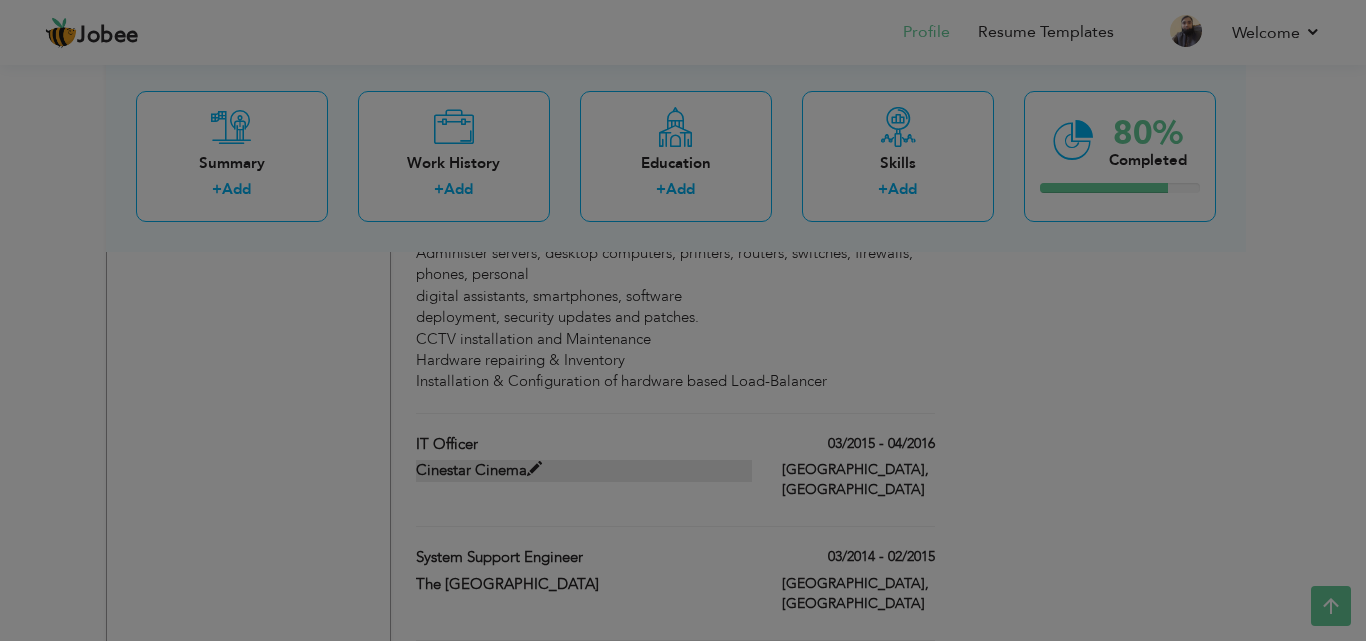 scroll, scrollTop: 0, scrollLeft: 0, axis: both 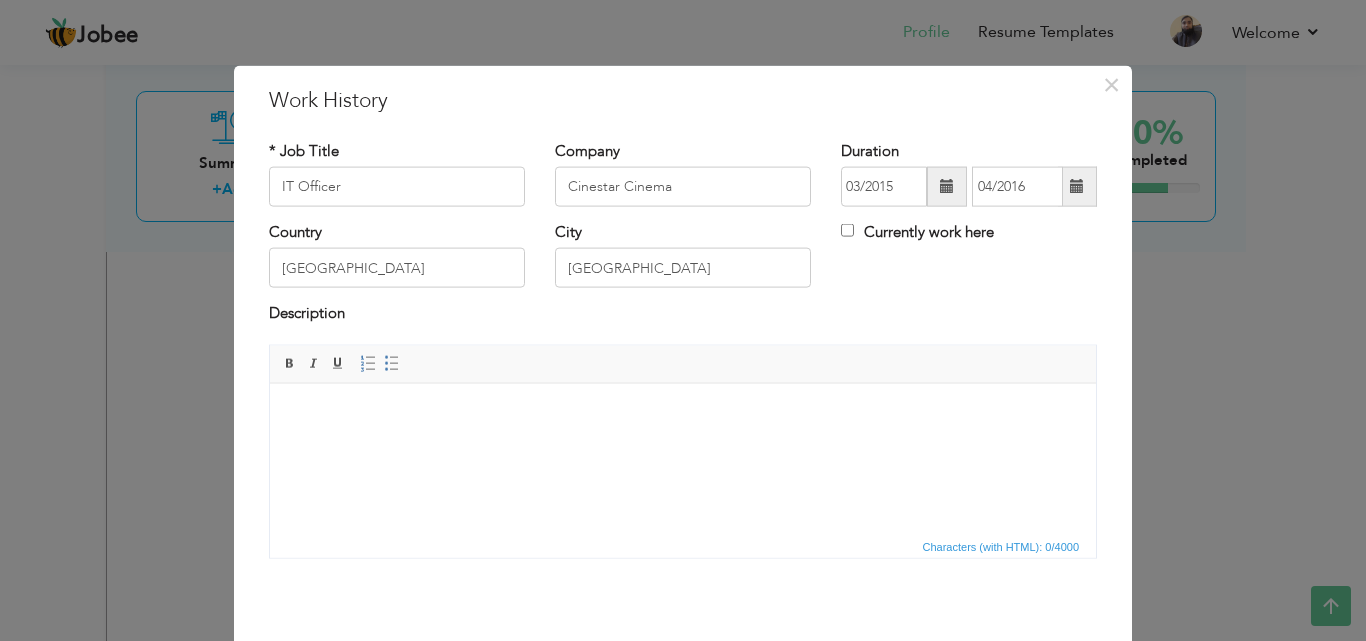click at bounding box center (683, 413) 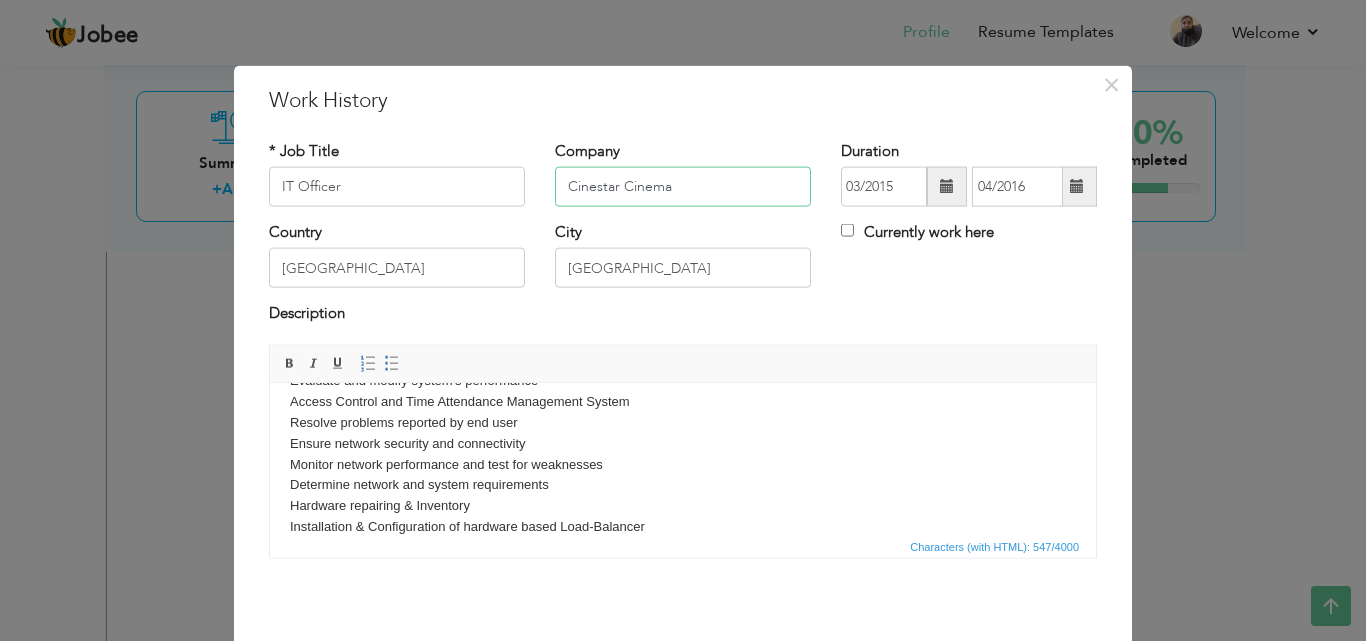 click on "Cinestar Cinema" at bounding box center [683, 187] 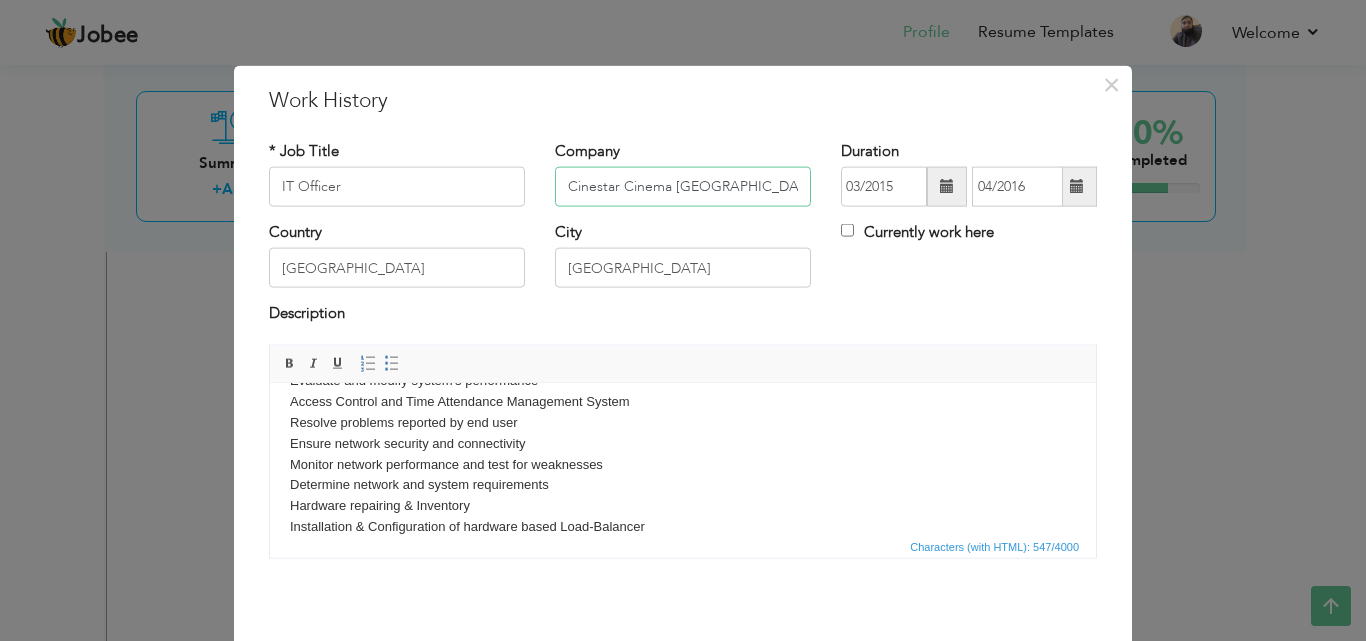 type on "Cinestar Cinema [GEOGRAPHIC_DATA]" 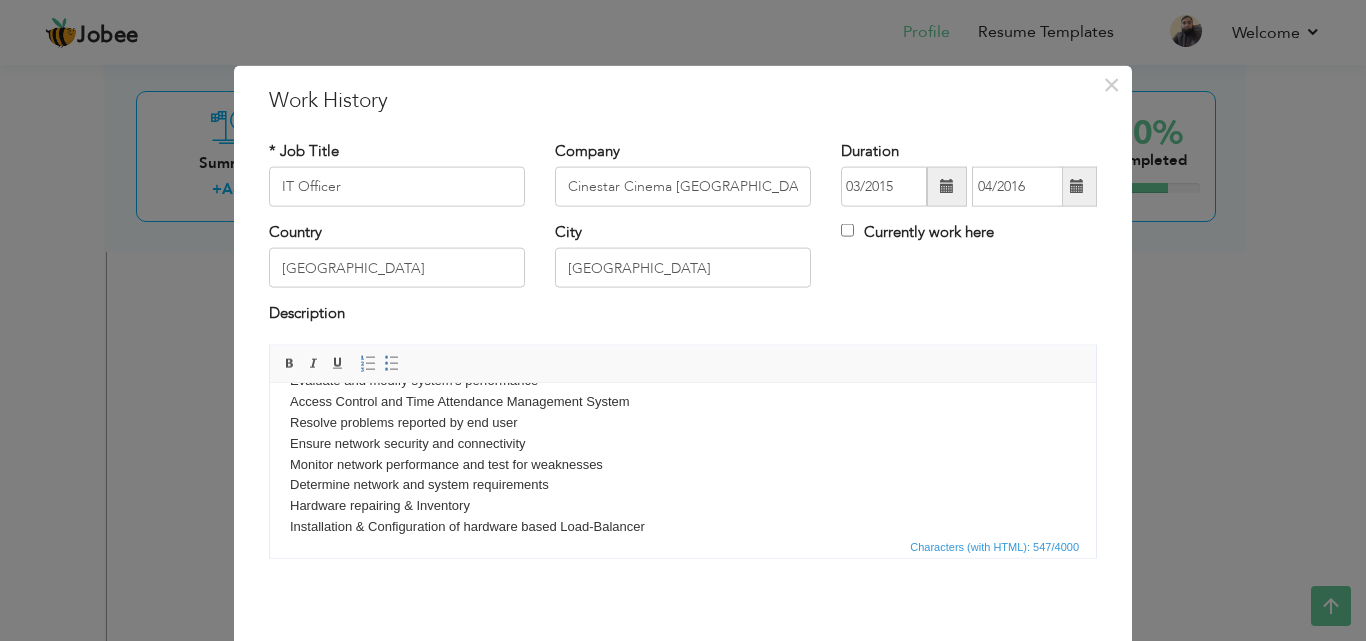 scroll, scrollTop: 79, scrollLeft: 0, axis: vertical 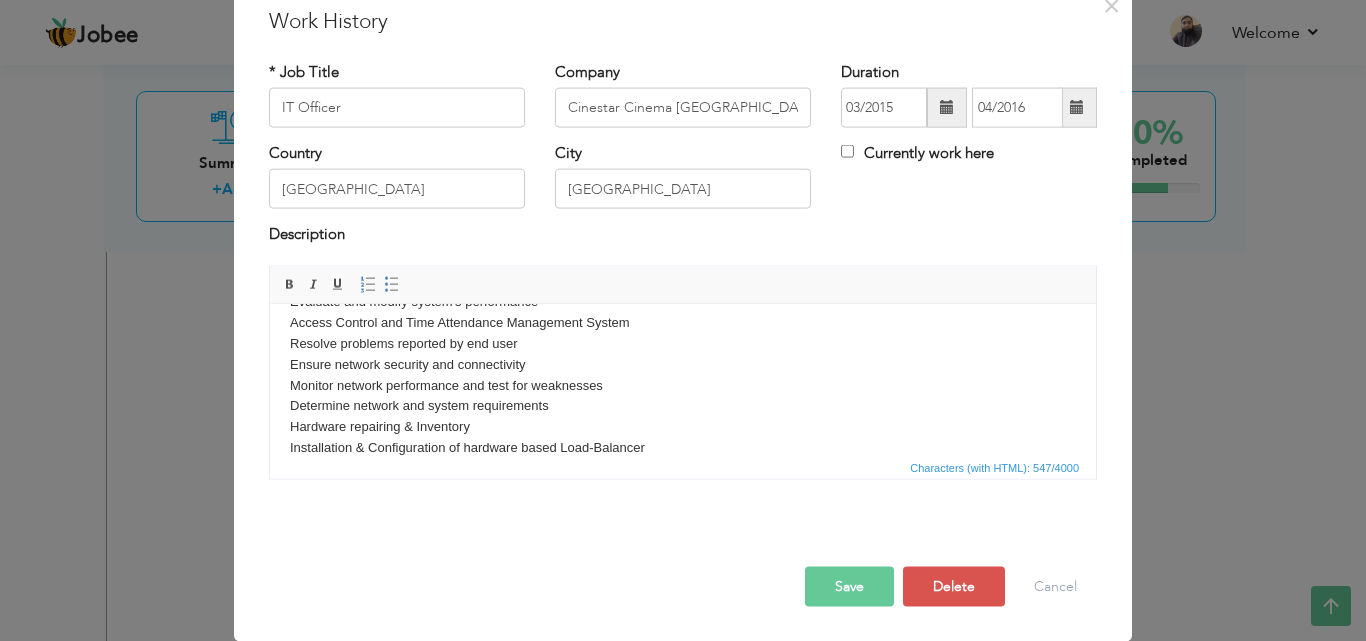click on "Save" at bounding box center [849, 586] 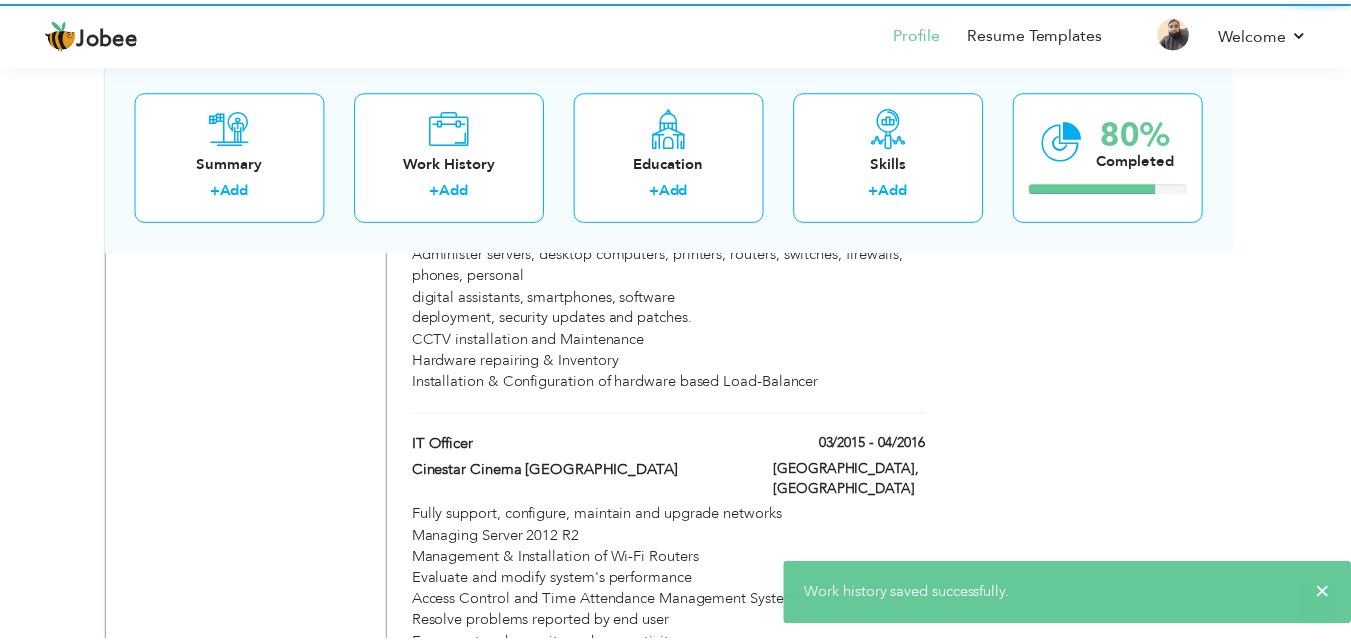 scroll, scrollTop: 0, scrollLeft: 0, axis: both 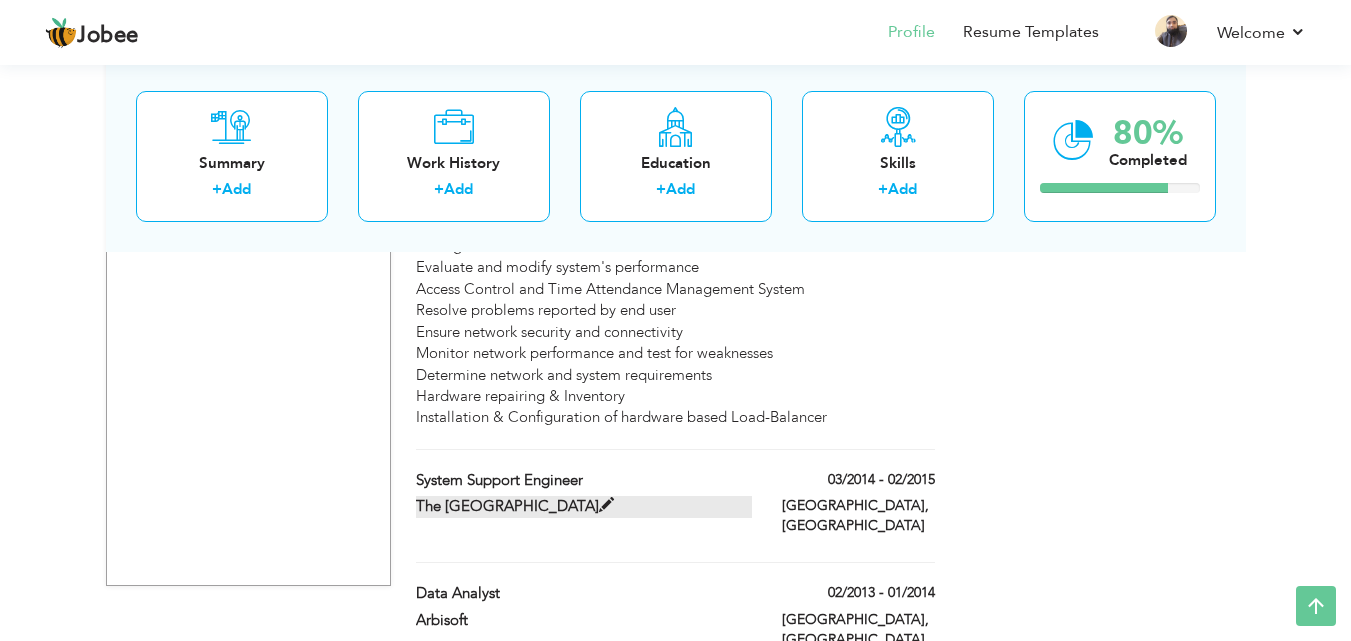 click at bounding box center (606, 505) 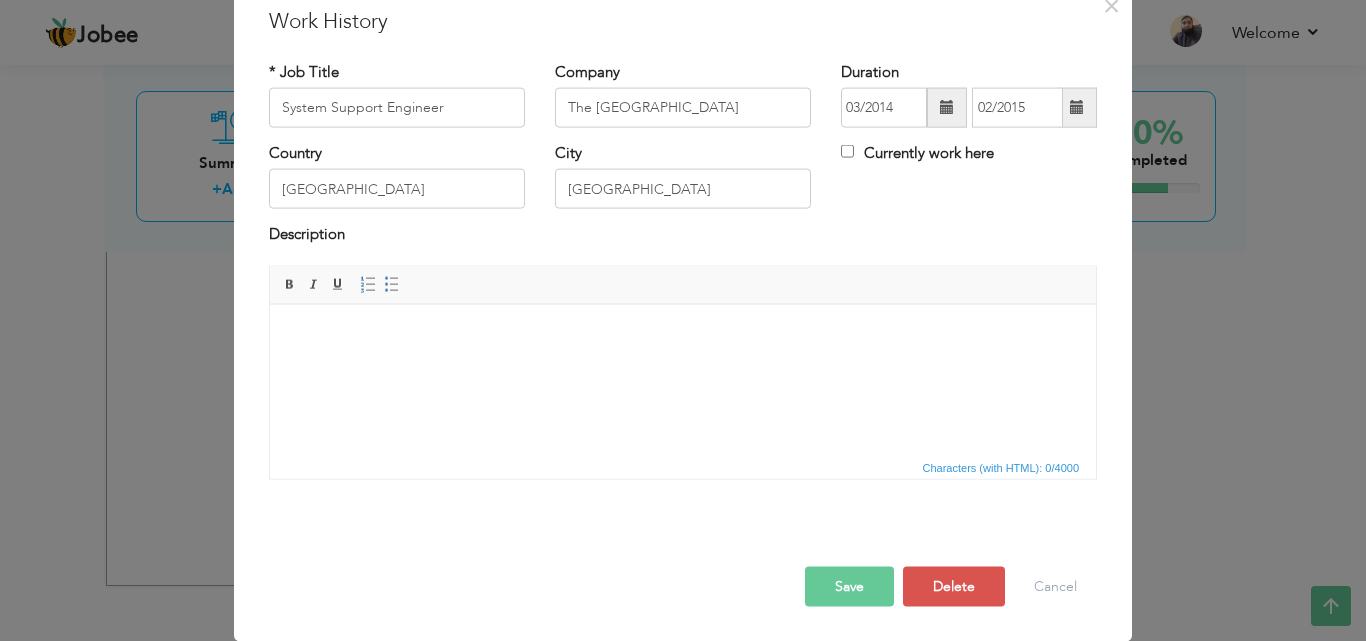scroll, scrollTop: 0, scrollLeft: 0, axis: both 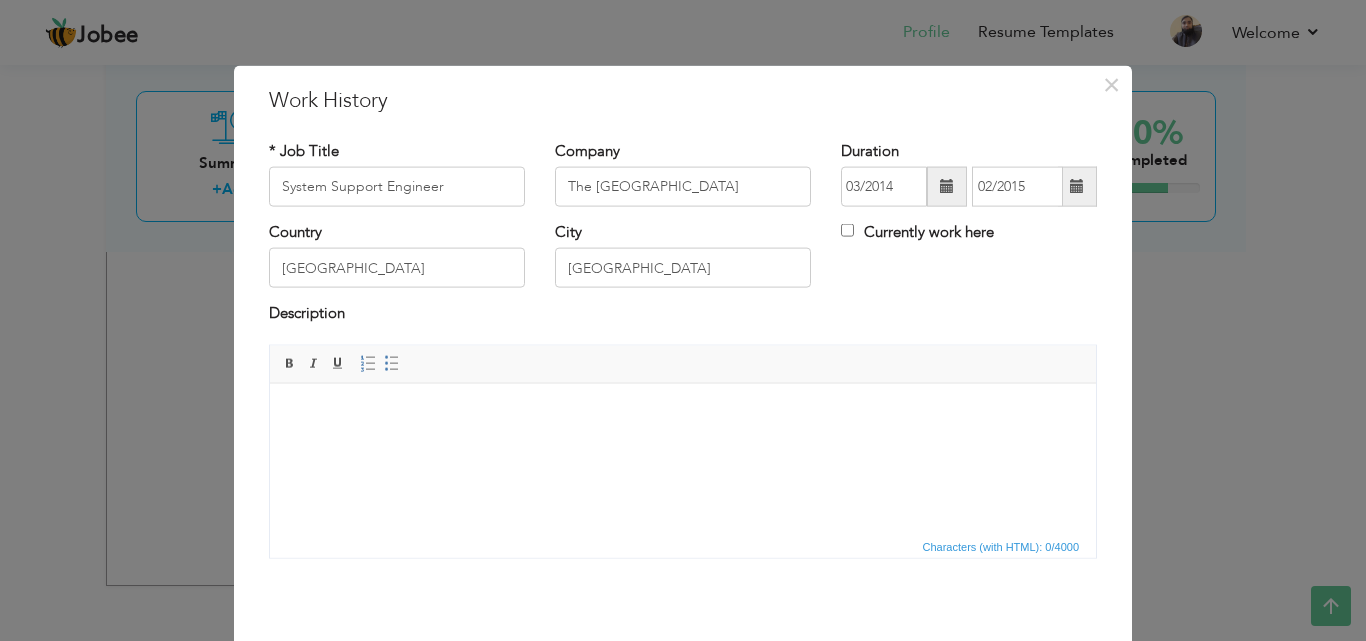 click at bounding box center (683, 413) 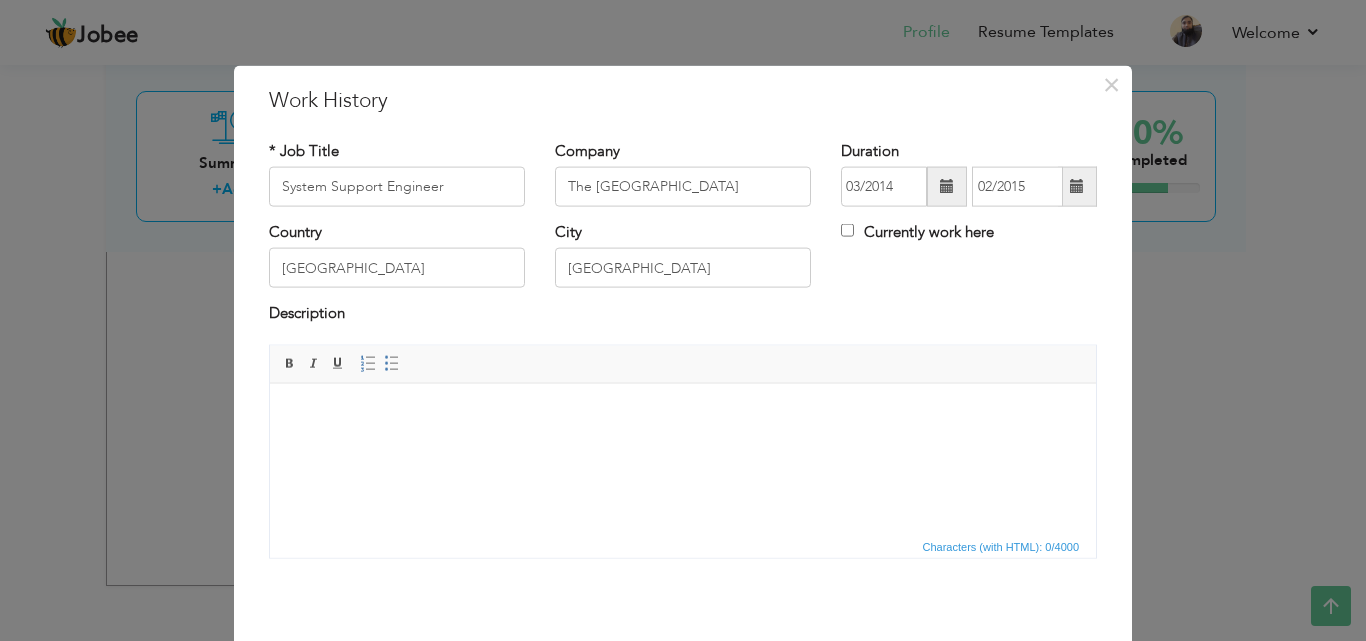 scroll, scrollTop: 12, scrollLeft: 0, axis: vertical 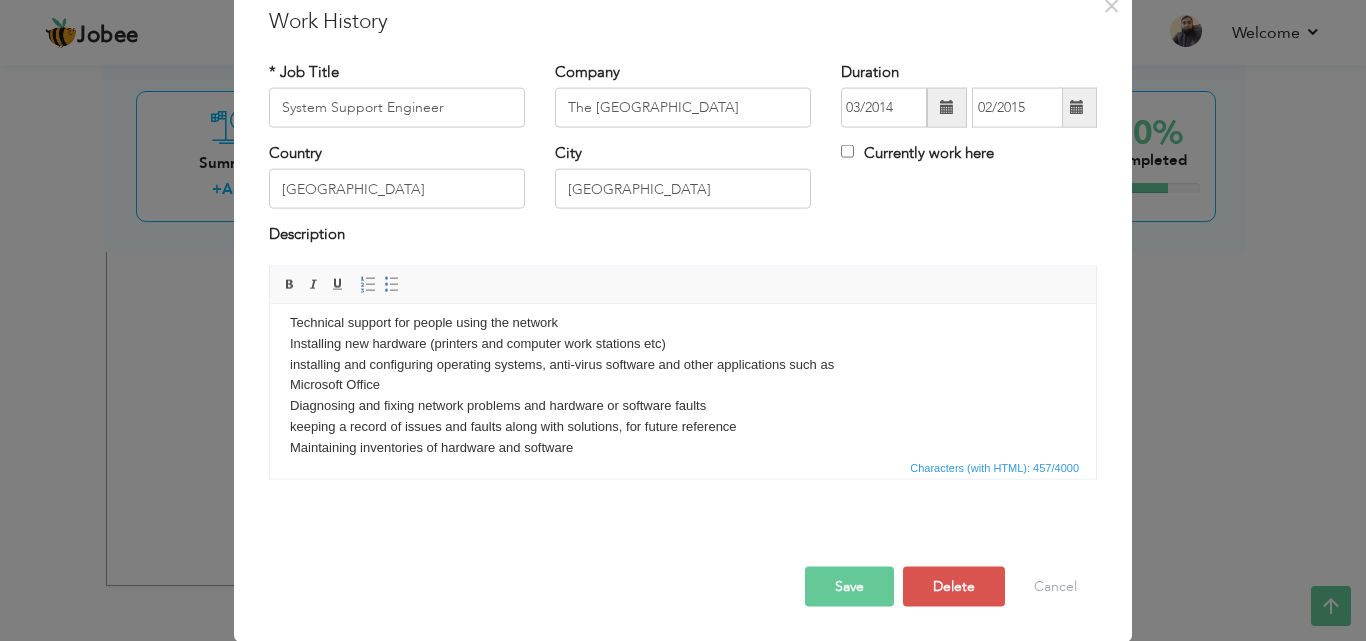 click on "Save" at bounding box center [849, 586] 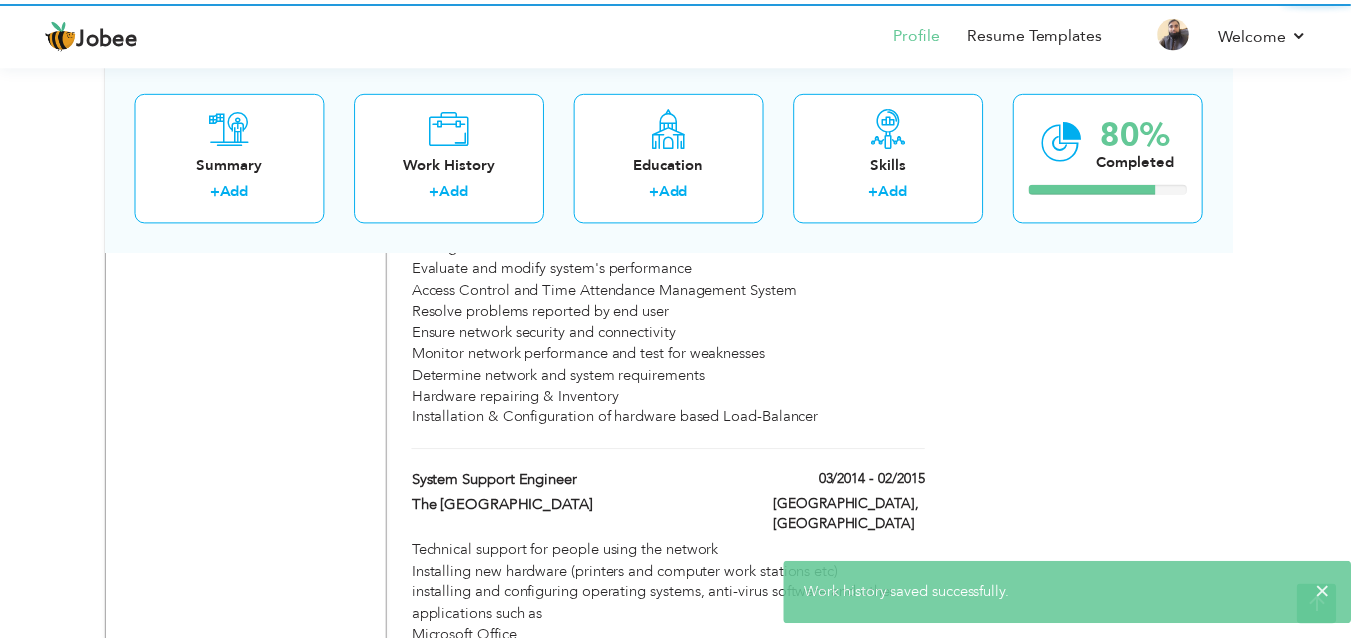 scroll, scrollTop: 0, scrollLeft: 0, axis: both 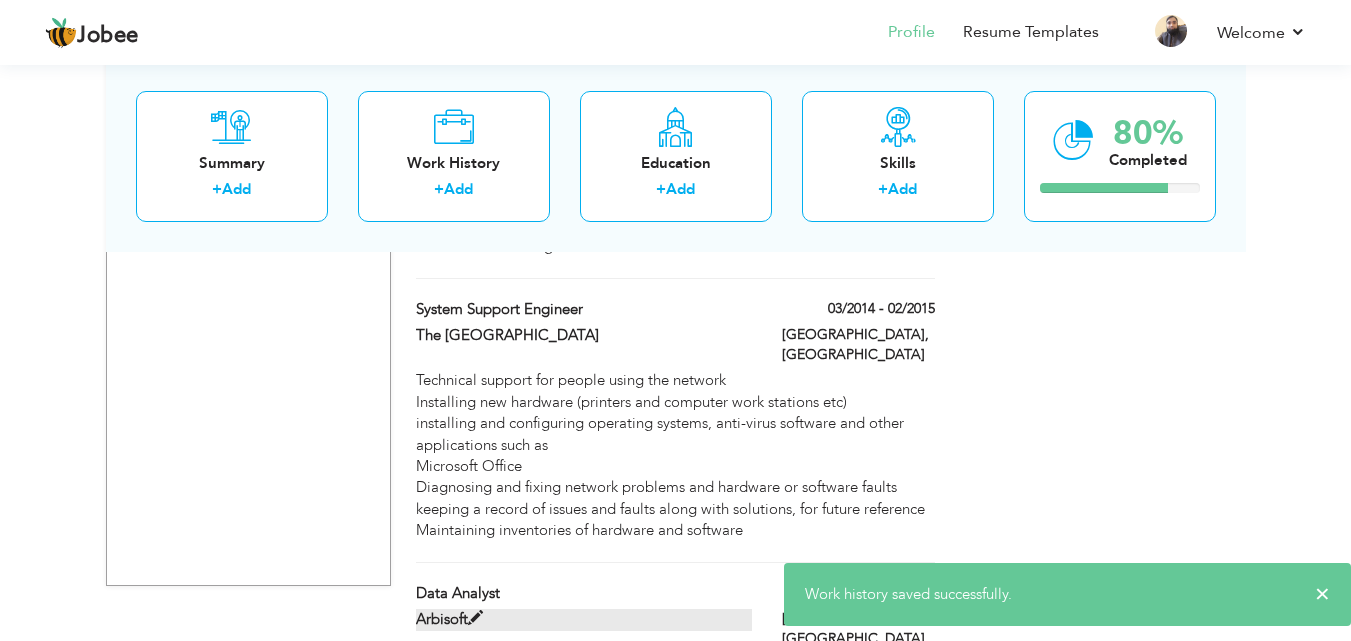 click at bounding box center [475, 618] 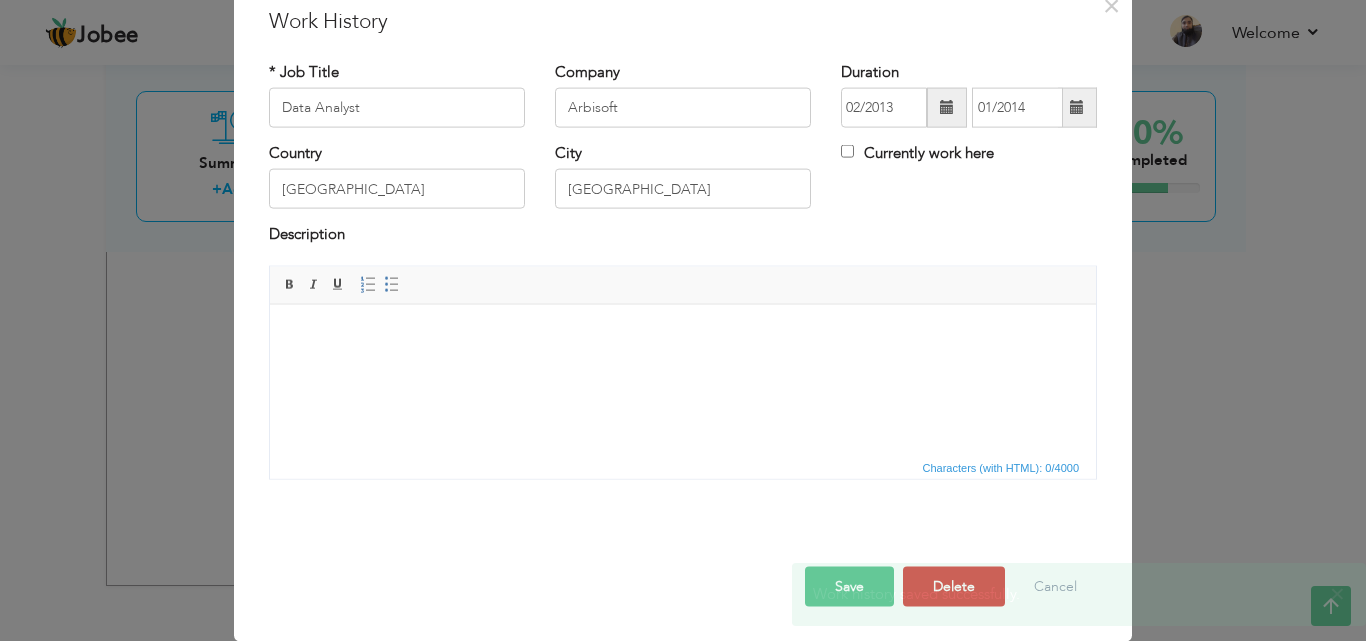 scroll, scrollTop: 0, scrollLeft: 0, axis: both 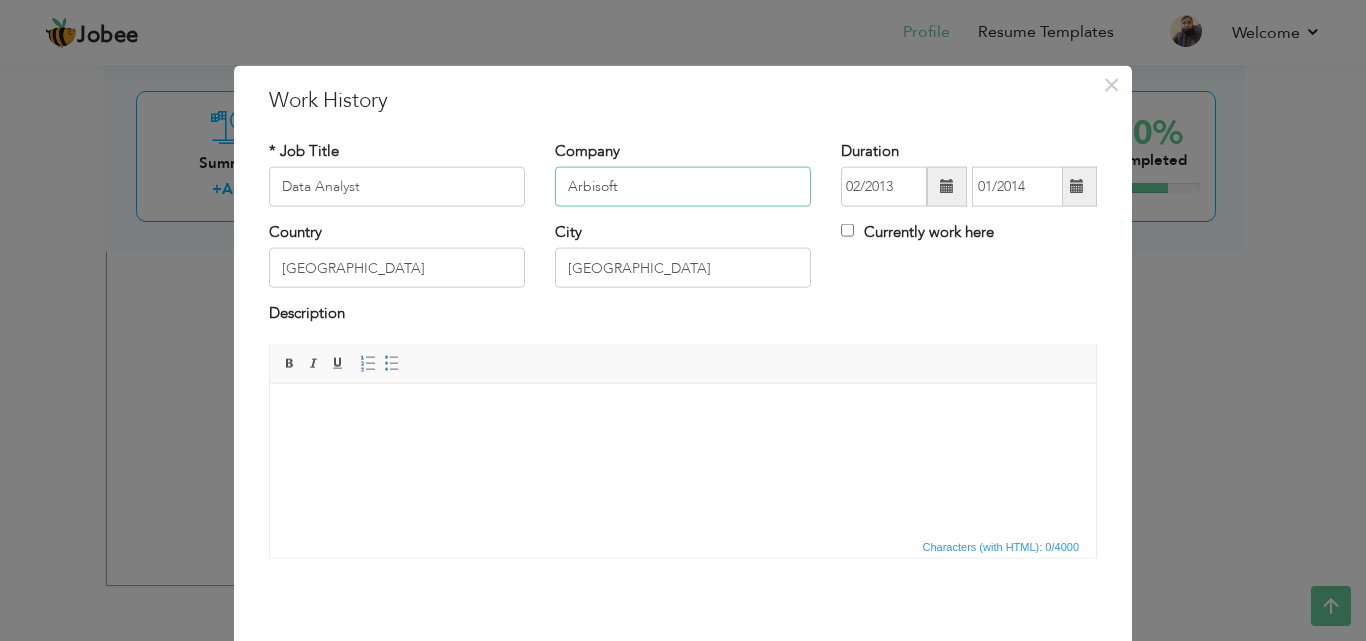 click on "Arbisoft" at bounding box center [683, 187] 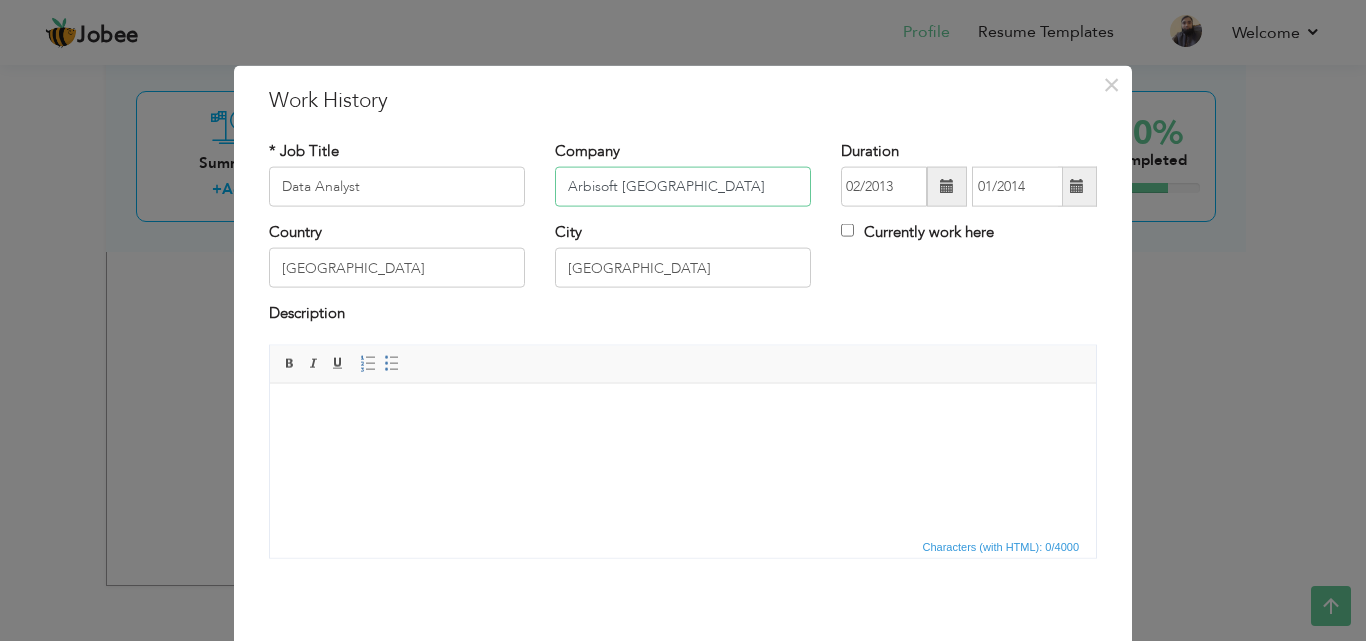 type on "Arbisoft [GEOGRAPHIC_DATA]" 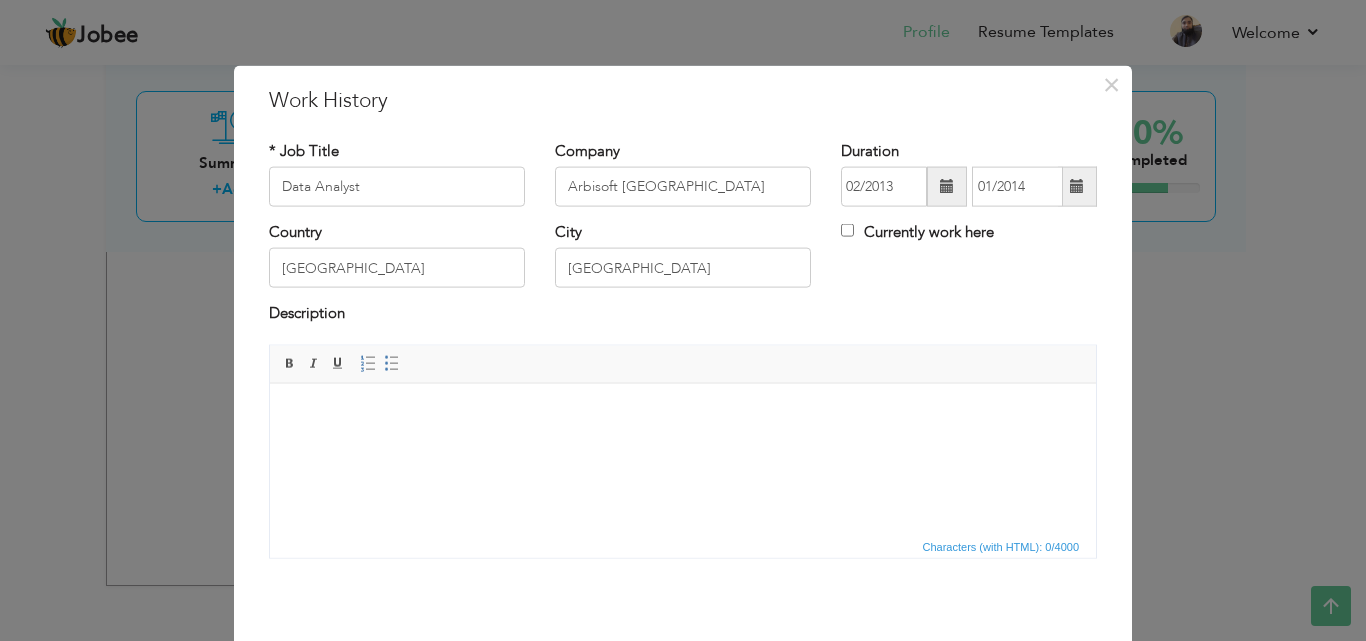 click at bounding box center [683, 413] 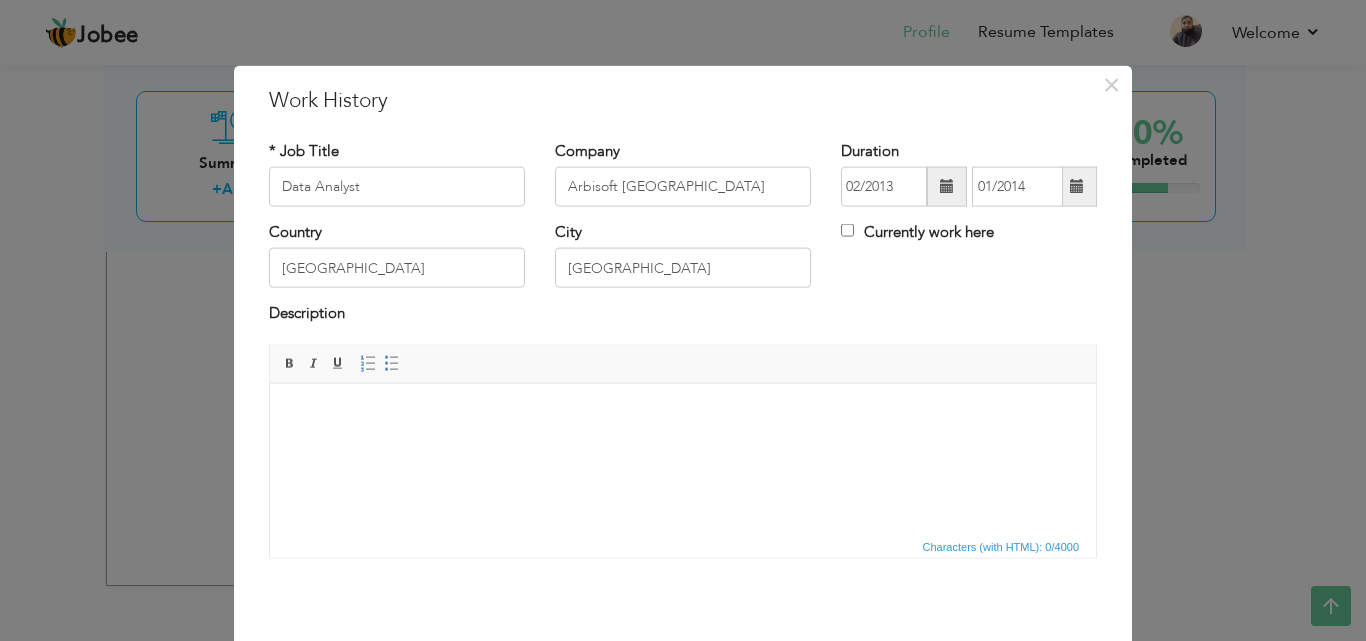 scroll, scrollTop: 12, scrollLeft: 0, axis: vertical 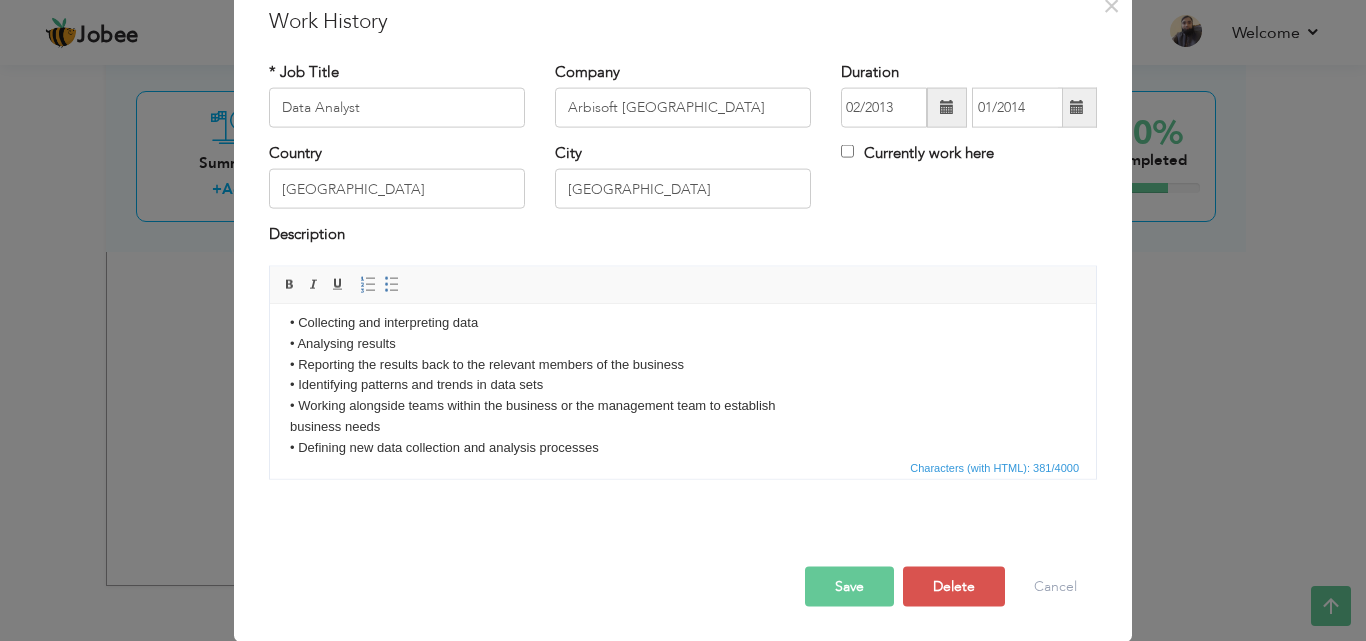 click on "Save" at bounding box center [849, 586] 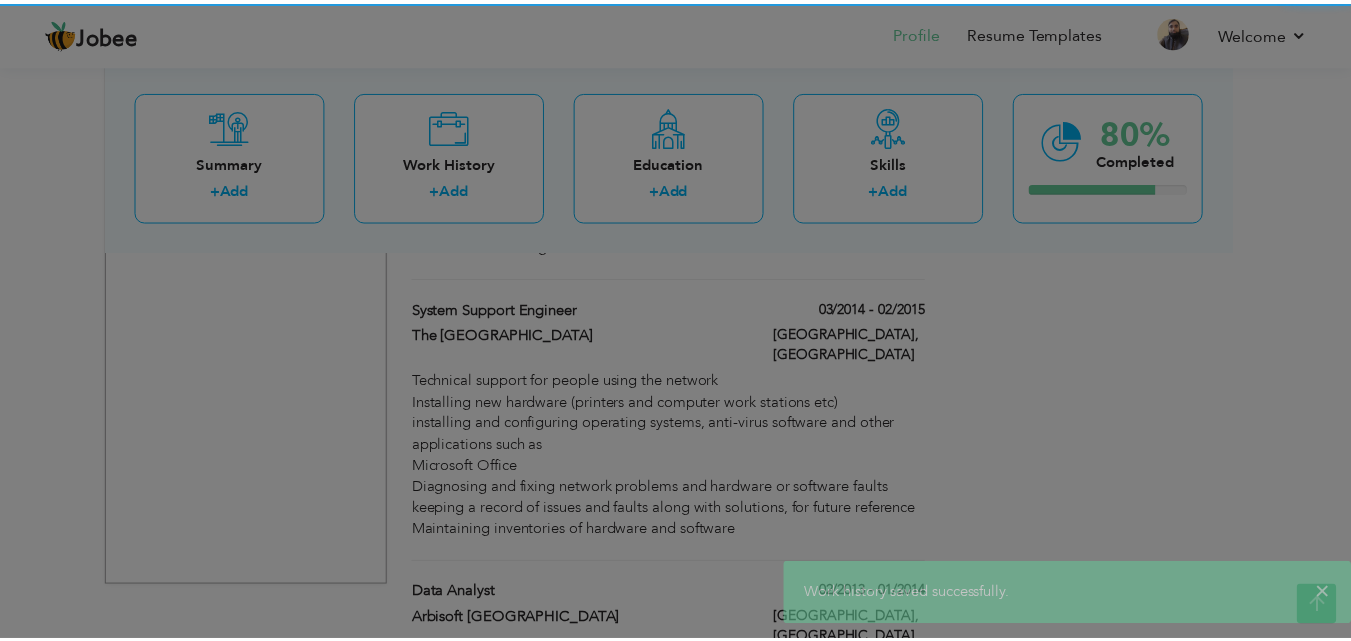 scroll, scrollTop: 0, scrollLeft: 0, axis: both 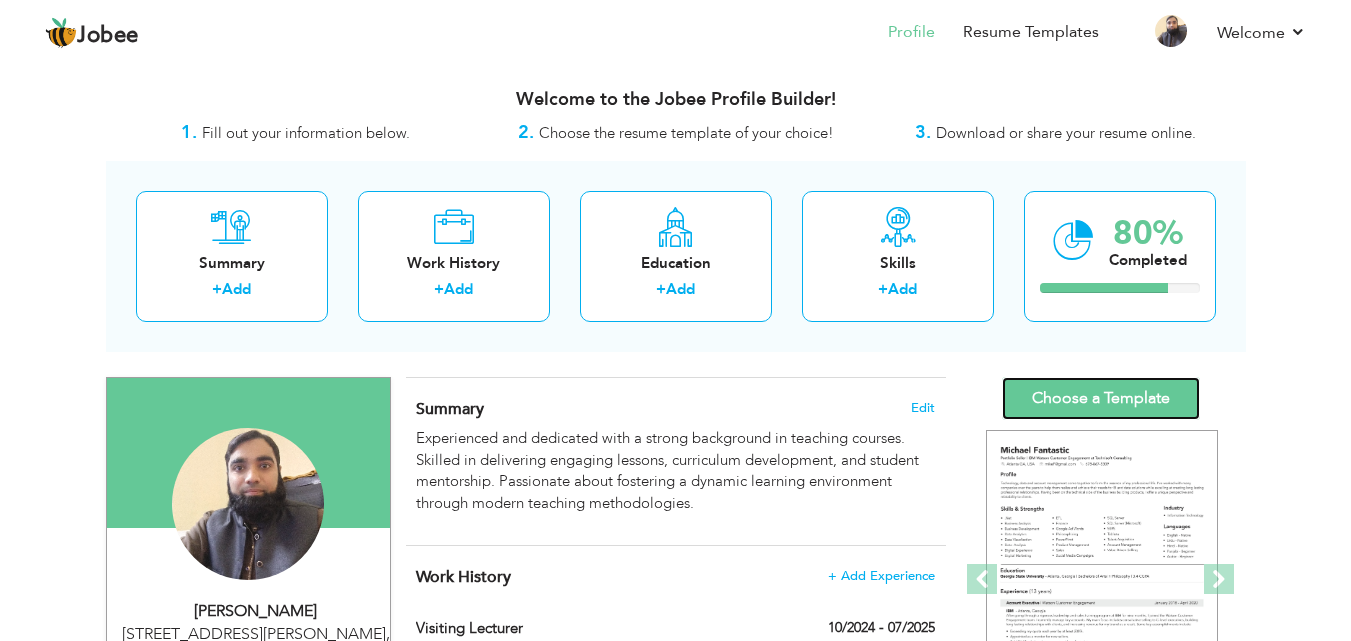 click on "Choose a Template" at bounding box center (1101, 398) 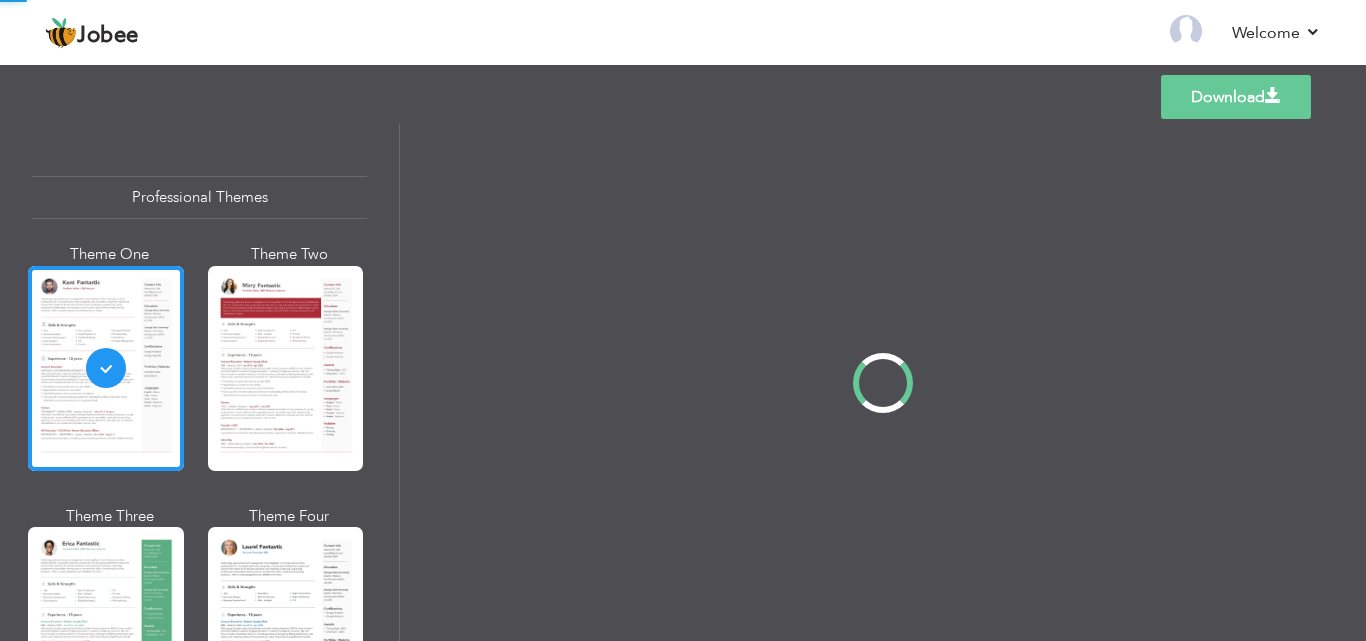 scroll, scrollTop: 0, scrollLeft: 0, axis: both 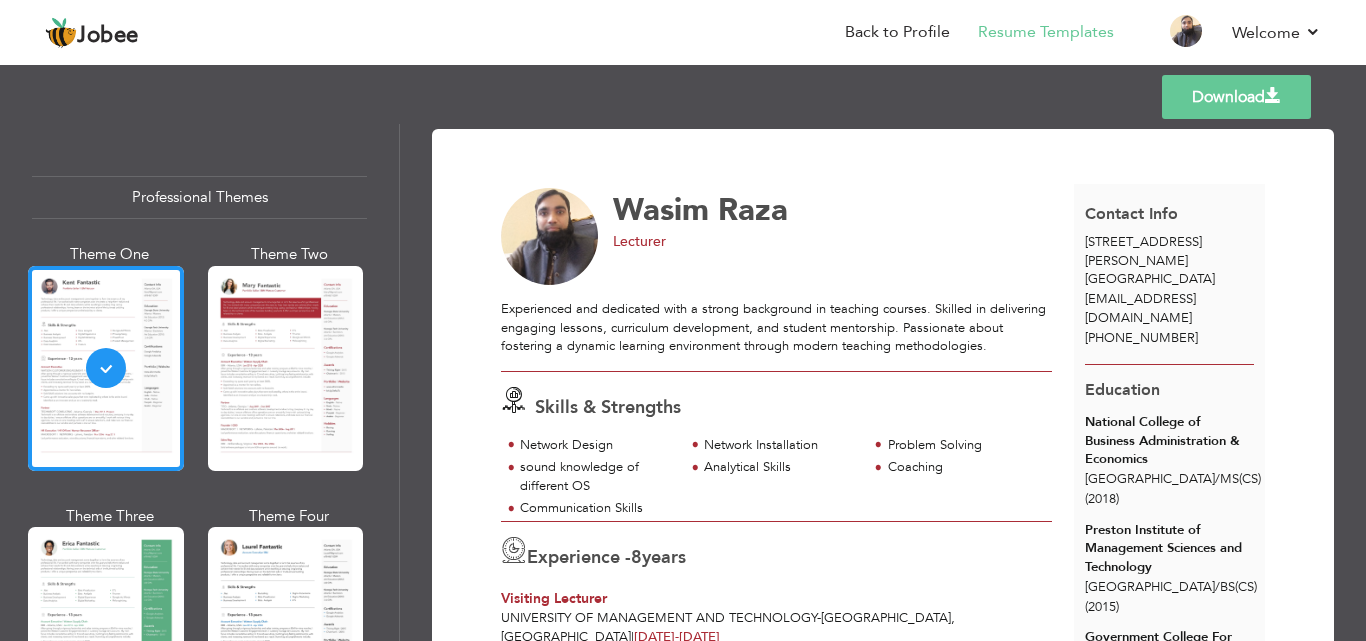 click on "Download" at bounding box center (1236, 97) 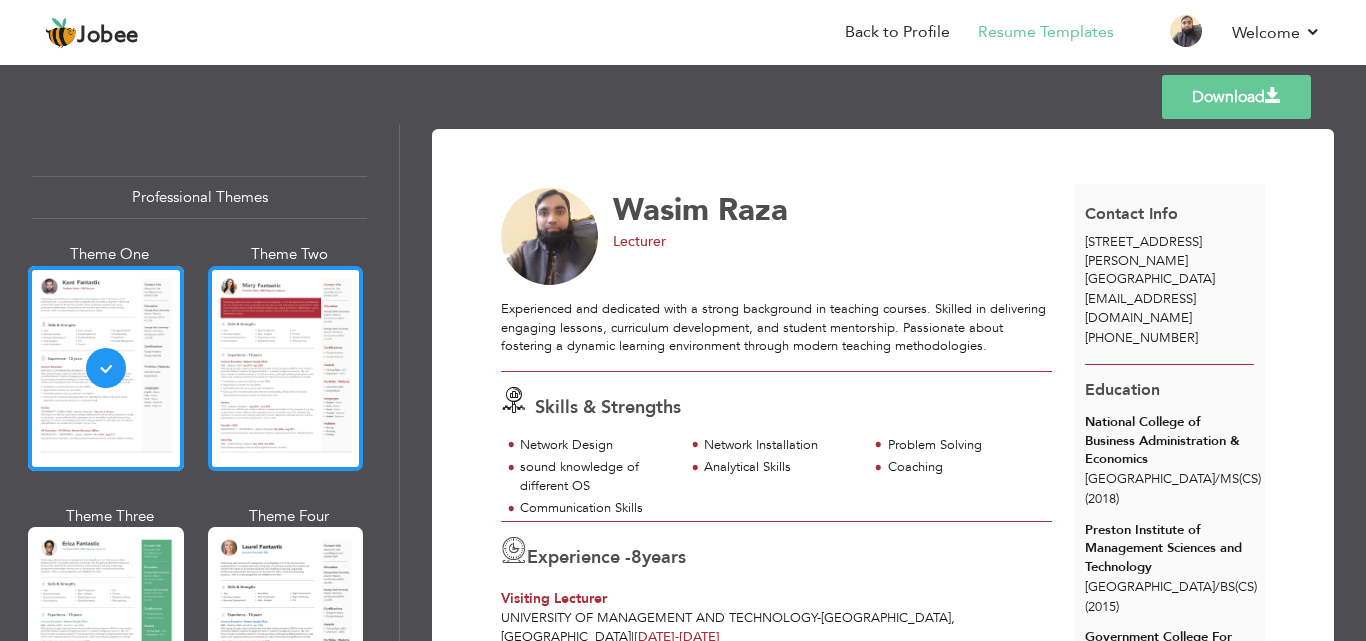 click at bounding box center (286, 368) 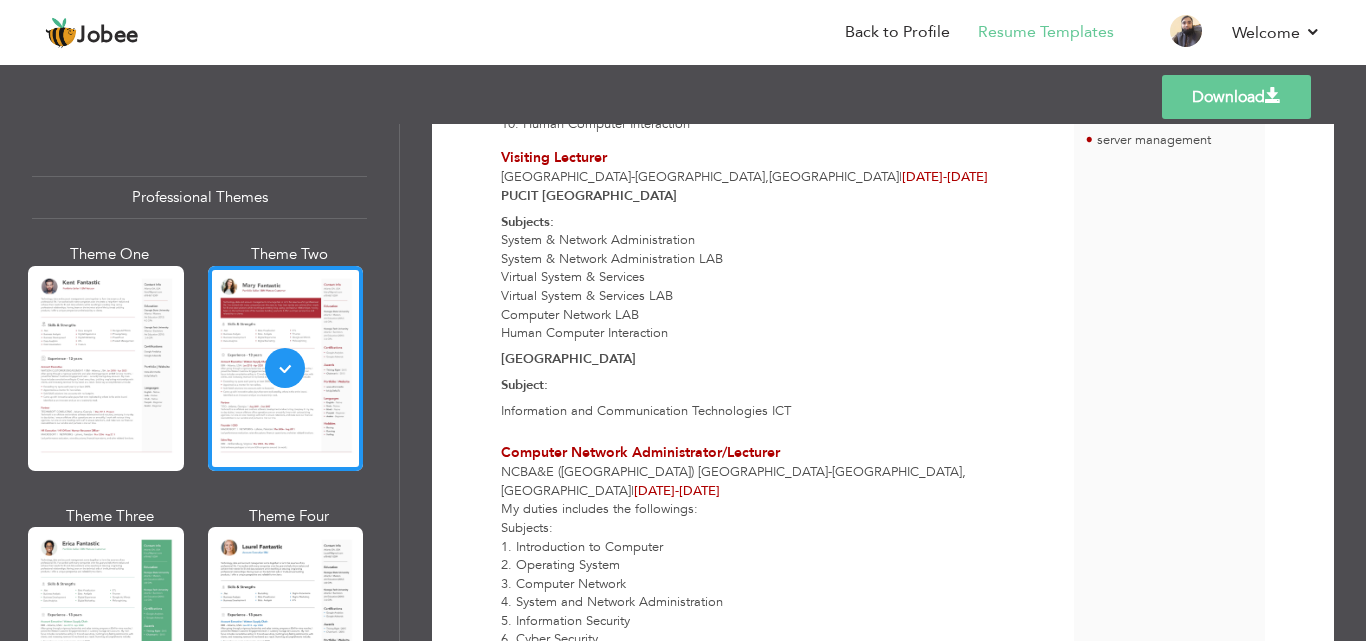 scroll, scrollTop: 1087, scrollLeft: 0, axis: vertical 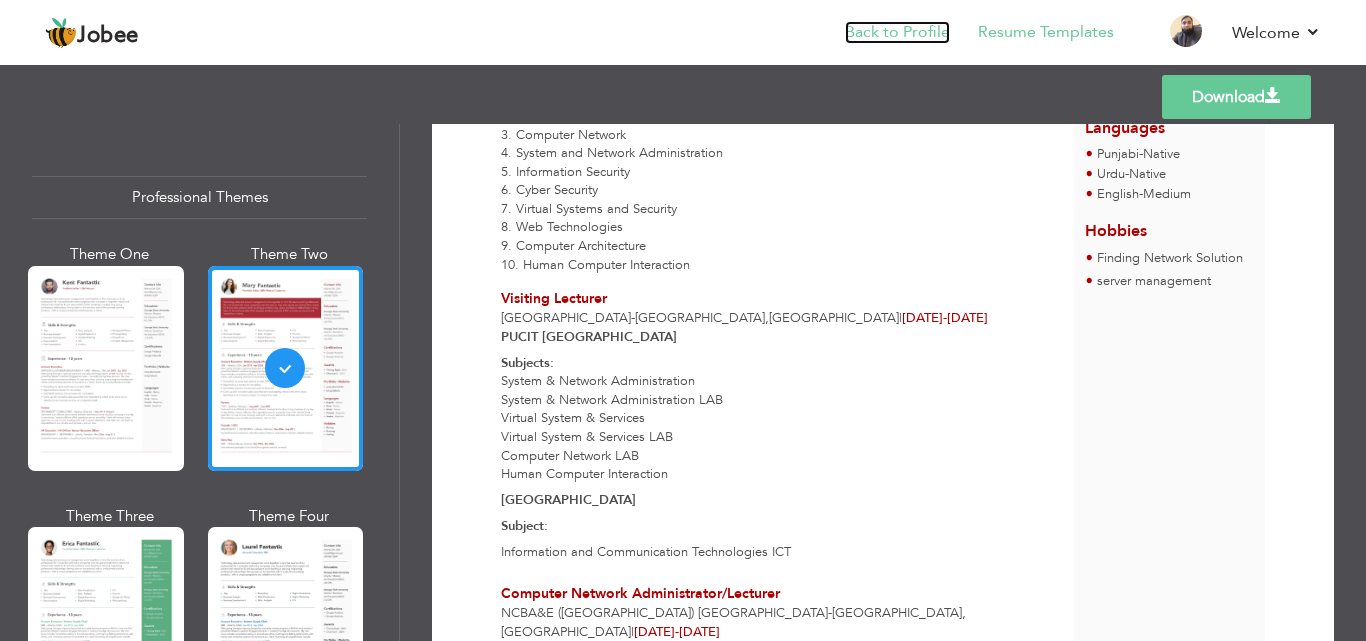 click on "Back to Profile" at bounding box center [897, 32] 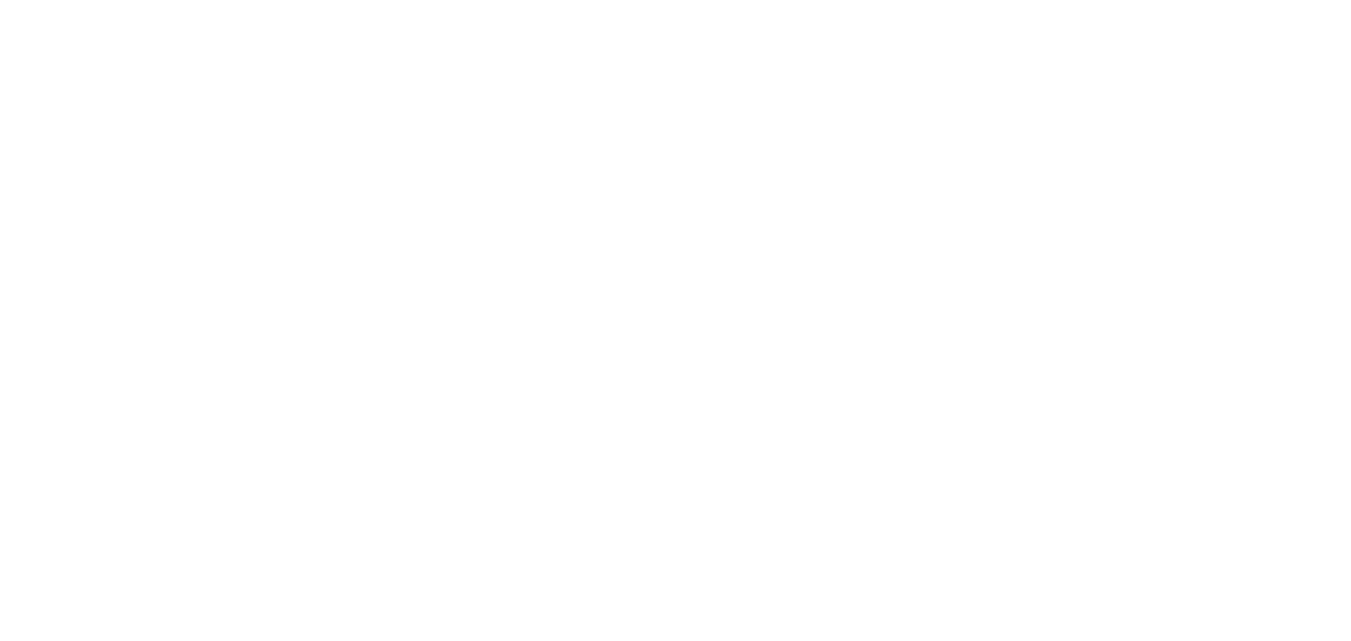 scroll, scrollTop: 0, scrollLeft: 0, axis: both 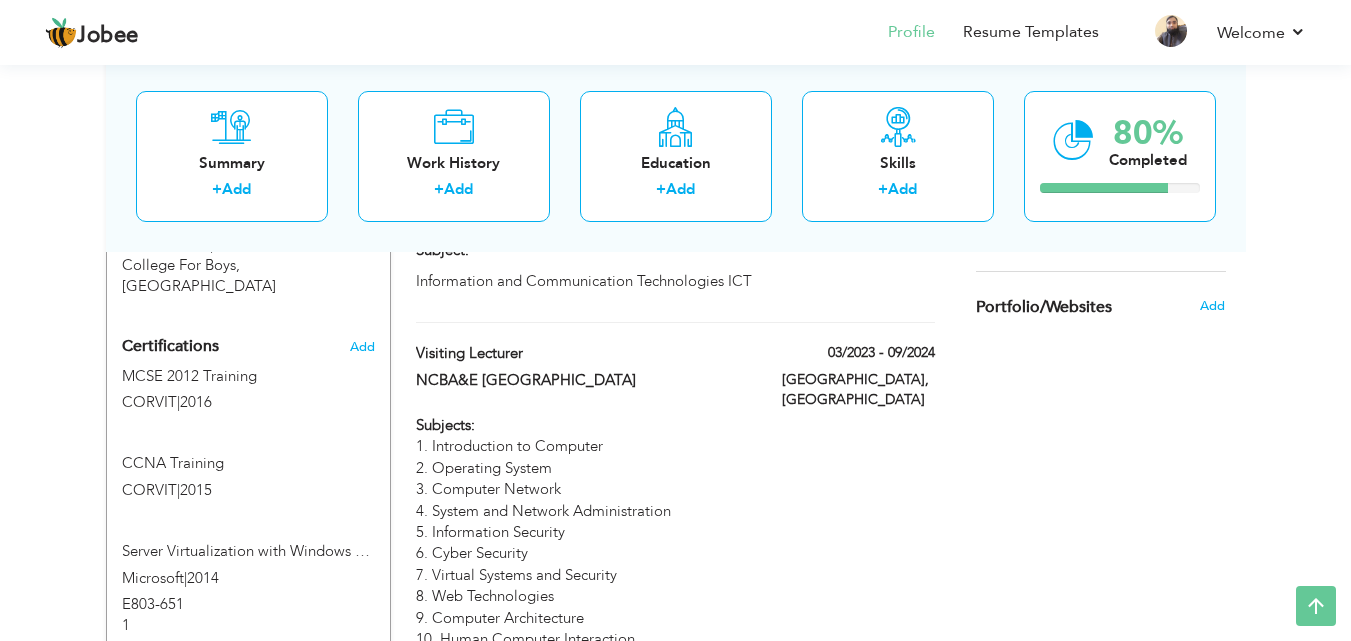 drag, startPoint x: 1355, startPoint y: 65, endPoint x: 1363, endPoint y: 210, distance: 145.22052 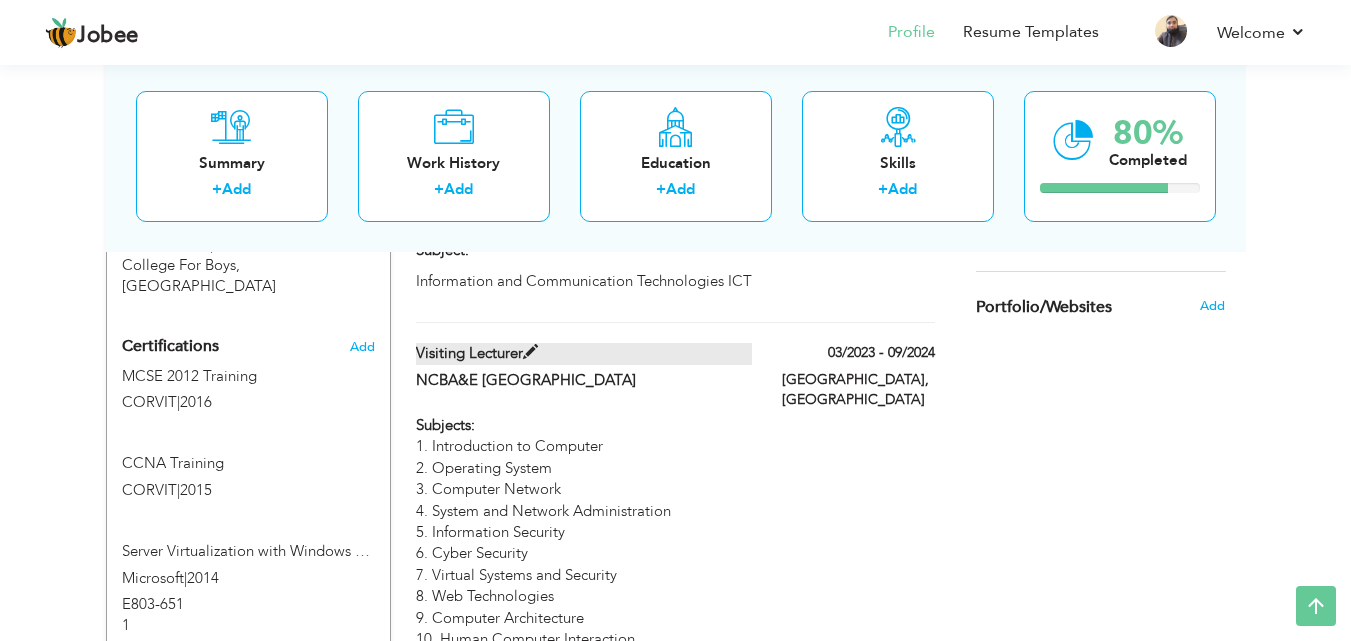 click at bounding box center [530, 352] 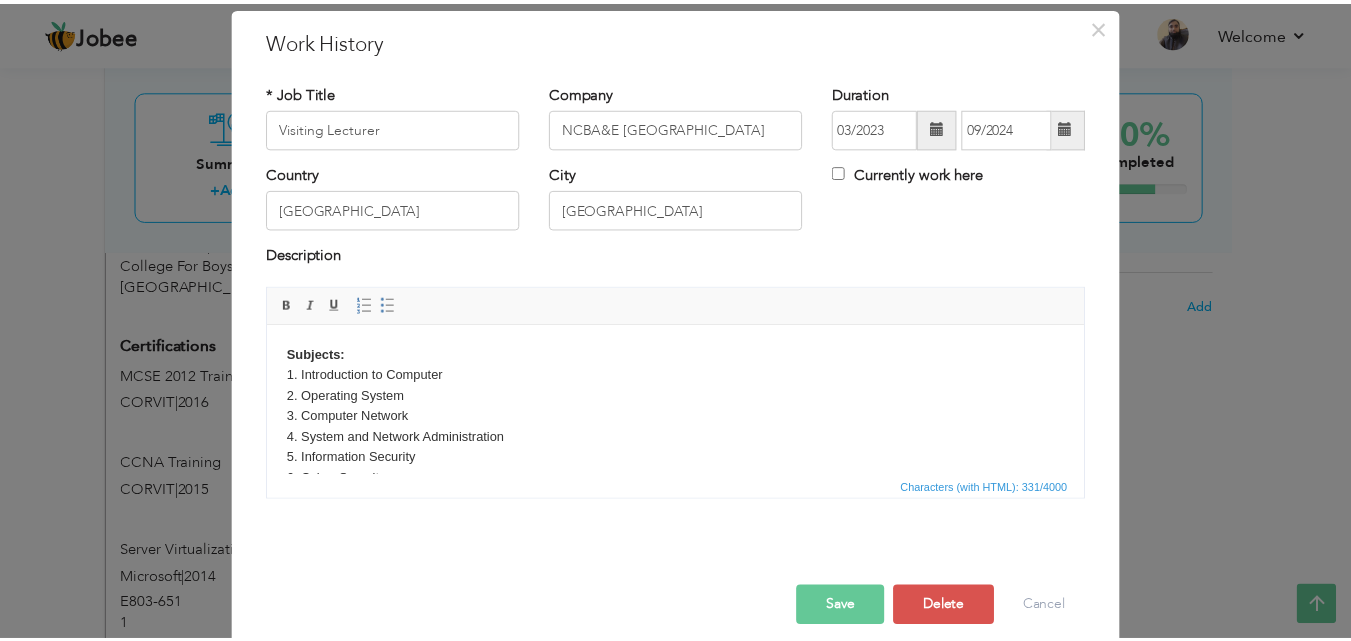 scroll, scrollTop: 79, scrollLeft: 0, axis: vertical 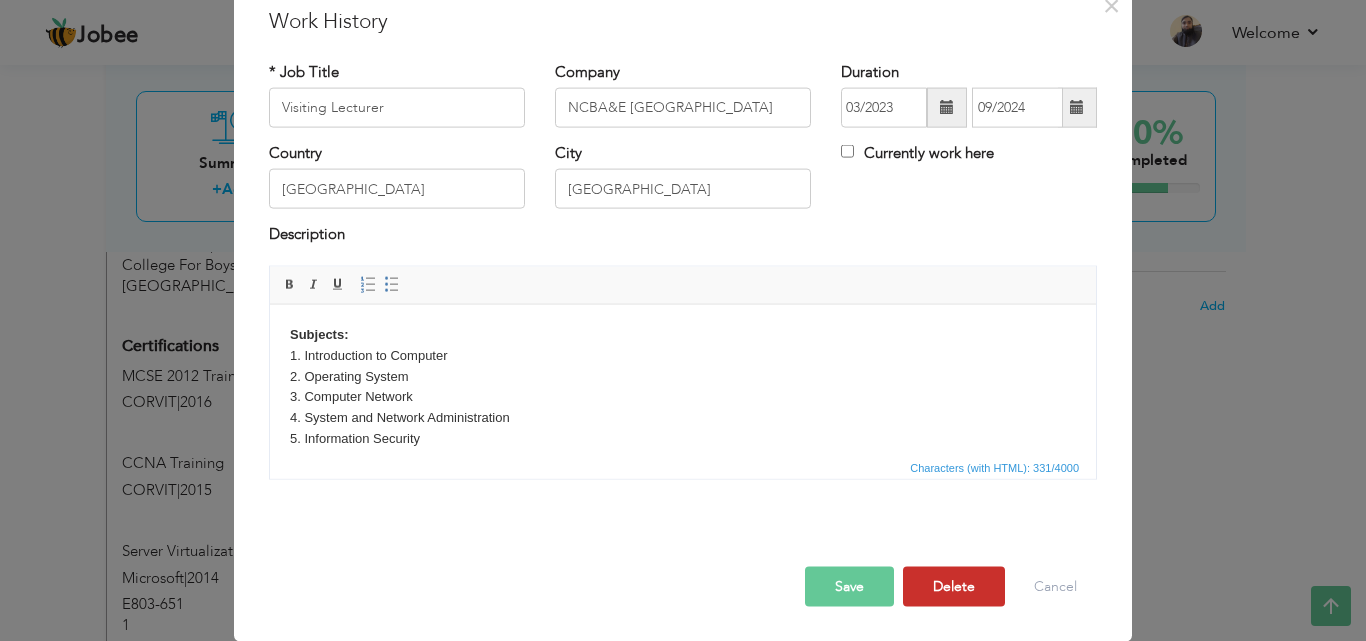click on "Delete" at bounding box center [954, 586] 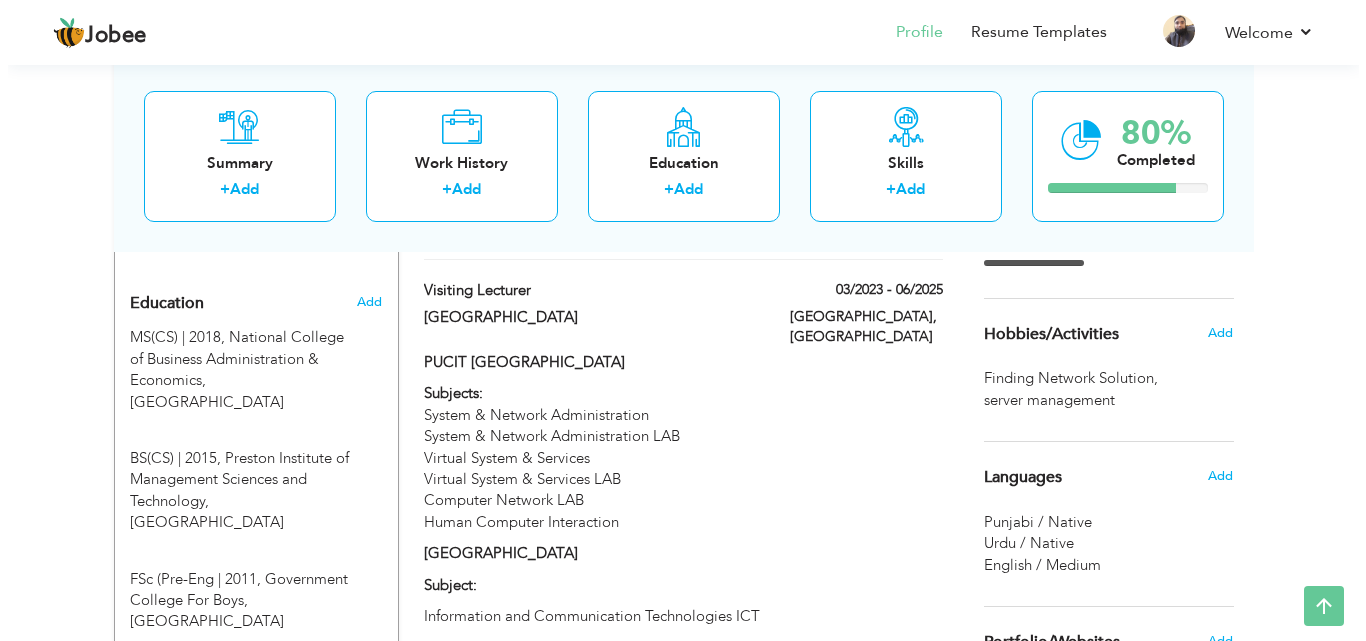 scroll, scrollTop: 916, scrollLeft: 0, axis: vertical 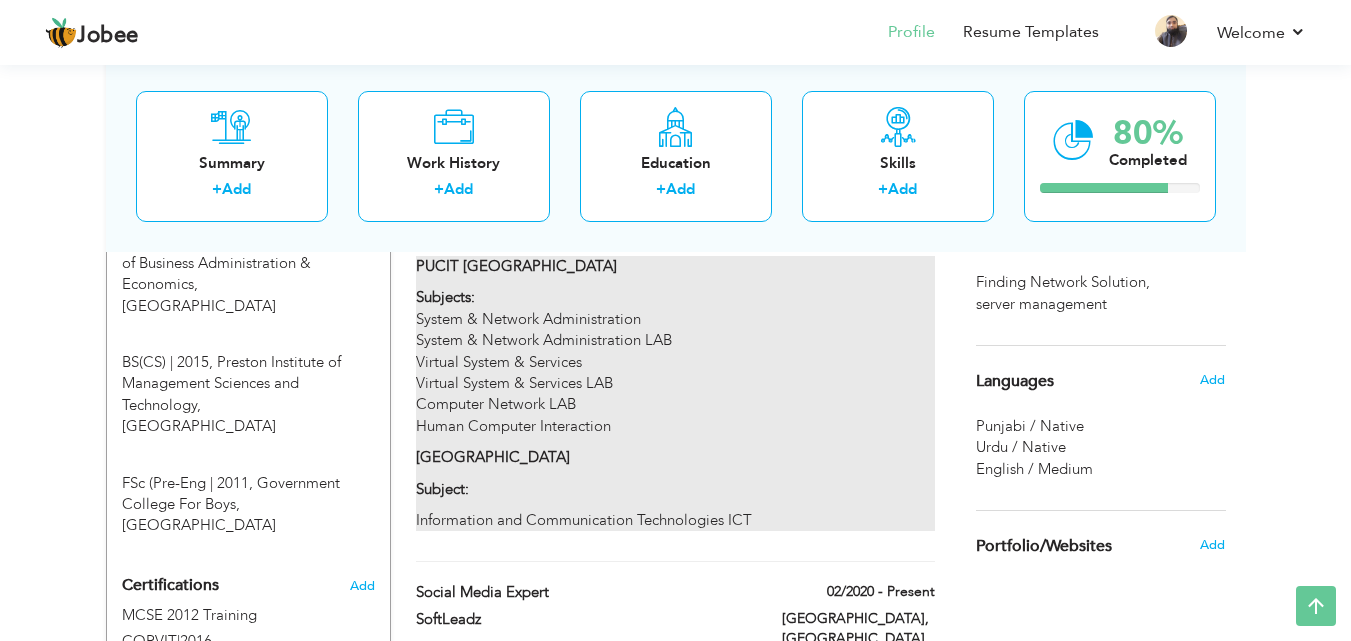 type on "[GEOGRAPHIC_DATA]" 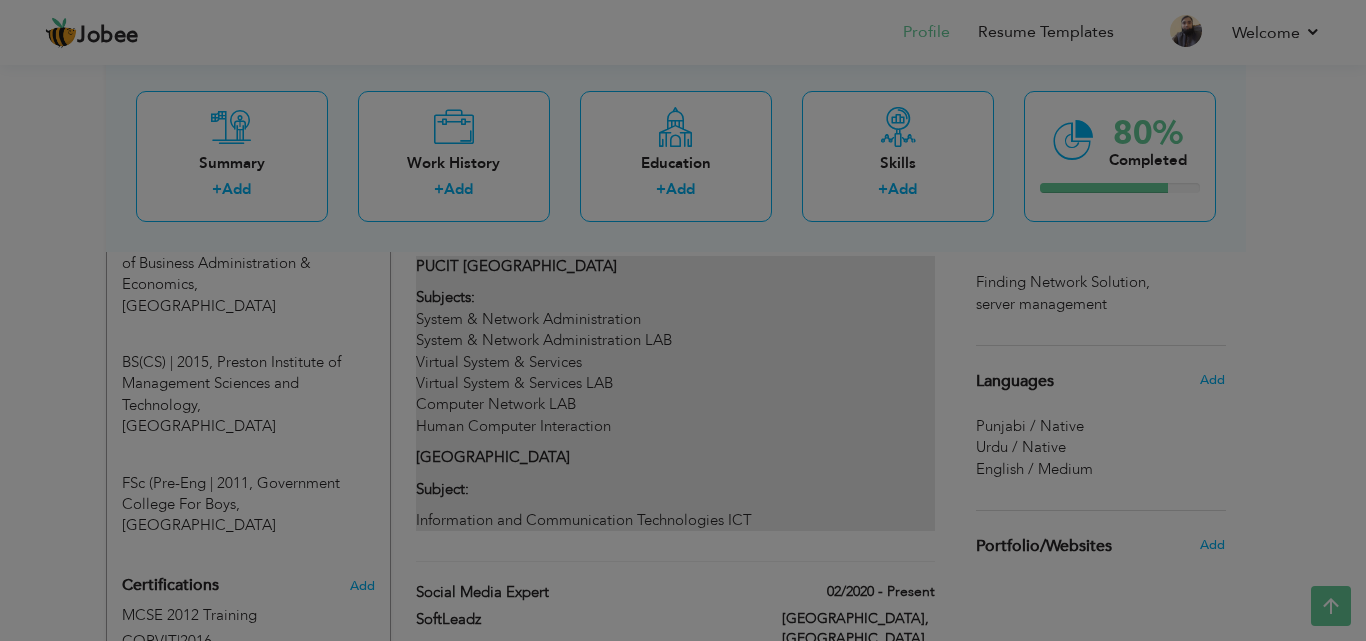 scroll, scrollTop: 0, scrollLeft: 0, axis: both 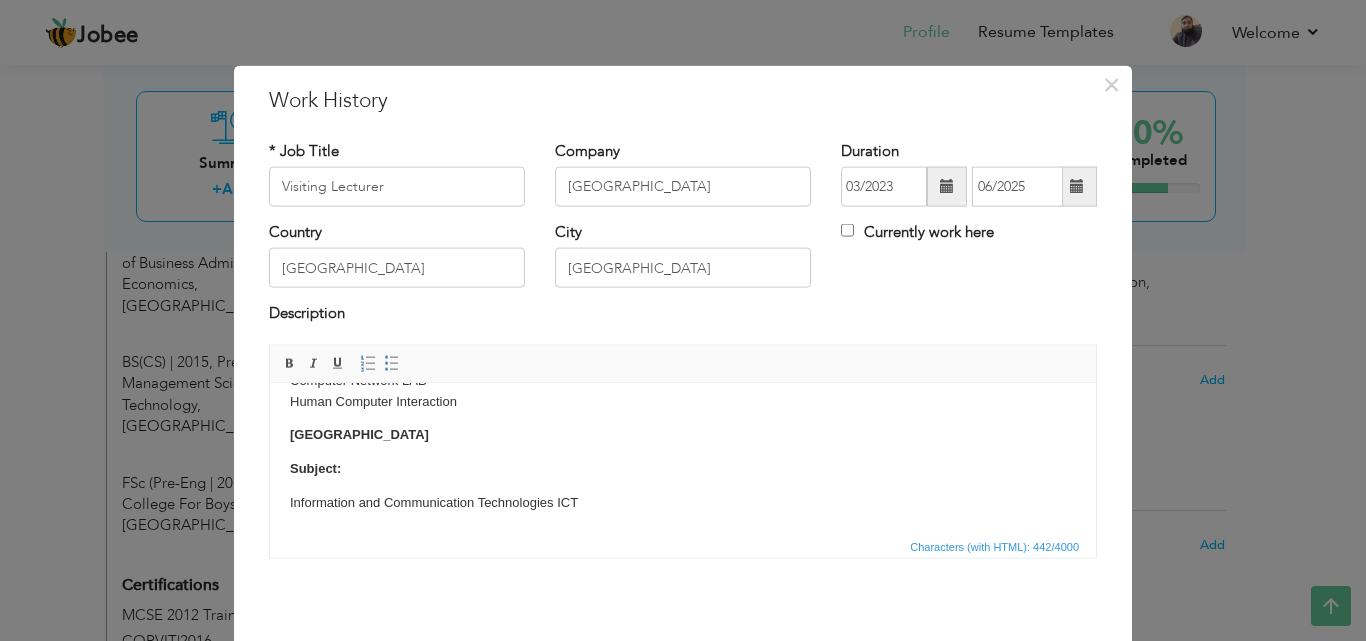 click on "[GEOGRAPHIC_DATA]" at bounding box center (683, 434) 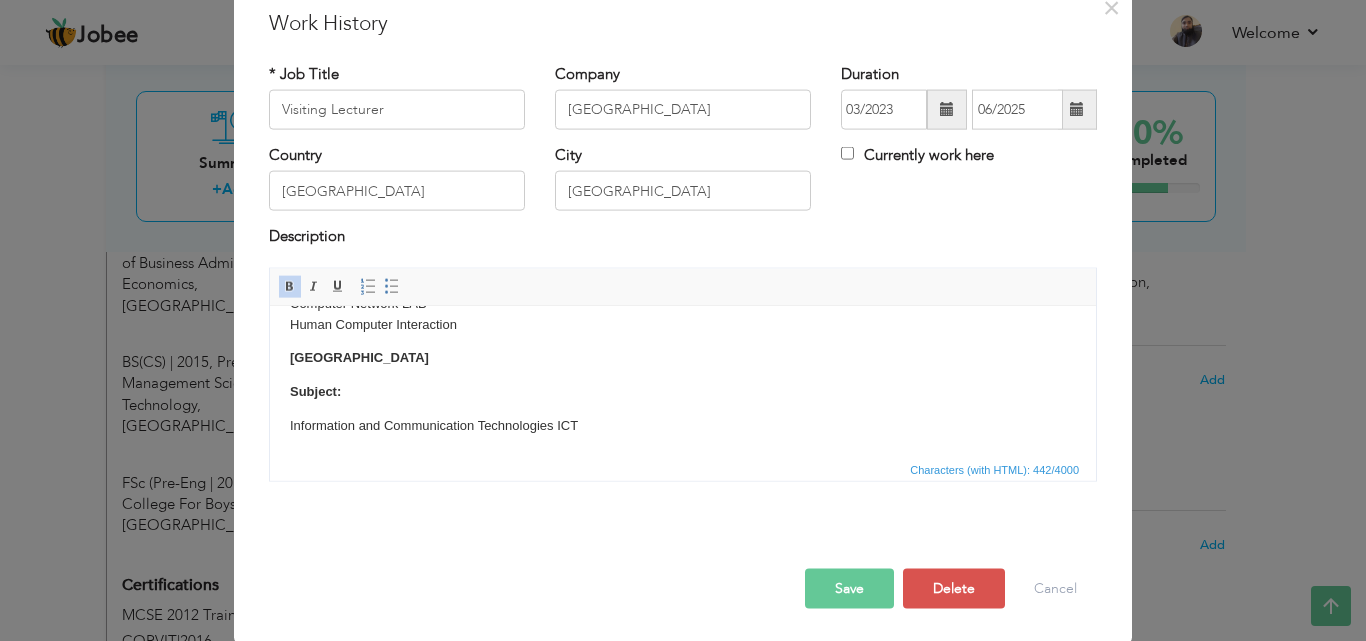 scroll, scrollTop: 79, scrollLeft: 0, axis: vertical 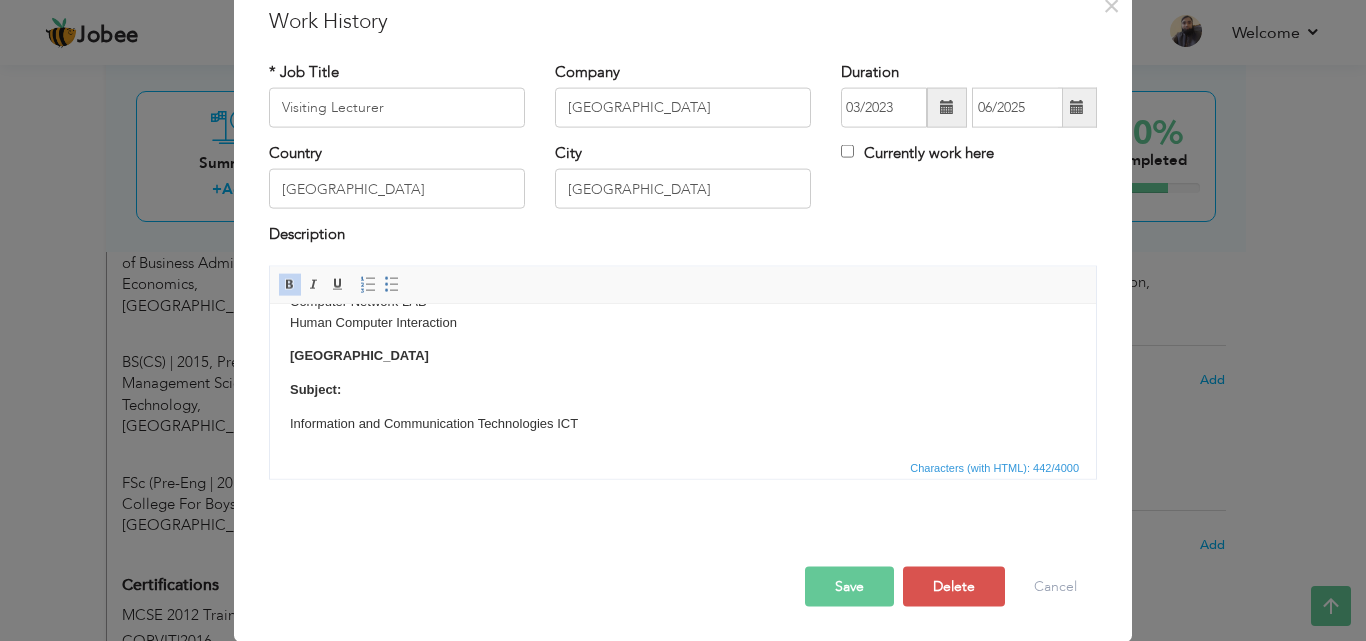 click on "PUCIT Old & New Campus Subjects: System & Network Administration System & Network Administration LAB Virtual System & Services Virtual System & Services LAB Computer Network LAB Human Computer Interaction Oriental College Old Campus Subject: Information and Communication Technologies ICT" at bounding box center (683, 293) 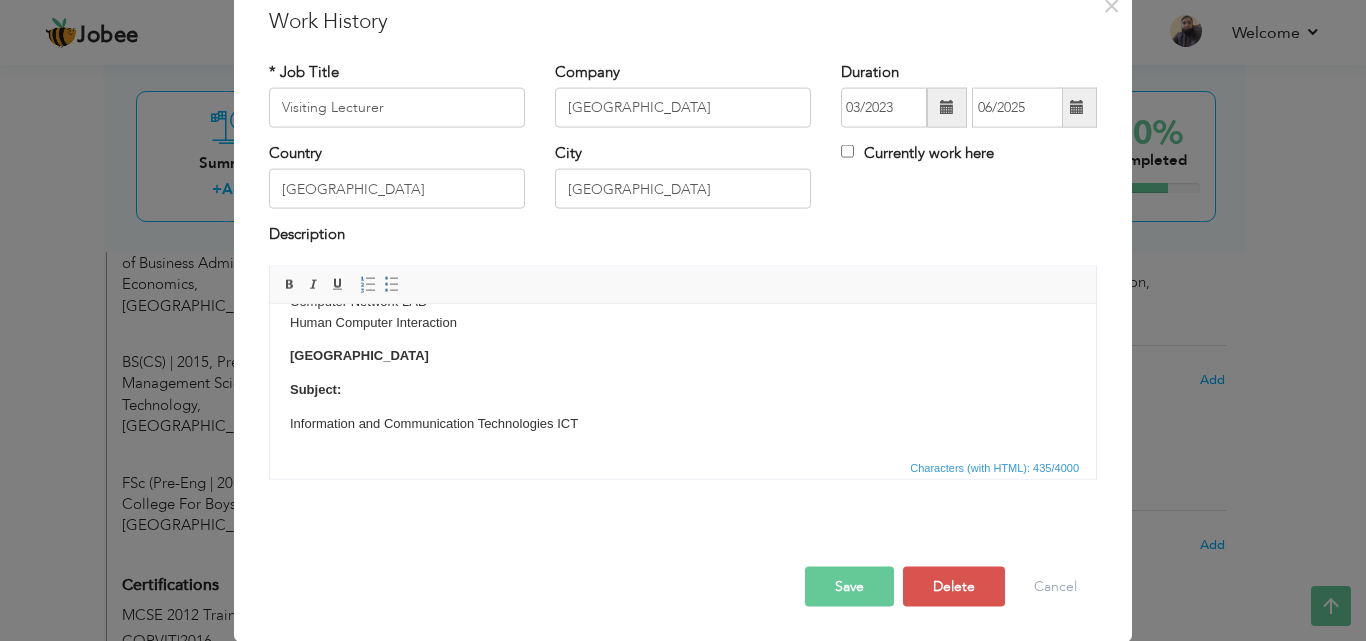 scroll, scrollTop: 137, scrollLeft: 0, axis: vertical 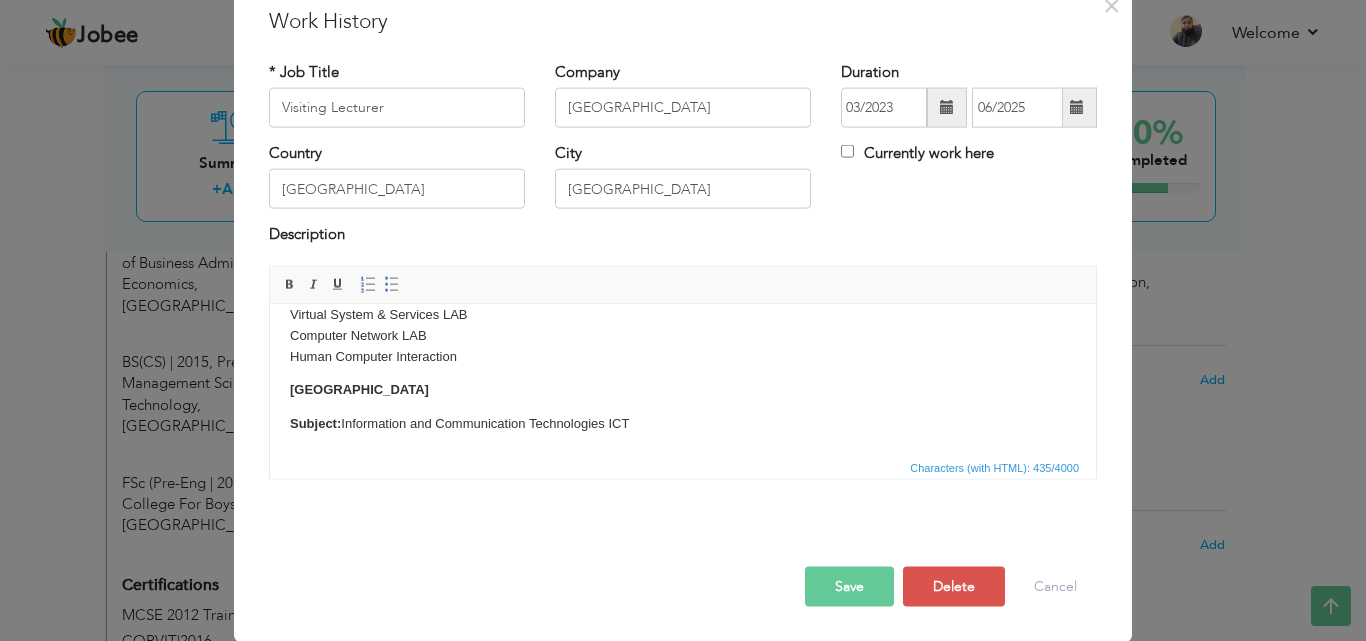 click on "Subject:" at bounding box center (315, 422) 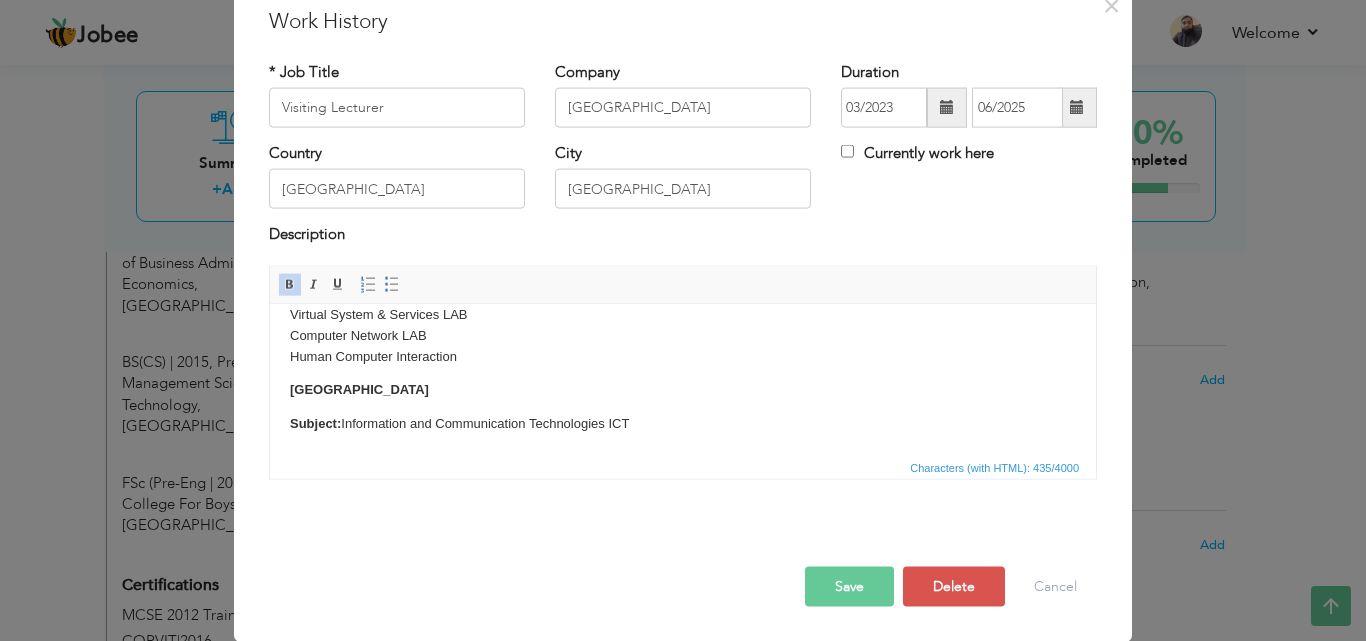 scroll, scrollTop: 103, scrollLeft: 0, axis: vertical 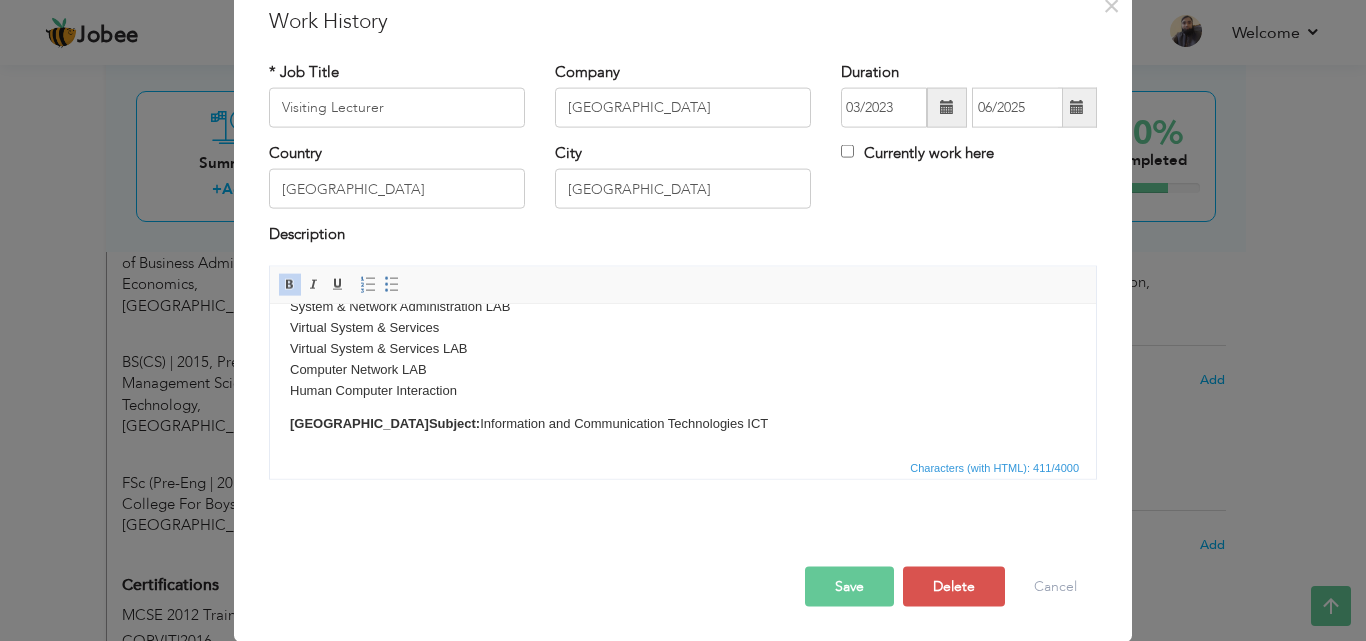 click on "Oriental College Old Campus Subject:" at bounding box center [385, 422] 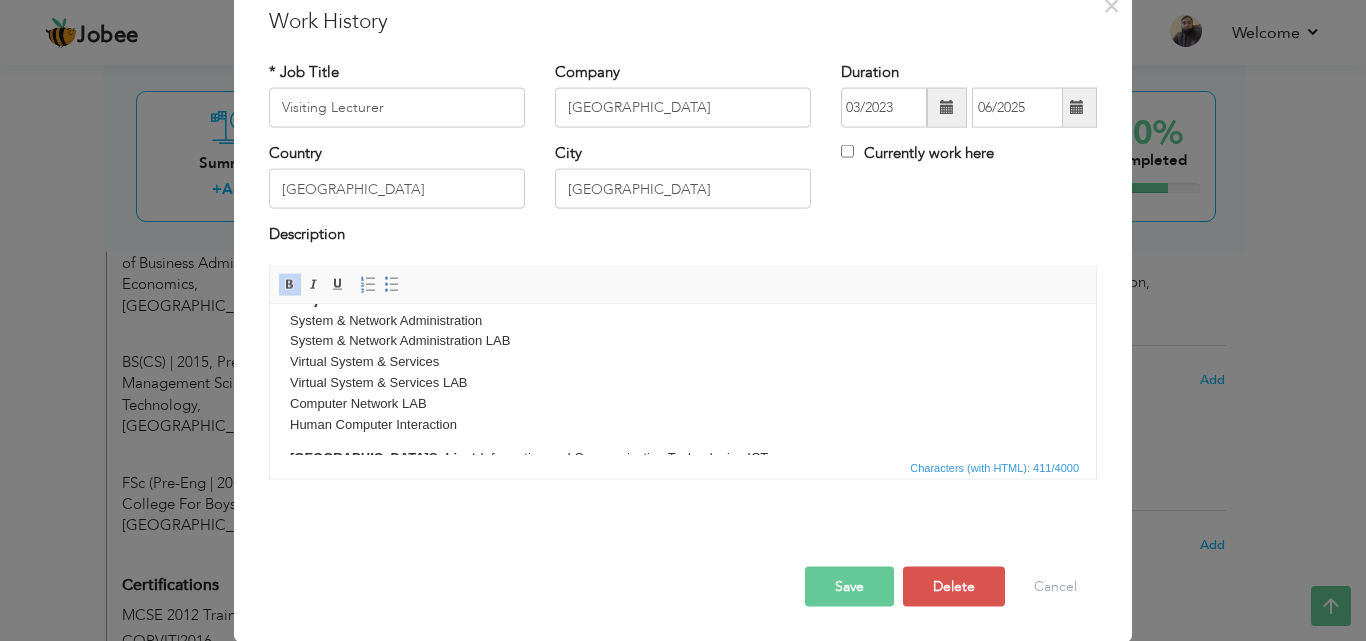 scroll, scrollTop: 103, scrollLeft: 0, axis: vertical 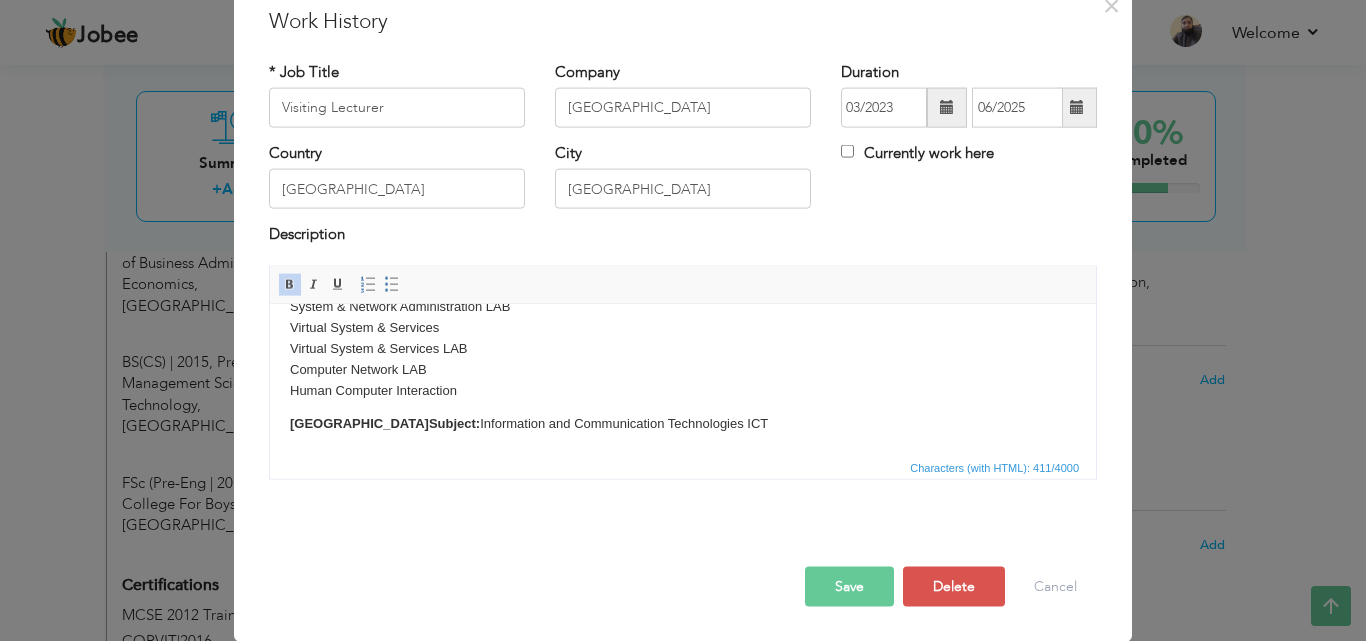 click on "Oriental College Old Campus Subject:" at bounding box center (385, 422) 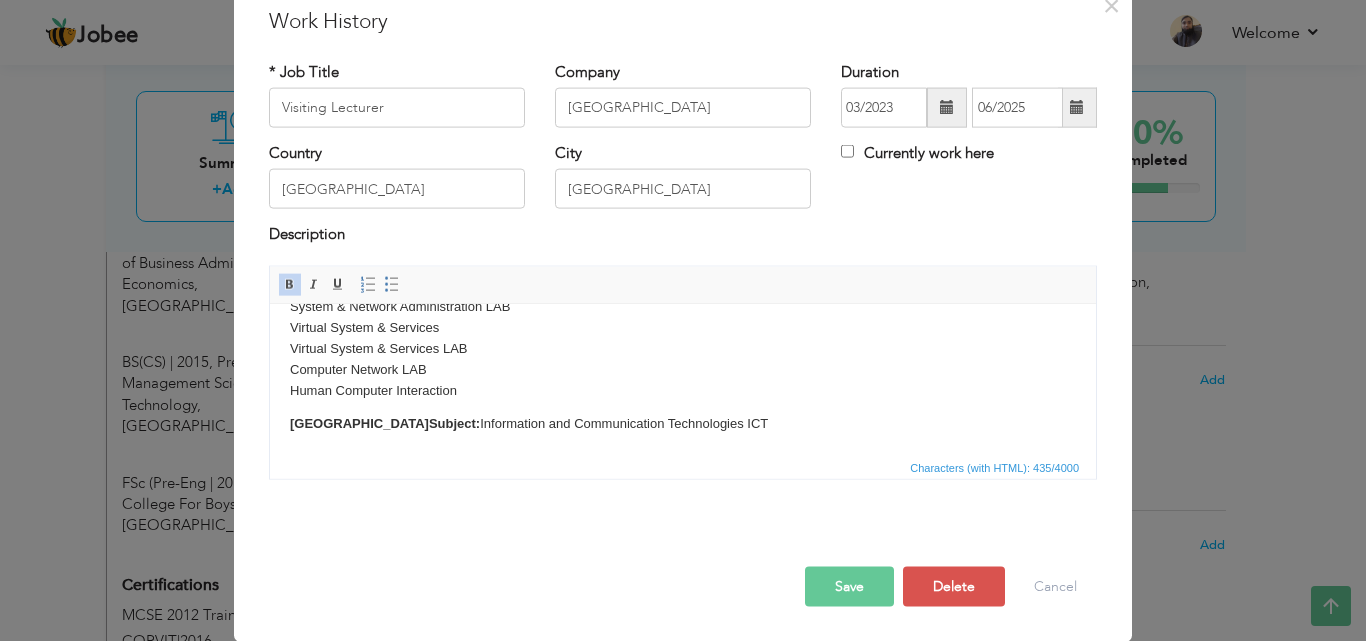 scroll, scrollTop: 137, scrollLeft: 0, axis: vertical 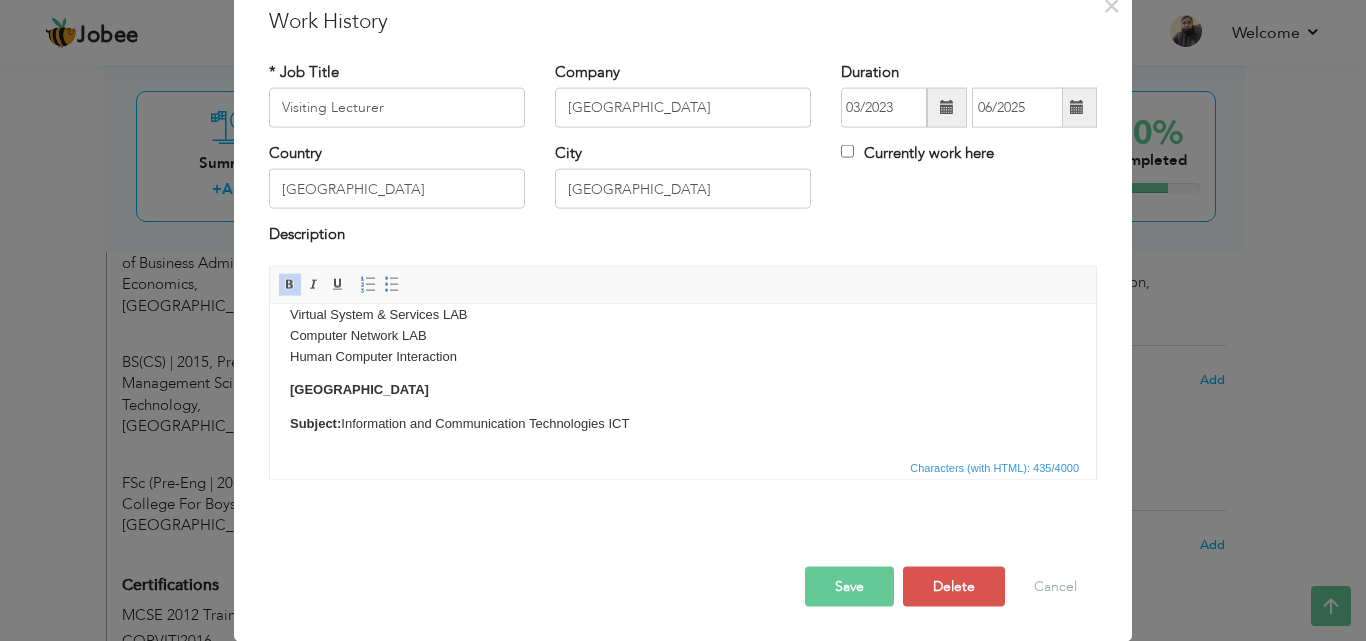 click on "Subject: Information and Communication Technologies ICT" at bounding box center [683, 423] 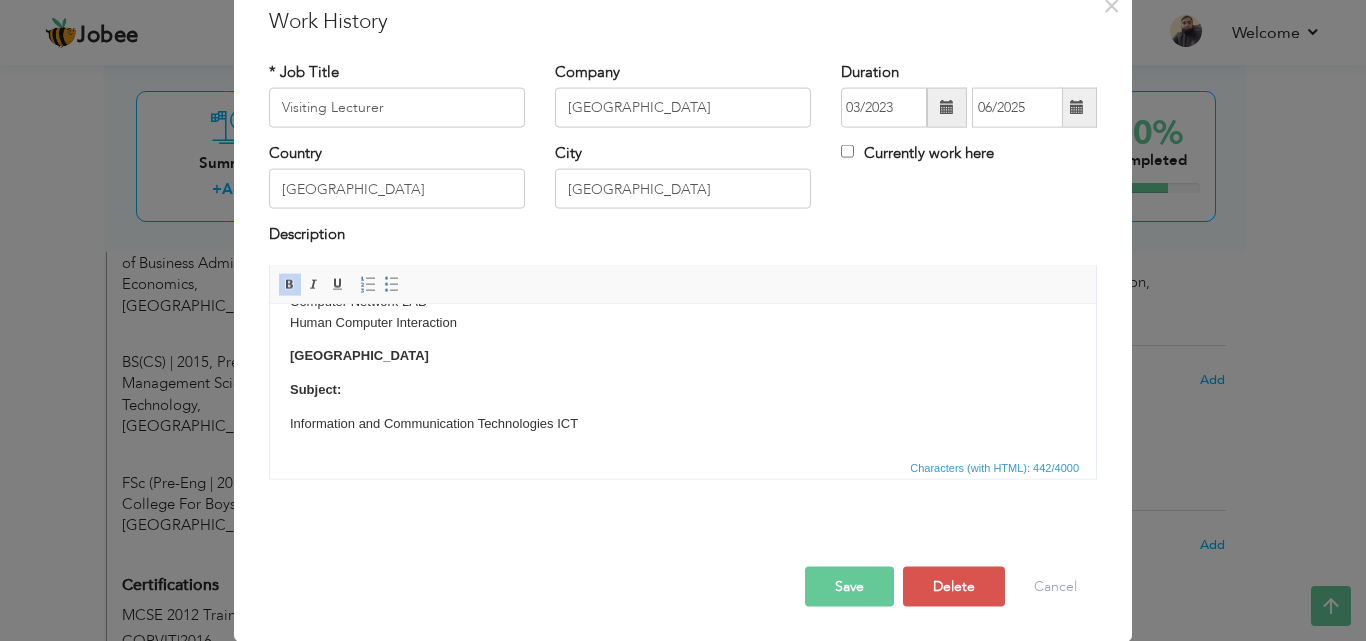 click on "Save" at bounding box center (849, 586) 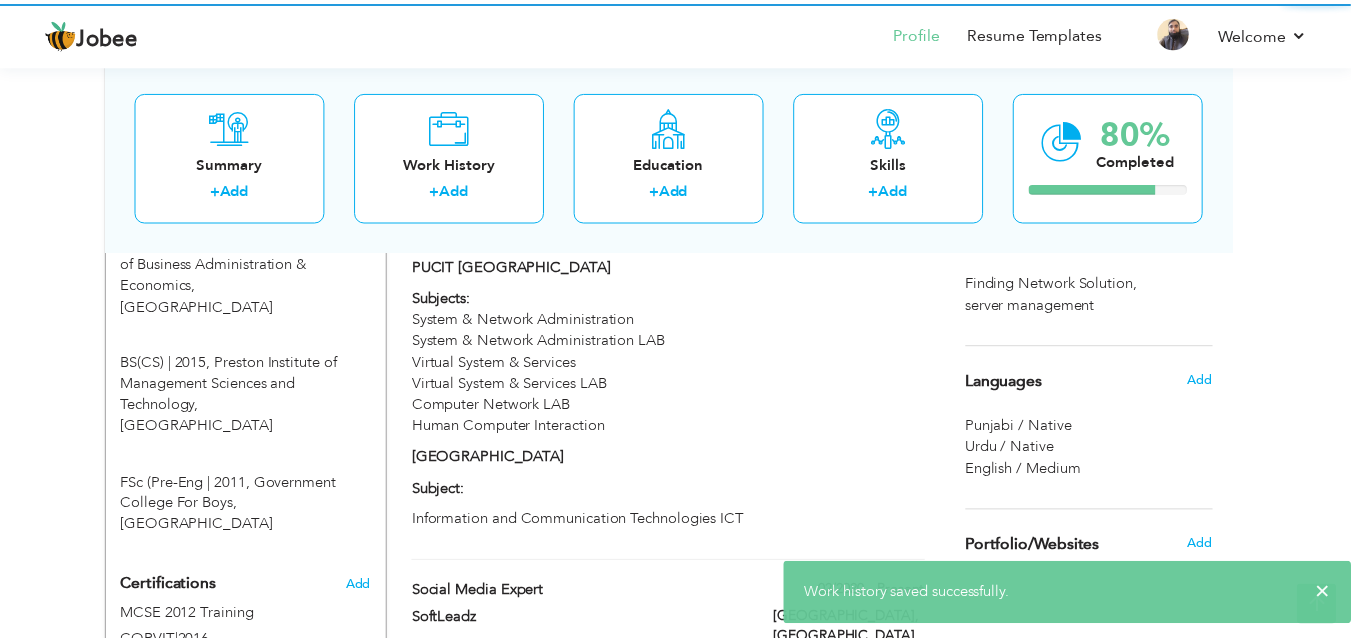 scroll, scrollTop: 0, scrollLeft: 0, axis: both 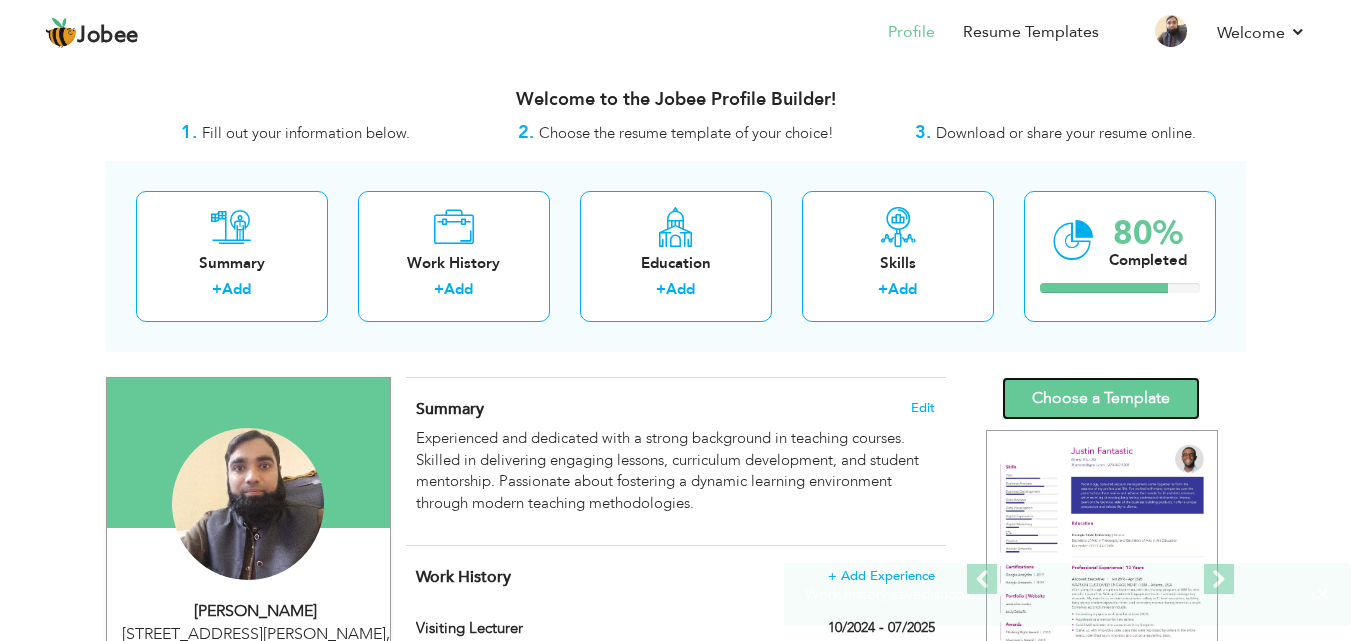 click on "Choose a Template" at bounding box center [1101, 398] 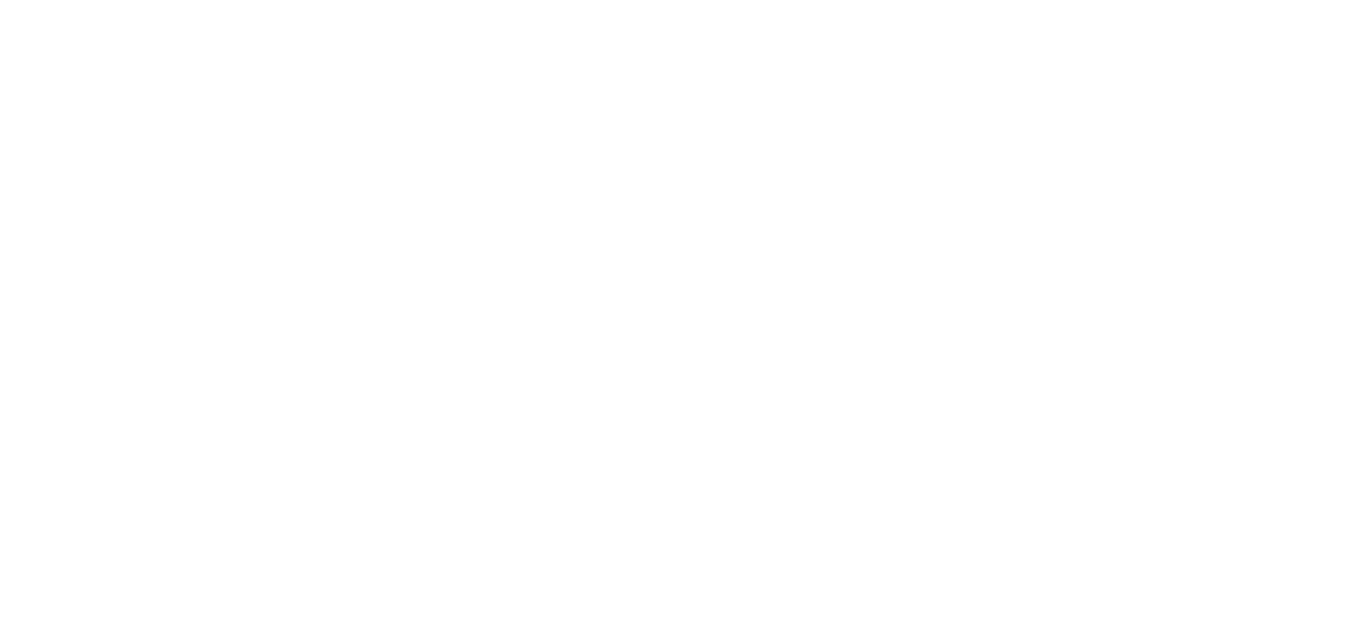 scroll, scrollTop: 0, scrollLeft: 0, axis: both 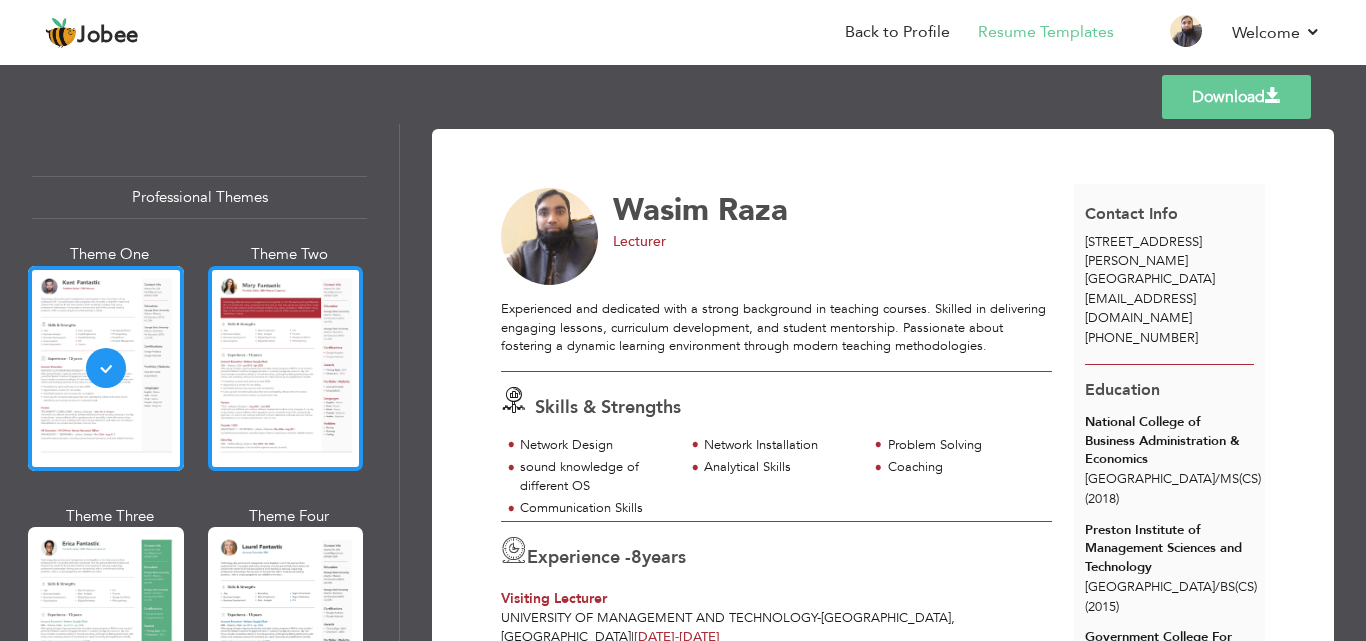 click at bounding box center (286, 368) 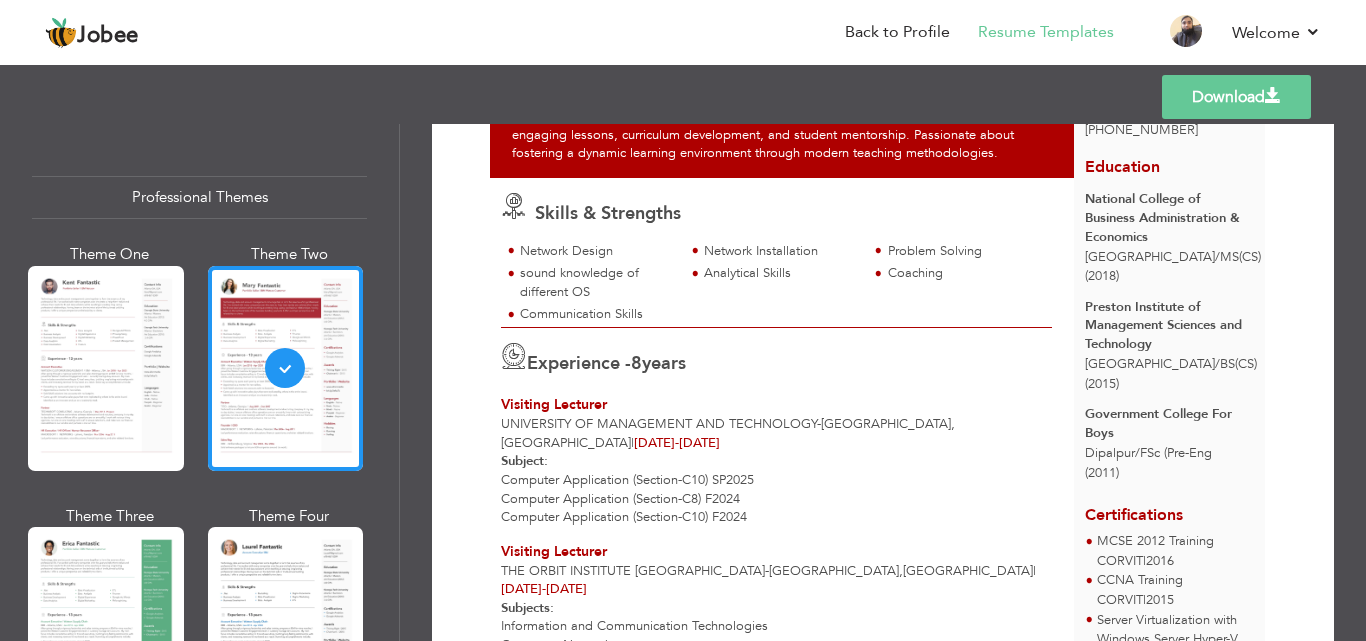 scroll, scrollTop: 0, scrollLeft: 0, axis: both 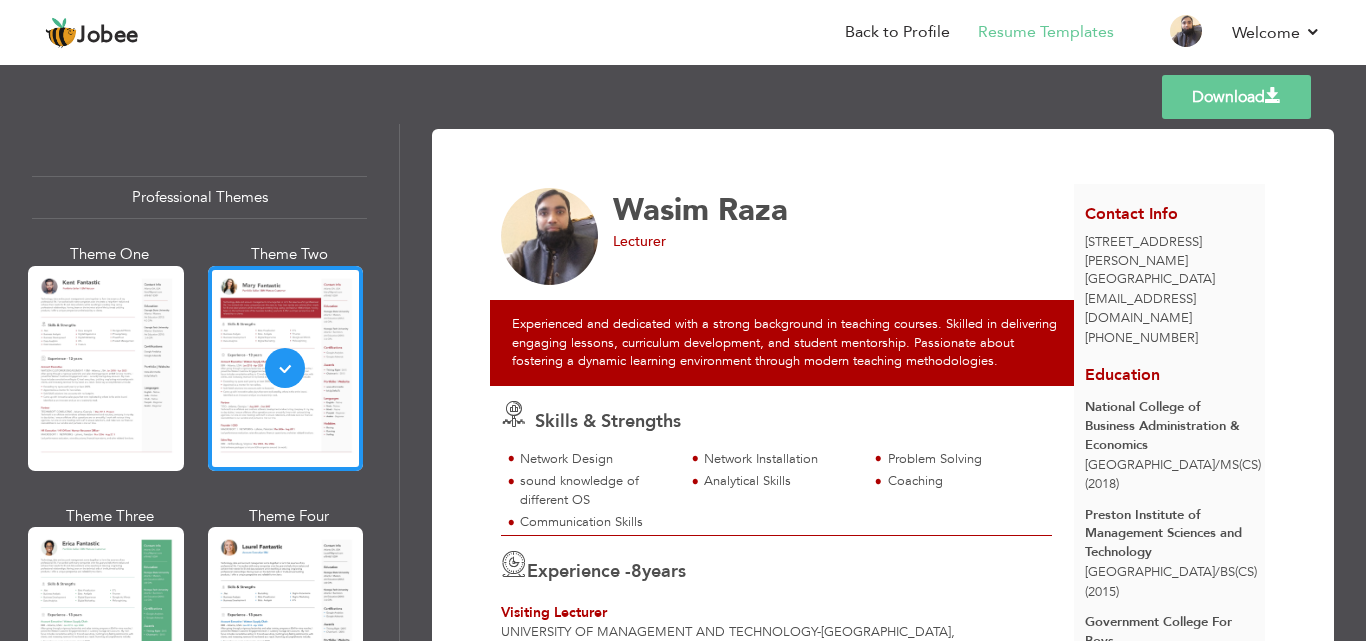 click on "Download" at bounding box center (1236, 97) 